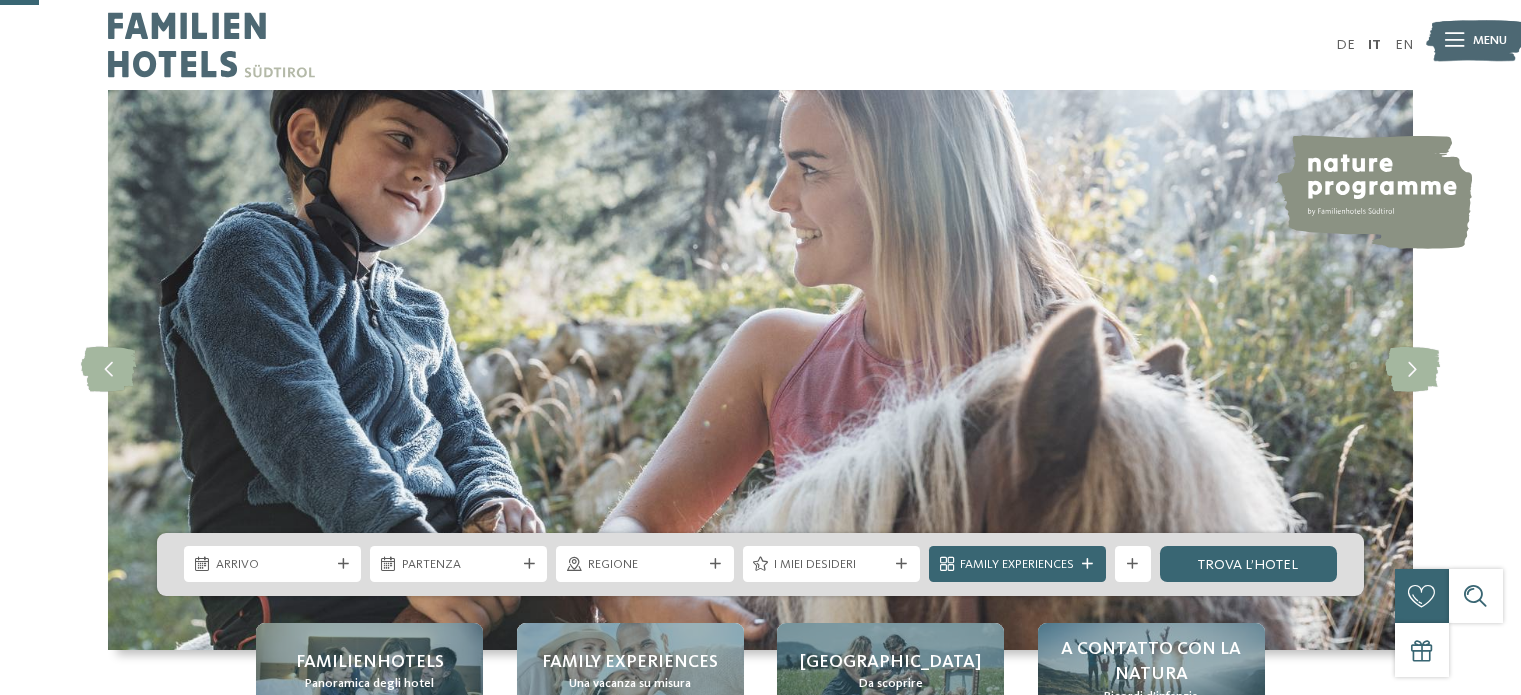 scroll, scrollTop: 200, scrollLeft: 0, axis: vertical 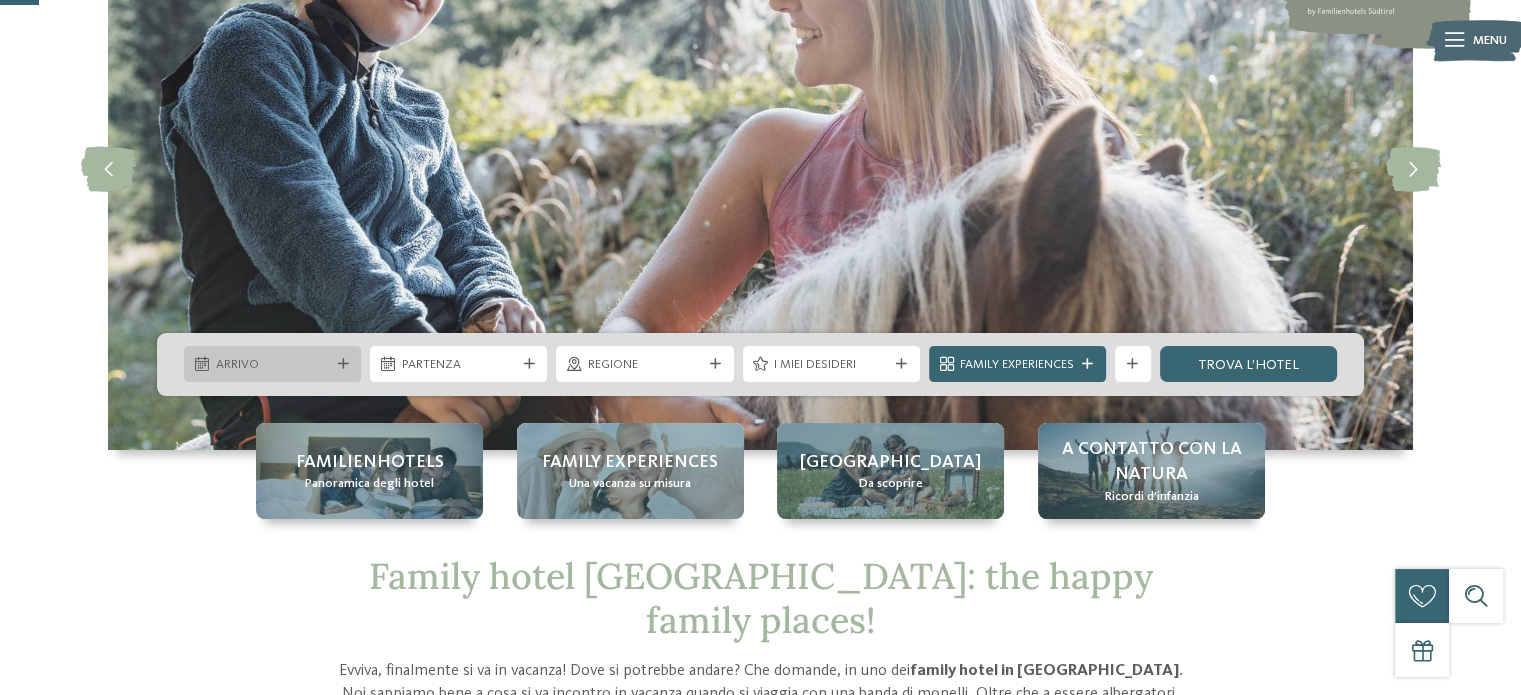 click on "Arrivo" at bounding box center [272, 364] 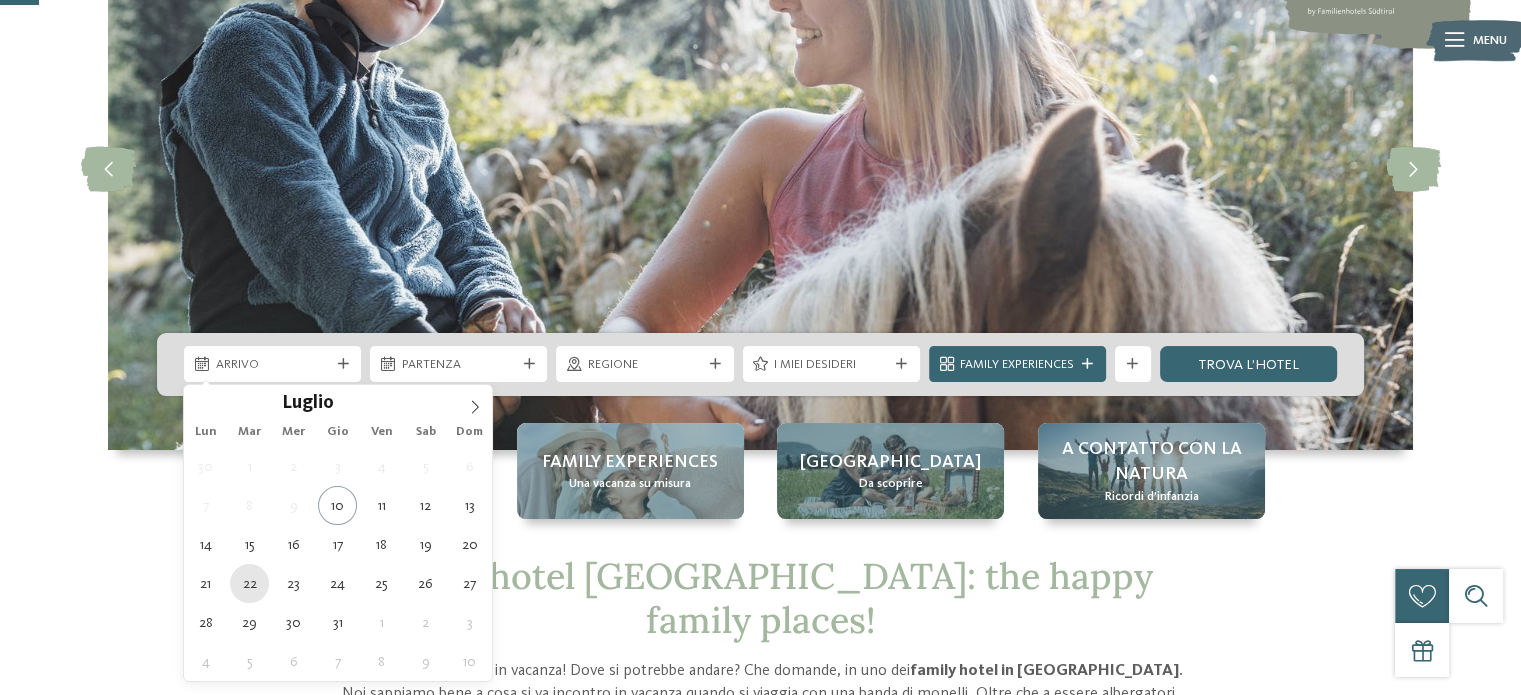 type on "[DATE]" 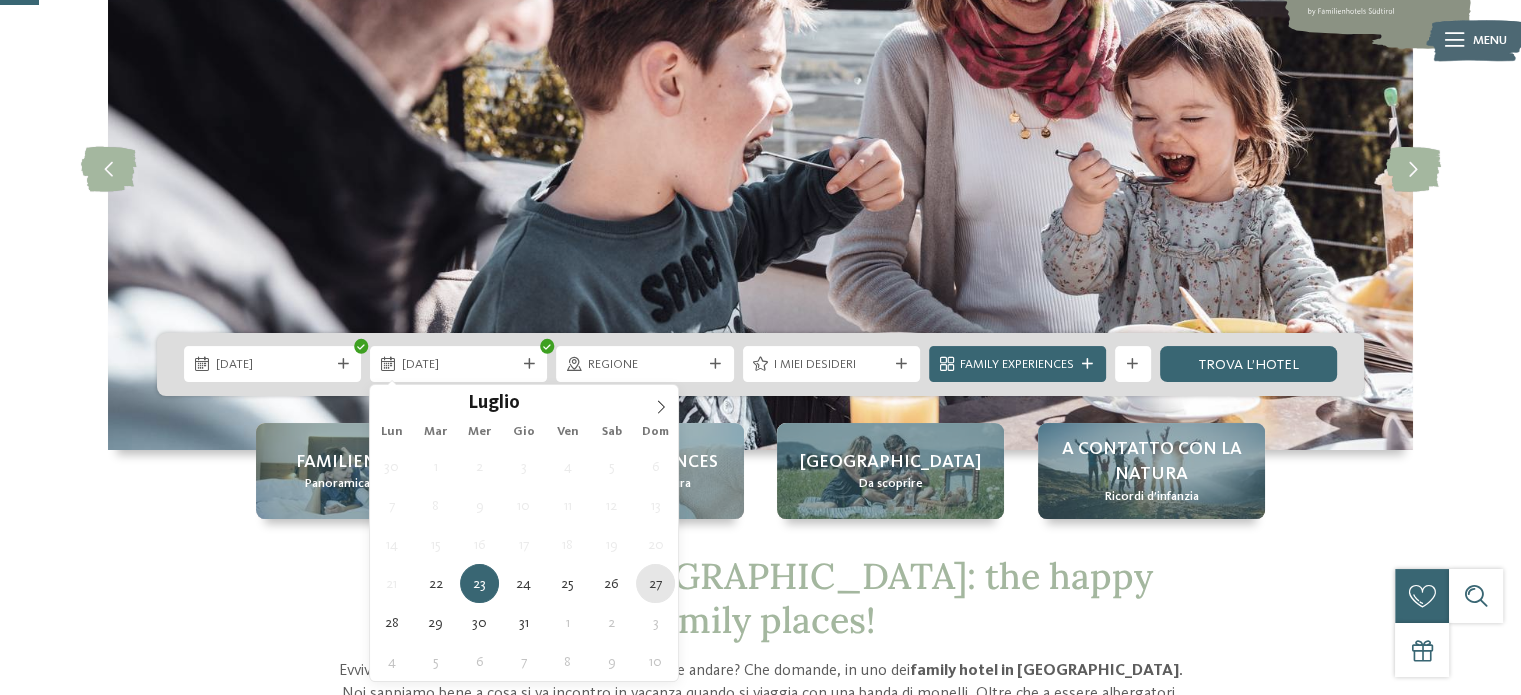 type on "27.07.2025" 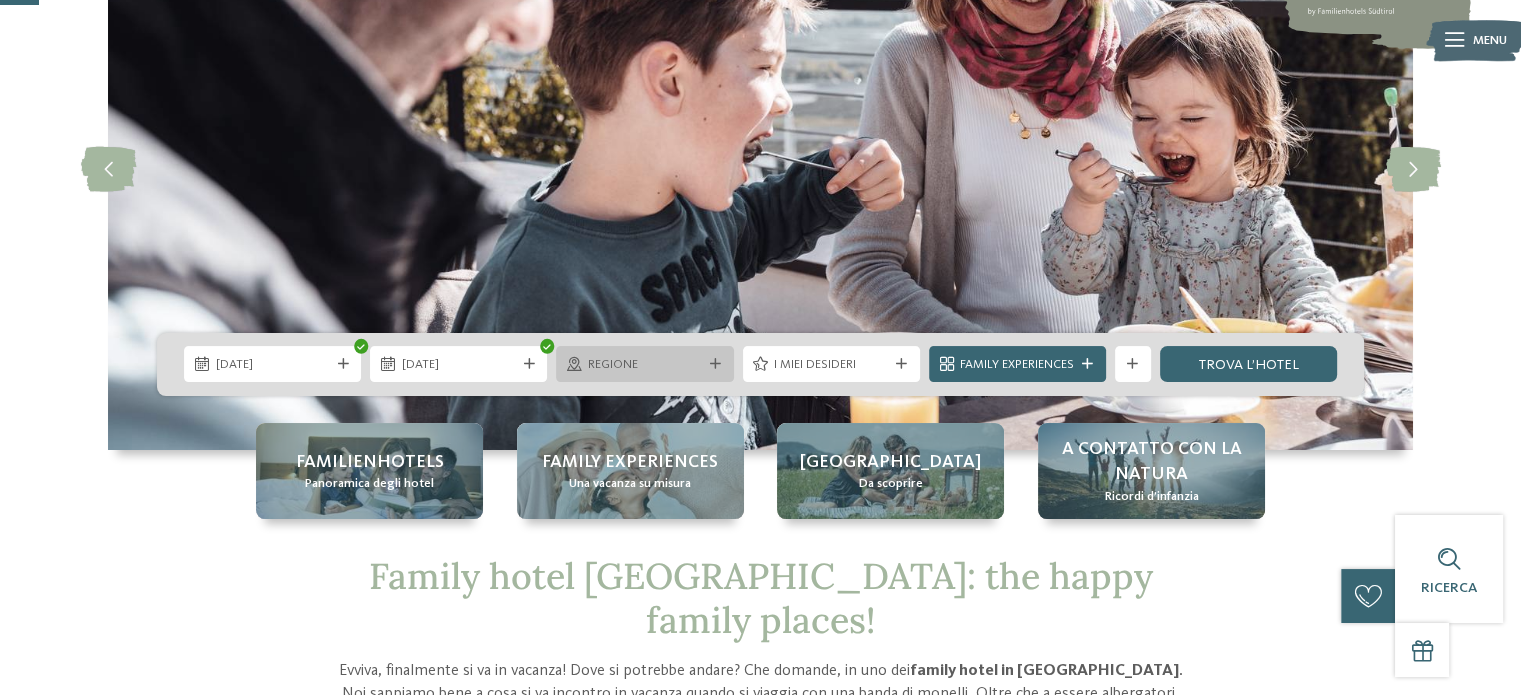 click at bounding box center [715, 364] 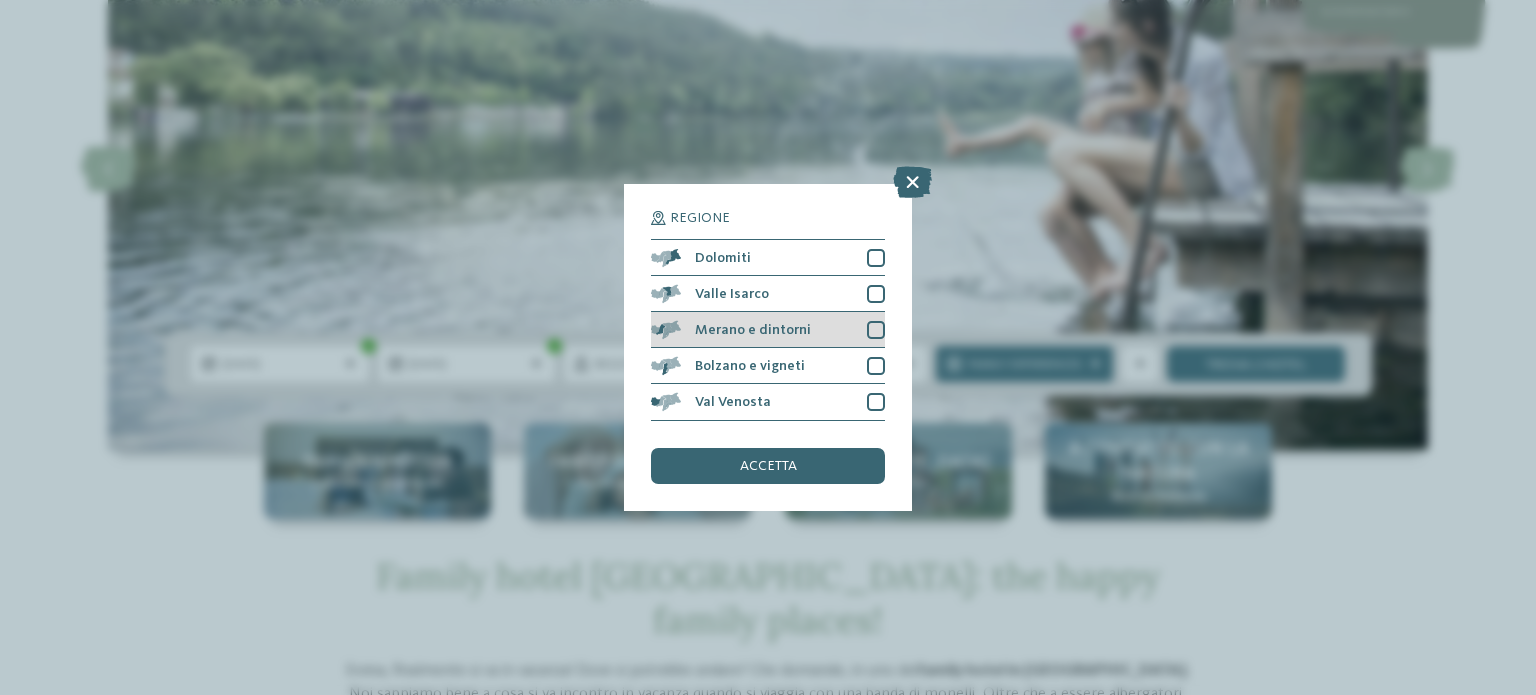 click at bounding box center (876, 330) 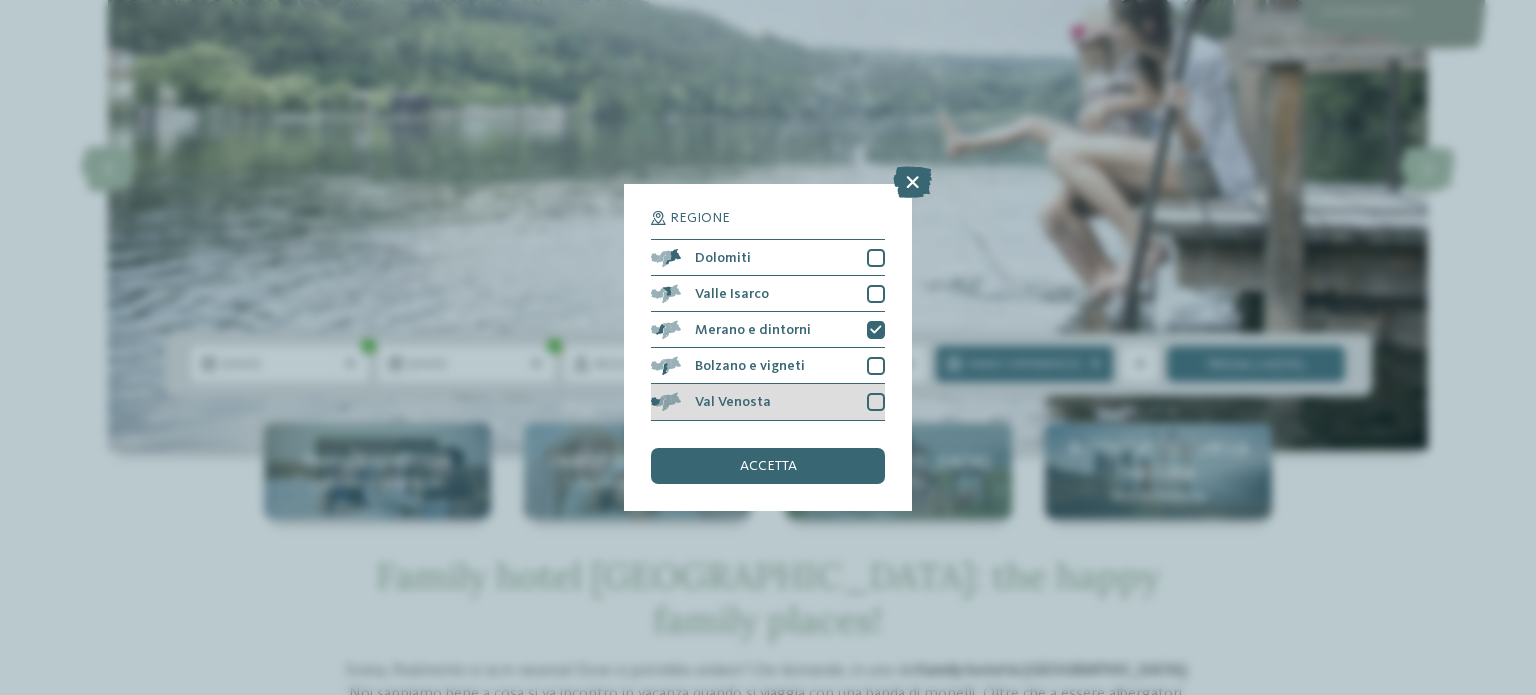 click at bounding box center [876, 402] 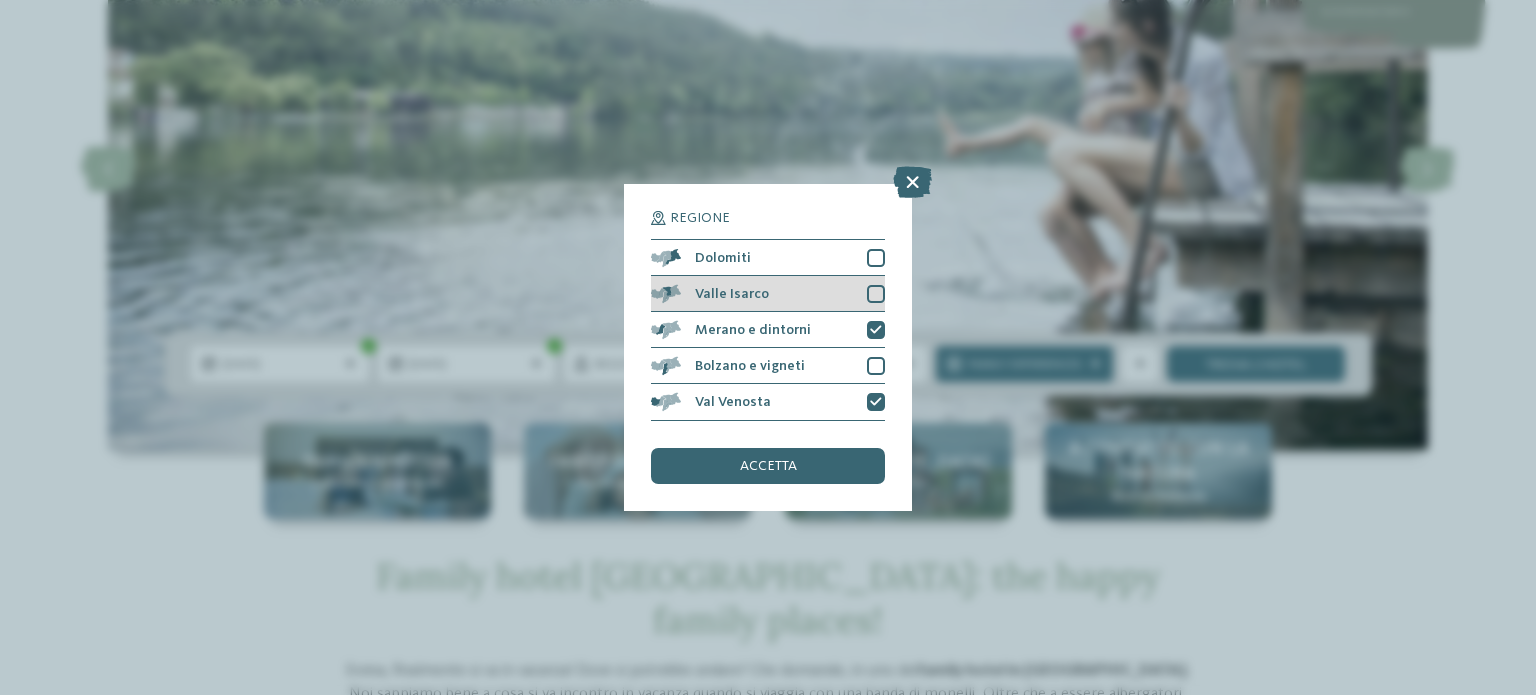 click at bounding box center (876, 294) 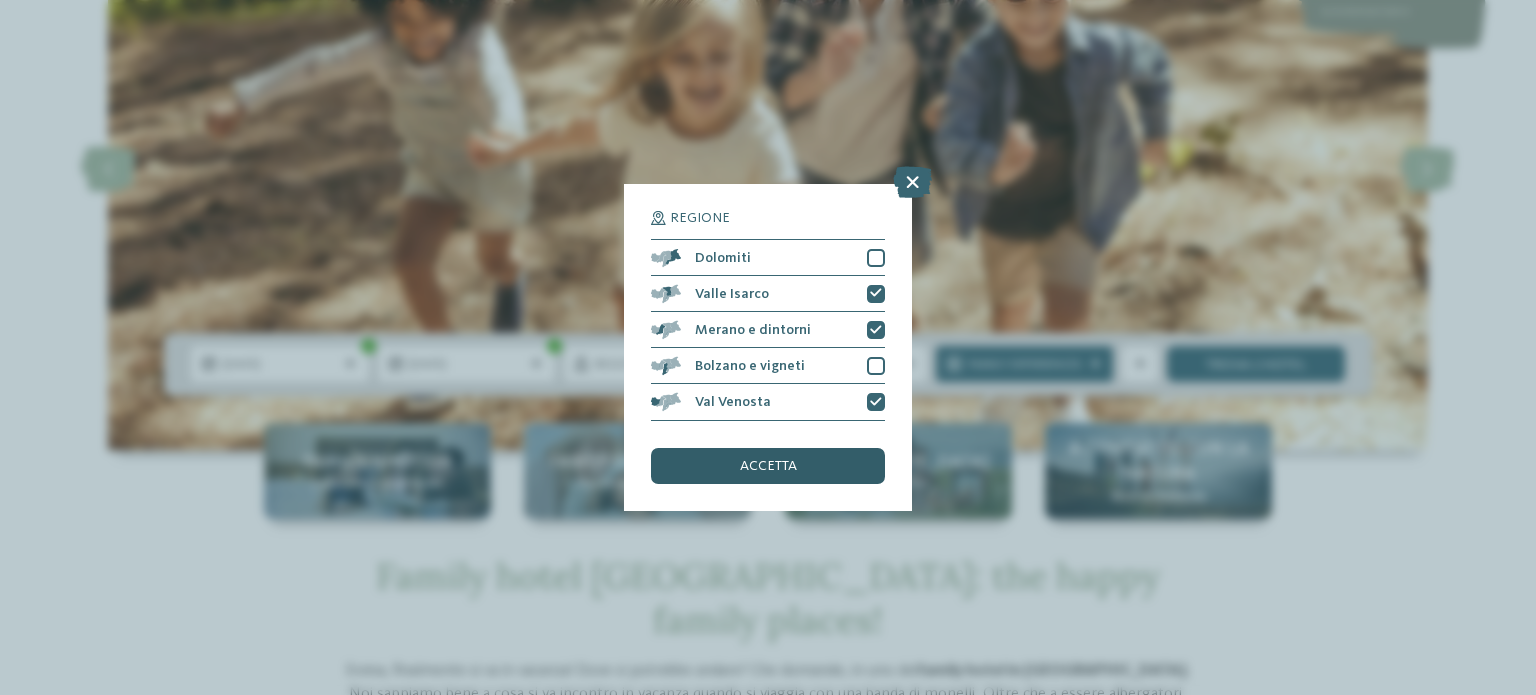 click on "accetta" at bounding box center [768, 466] 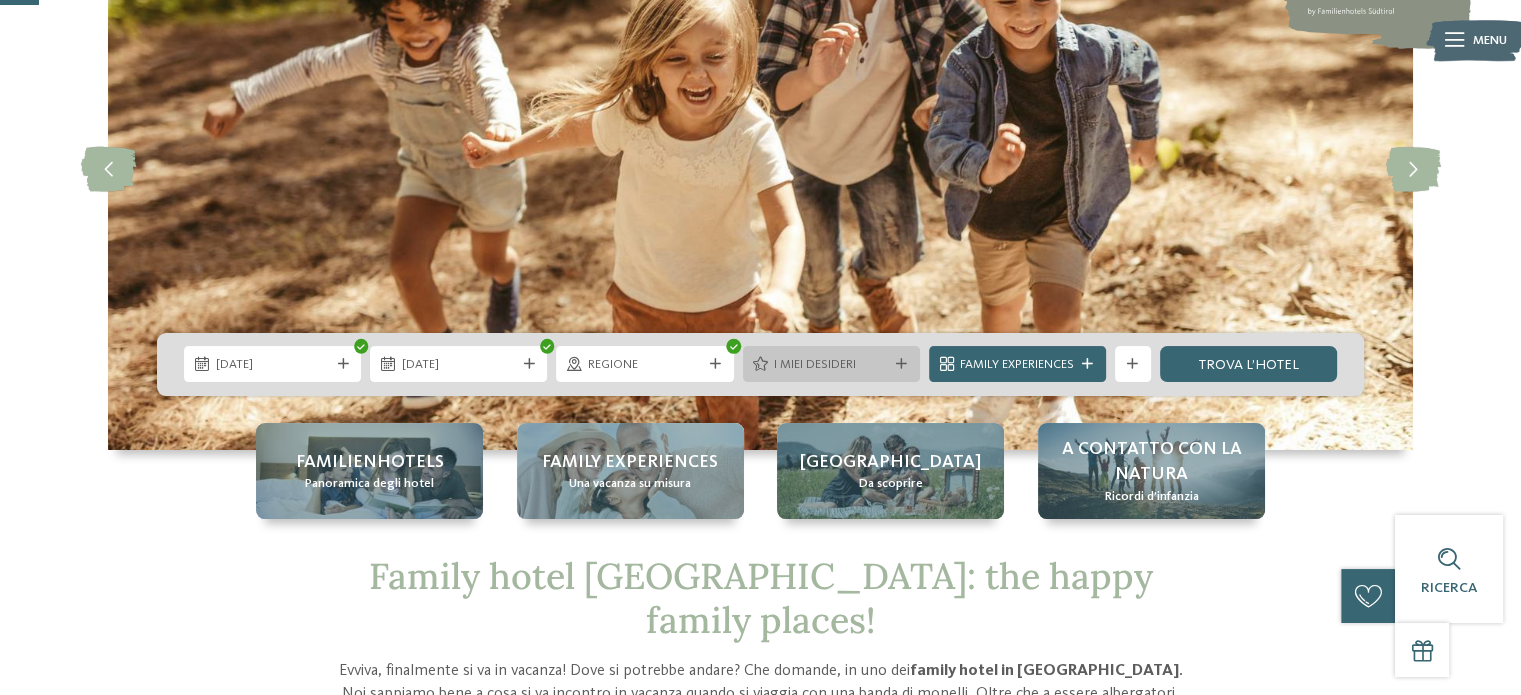 click at bounding box center [901, 364] 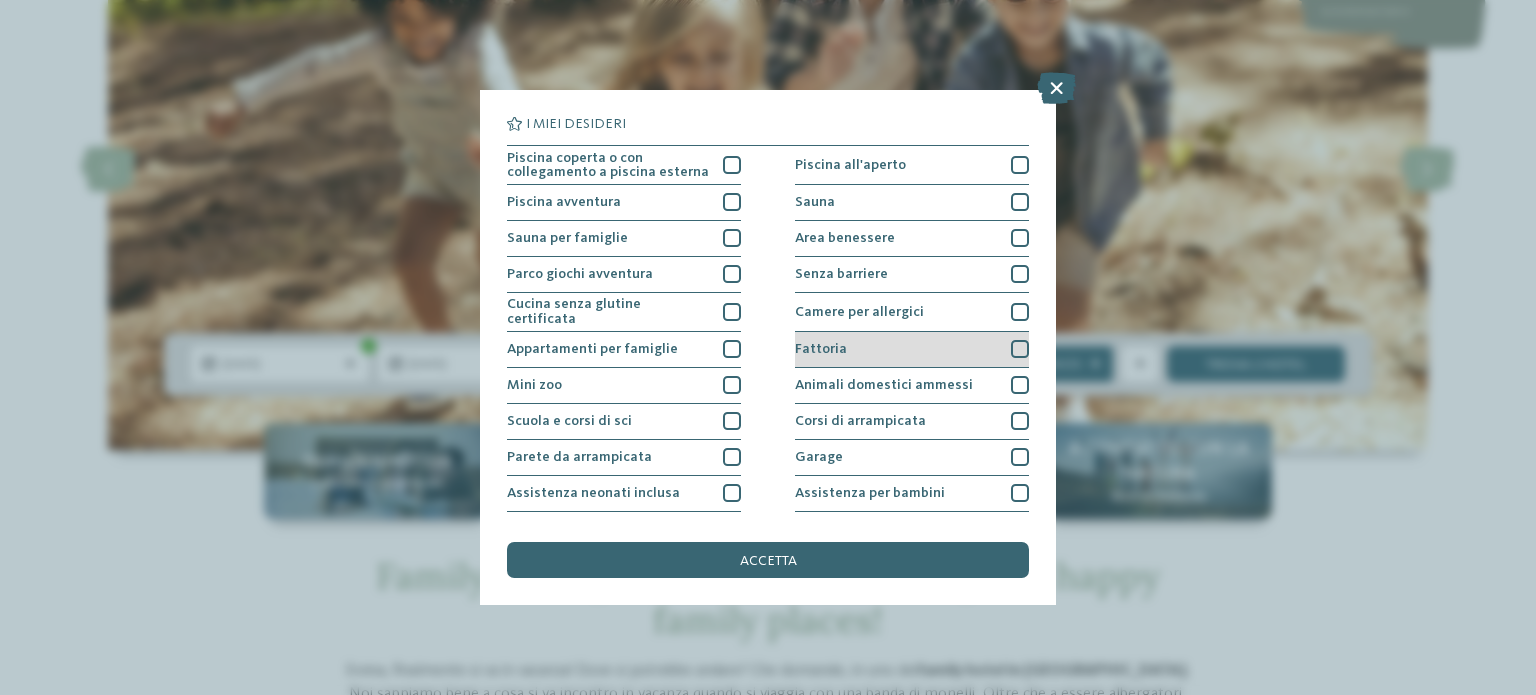 click on "Fattoria" at bounding box center [912, 350] 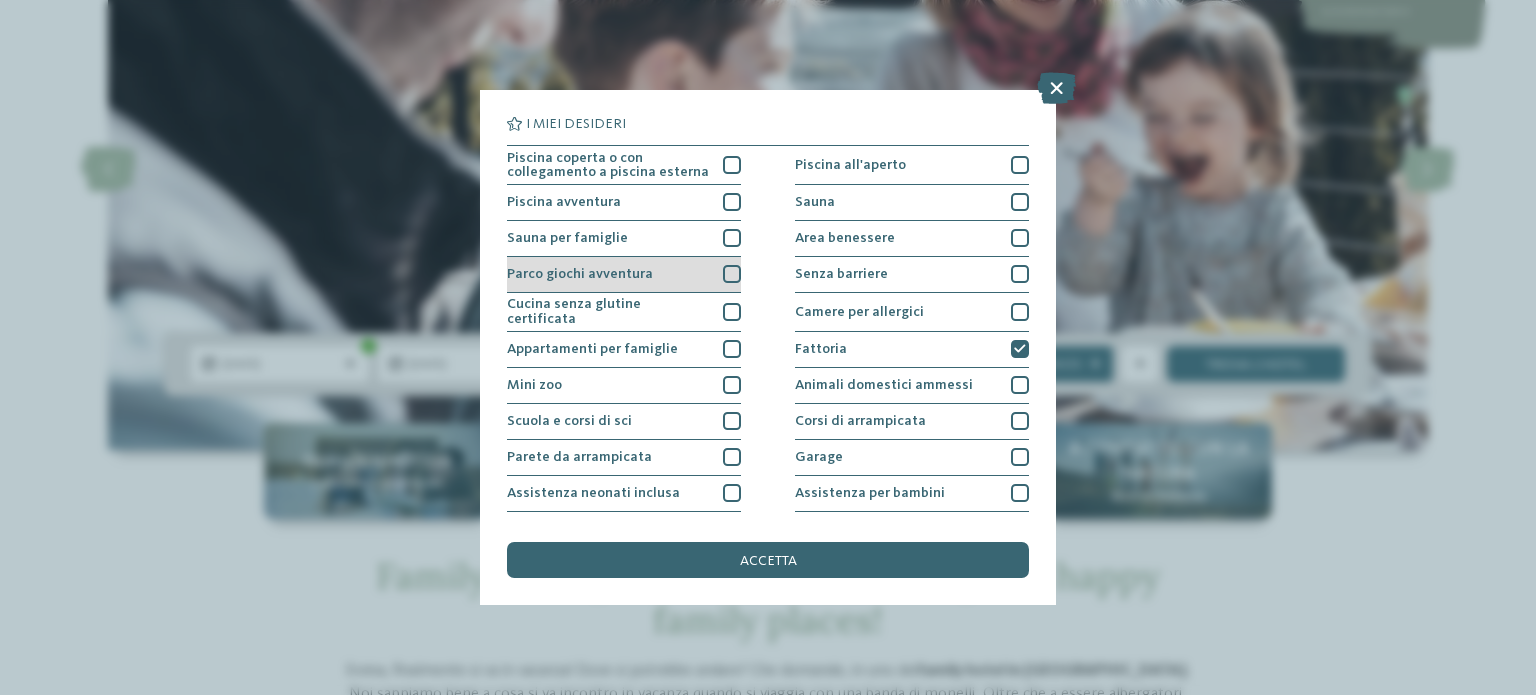 click at bounding box center (732, 274) 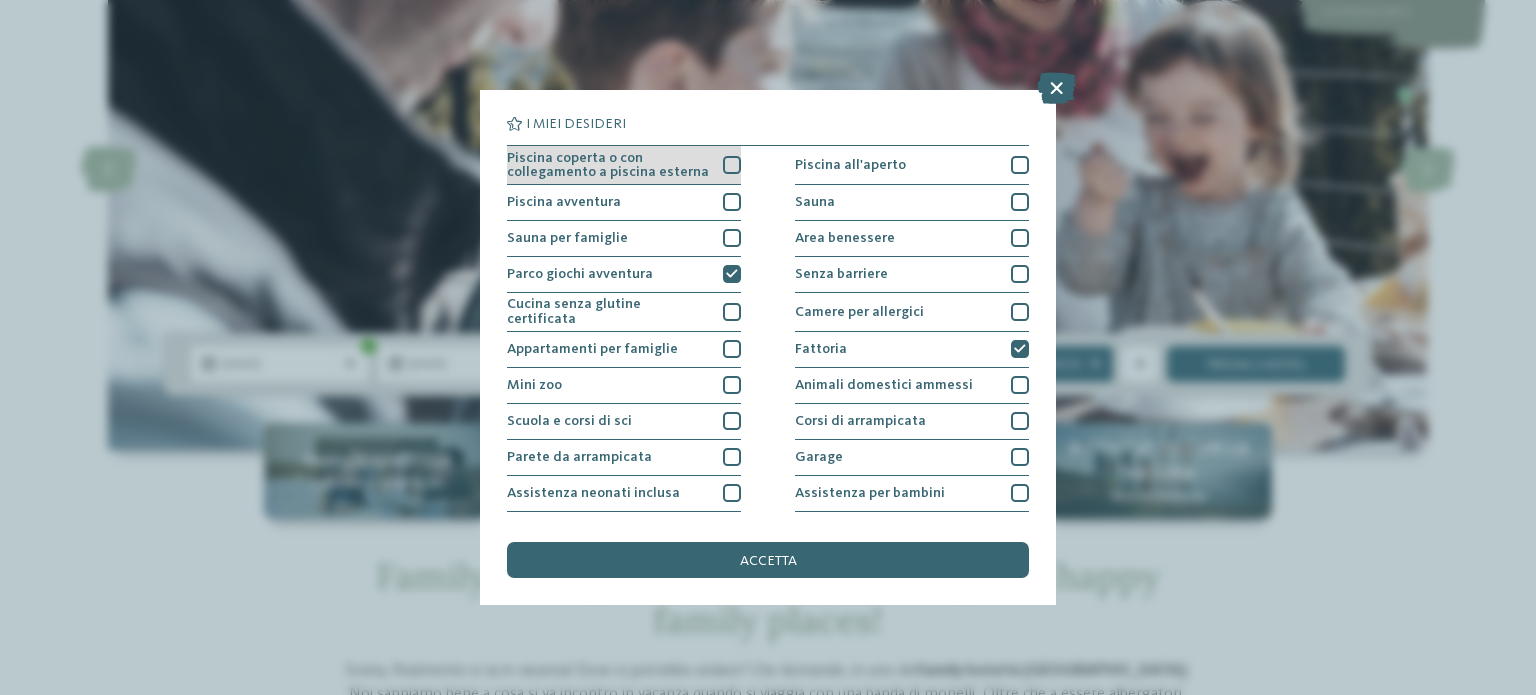 click at bounding box center (732, 165) 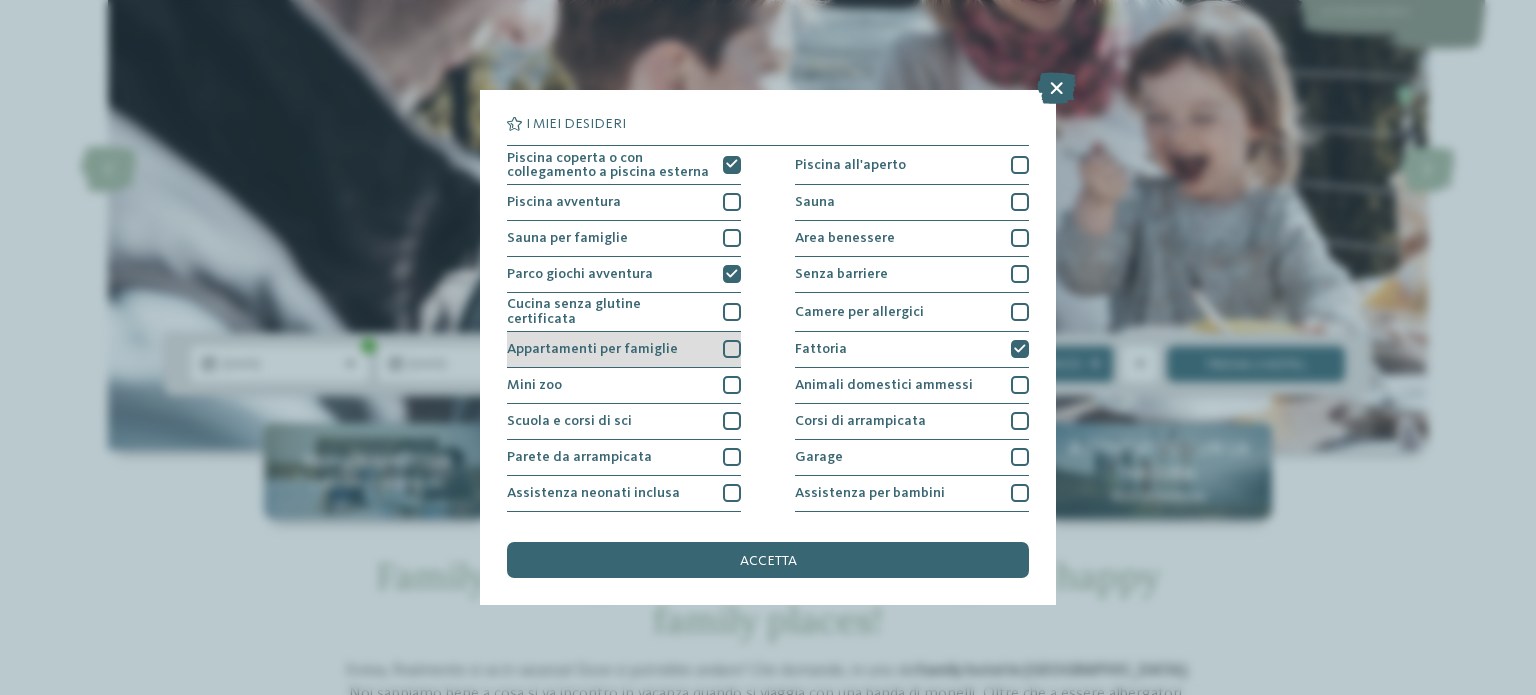 click at bounding box center [732, 349] 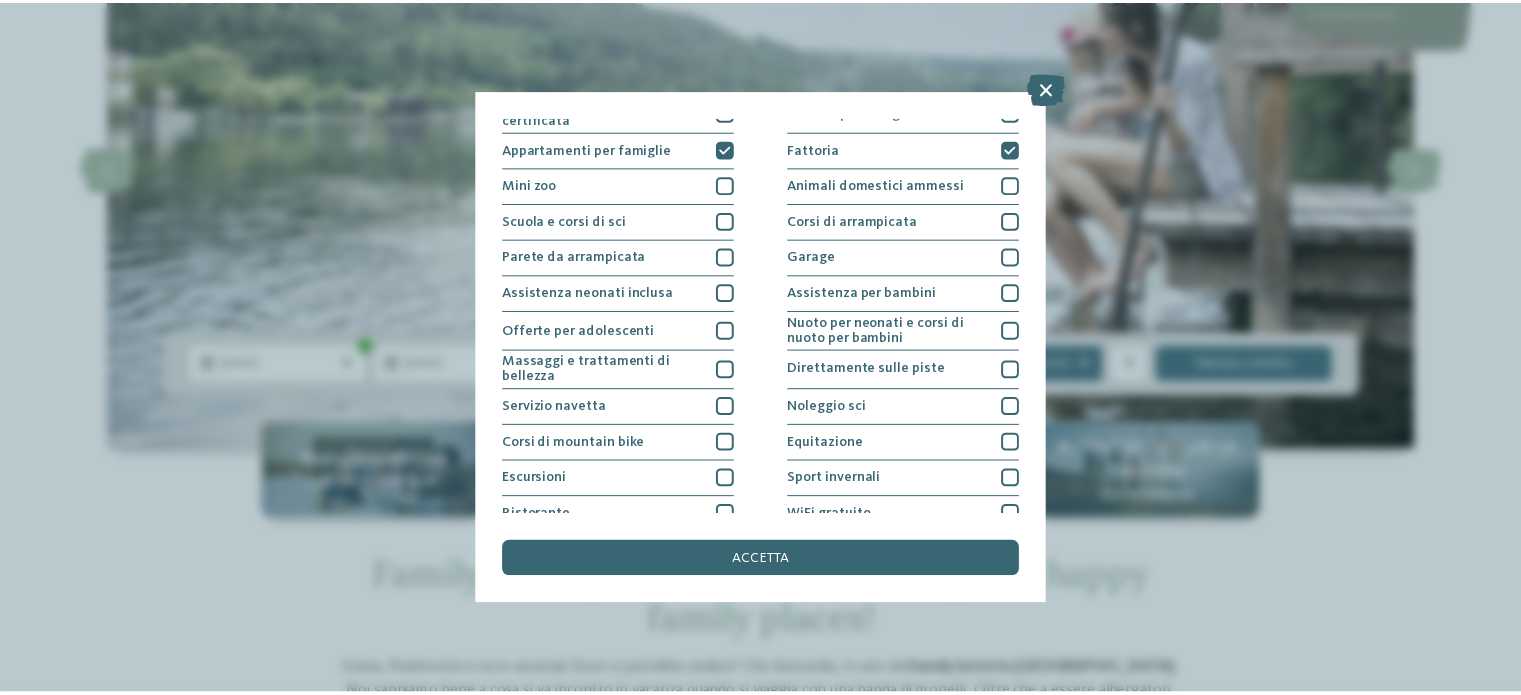 scroll, scrollTop: 251, scrollLeft: 0, axis: vertical 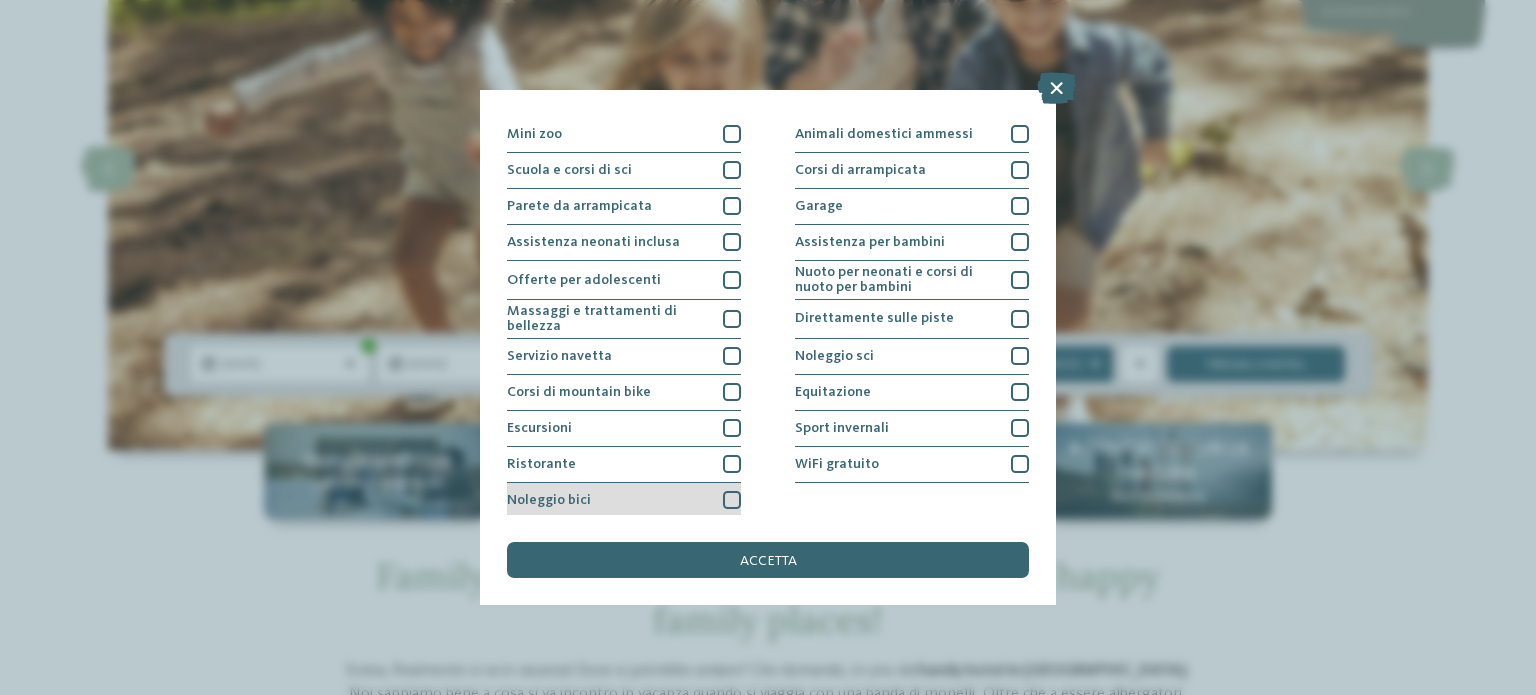 click at bounding box center (732, 500) 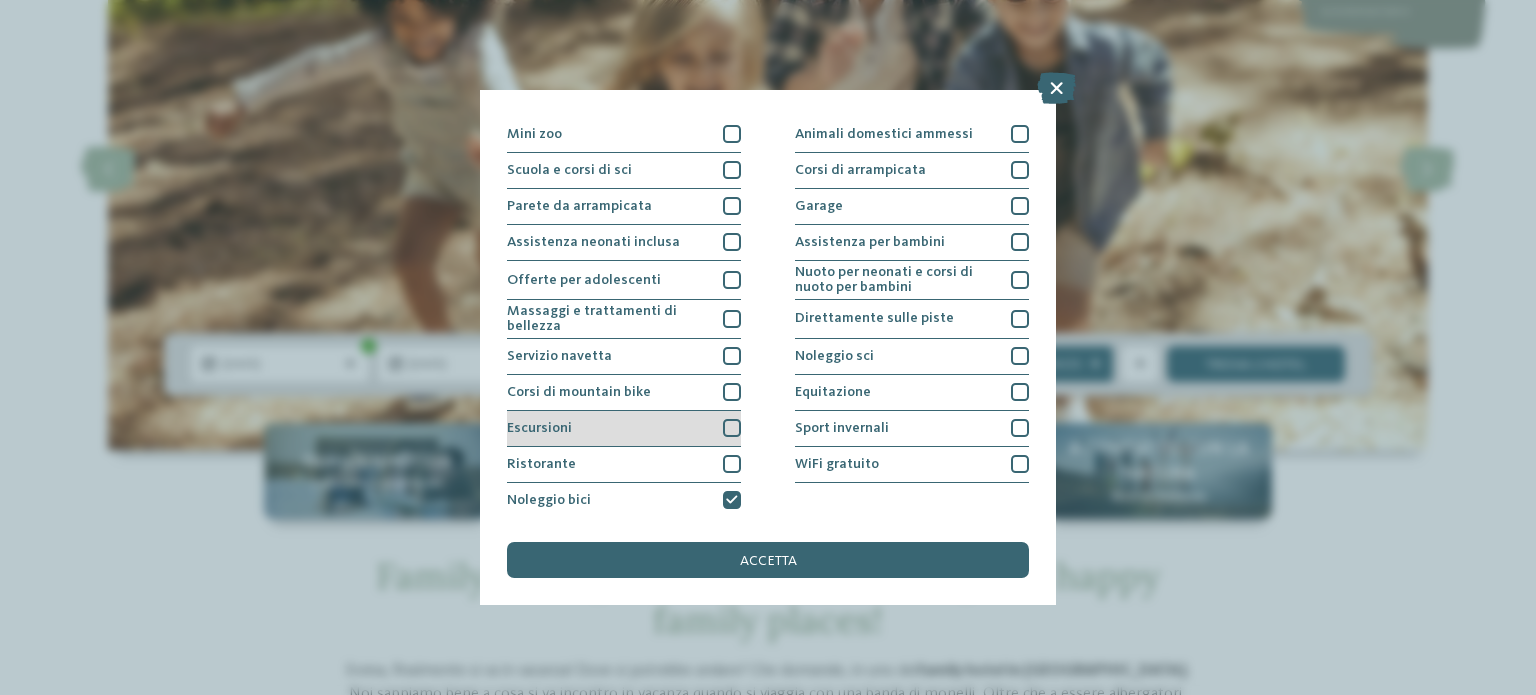 click at bounding box center (732, 428) 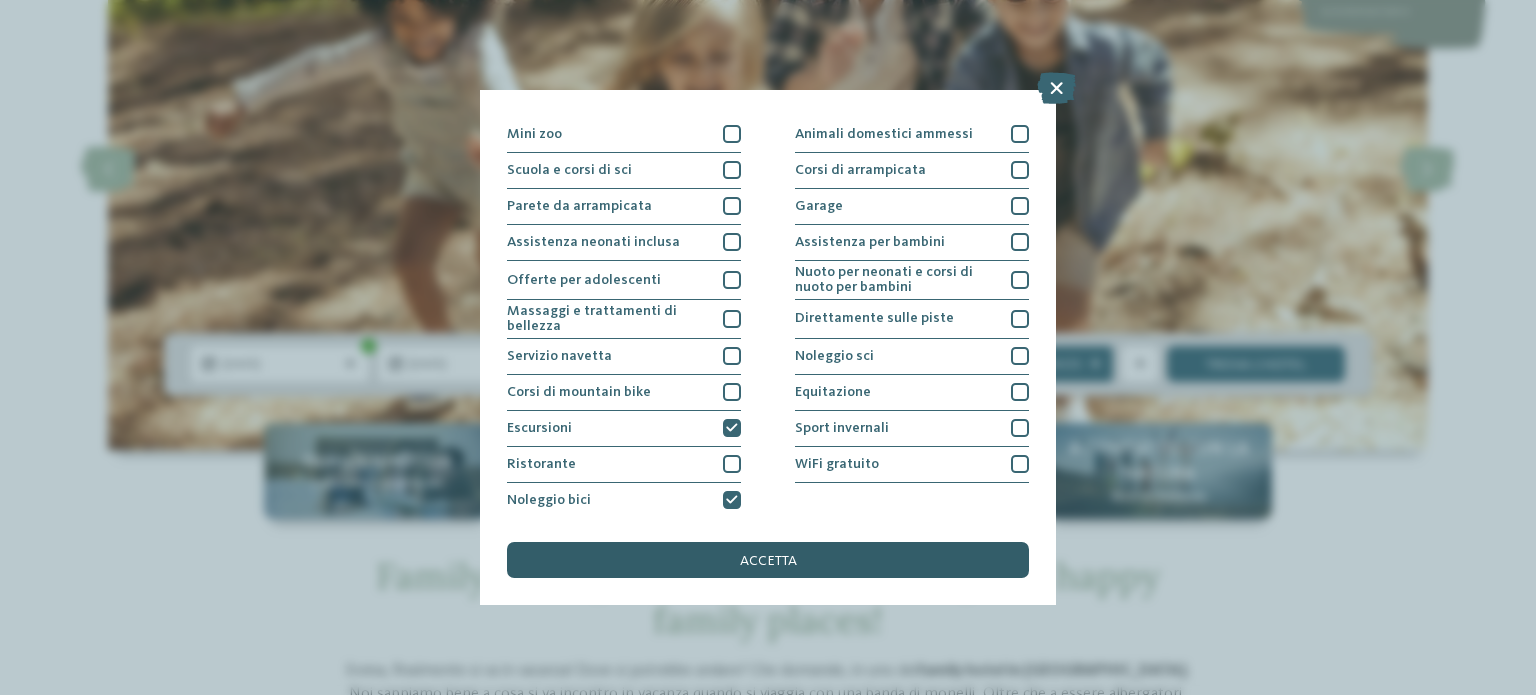 click on "accetta" at bounding box center (768, 560) 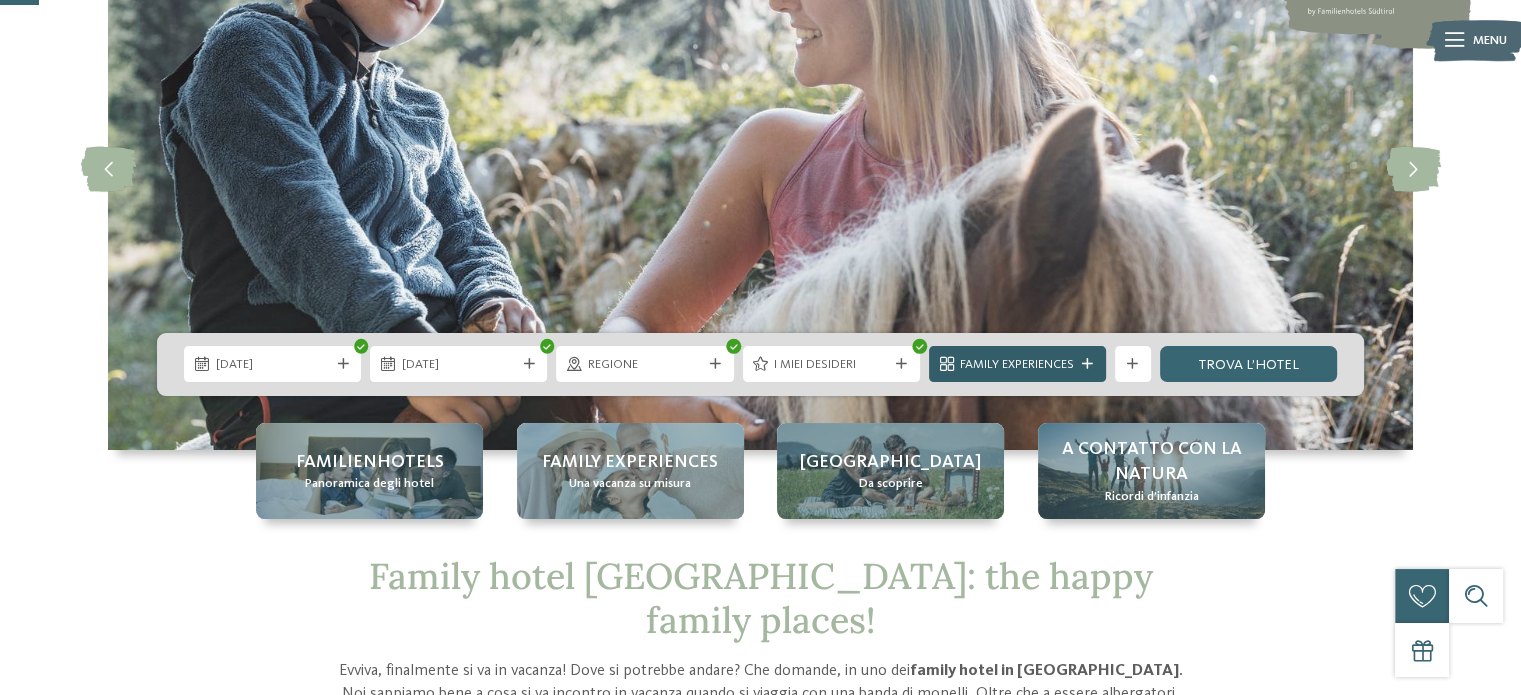 click at bounding box center [1087, 364] 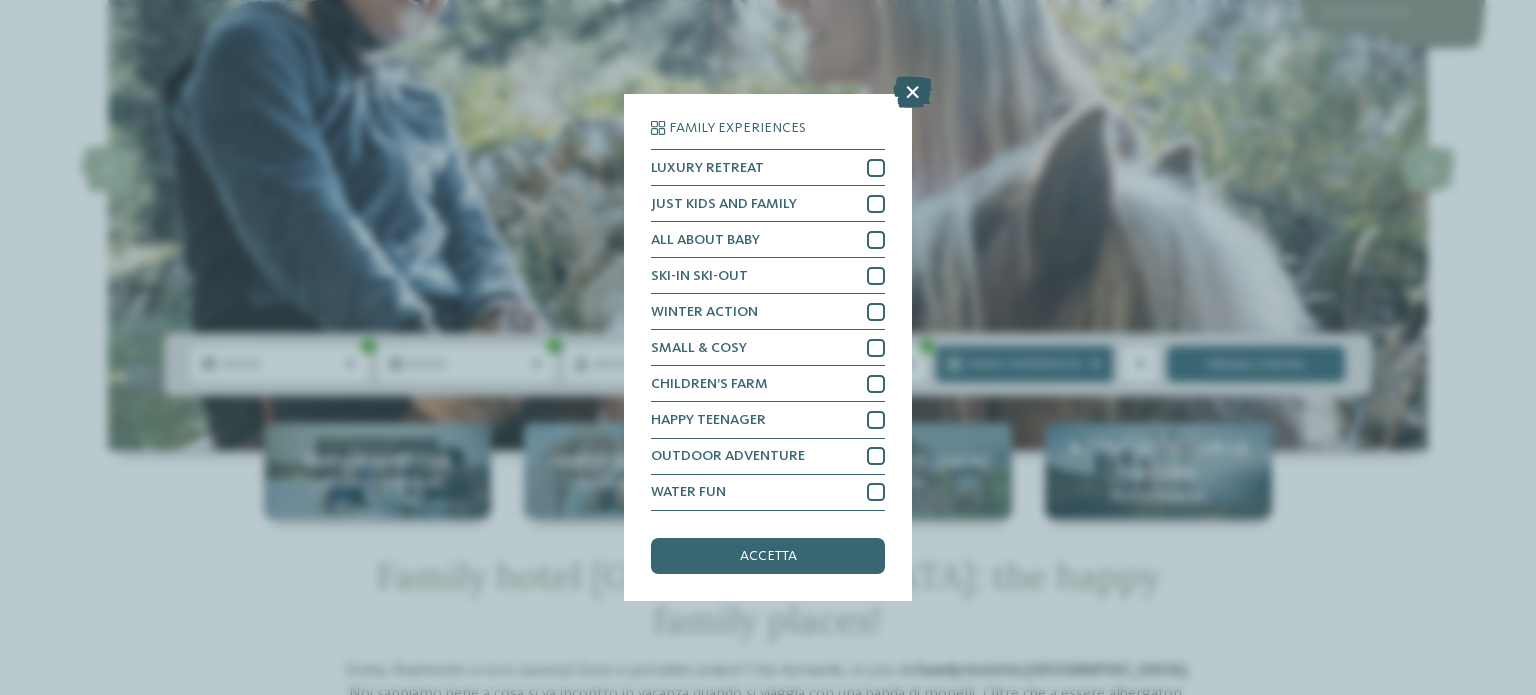 click at bounding box center (912, 93) 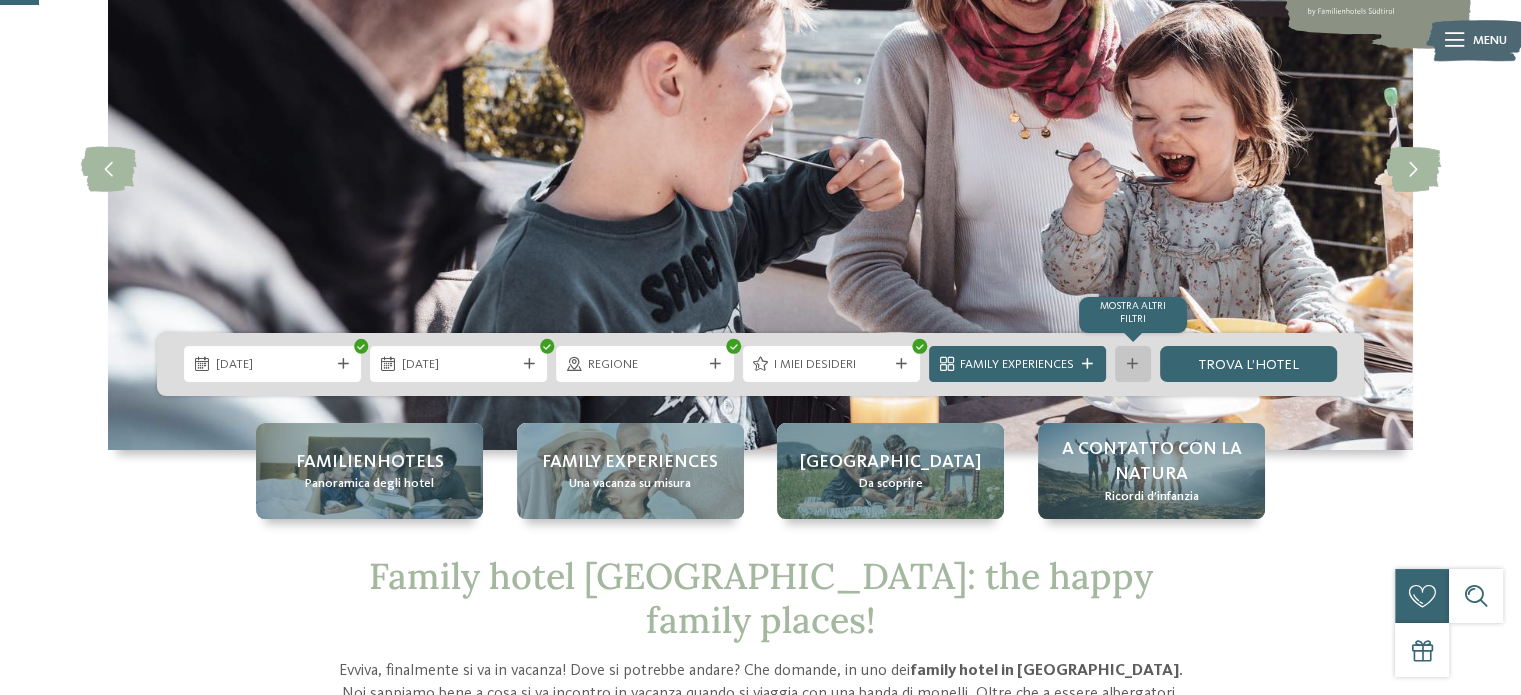 click at bounding box center [1132, 364] 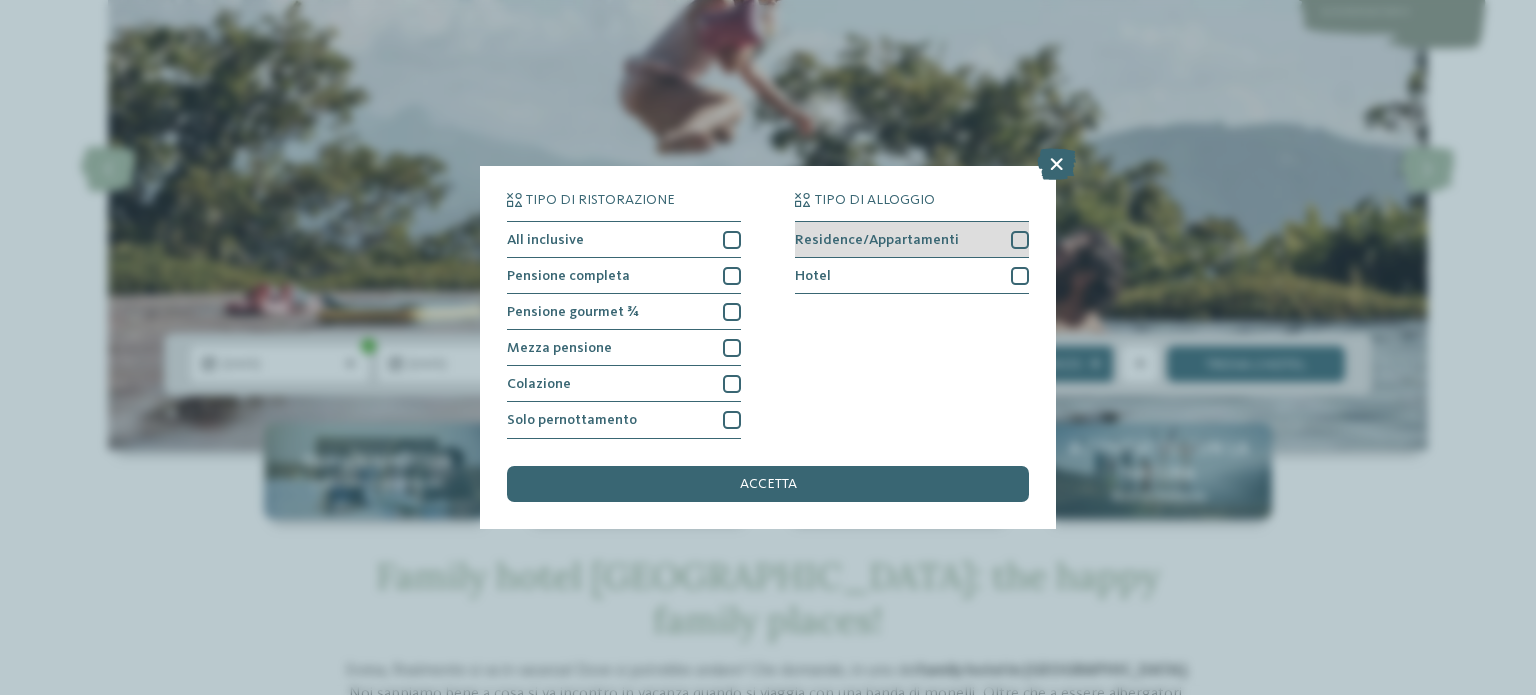 click at bounding box center [1020, 240] 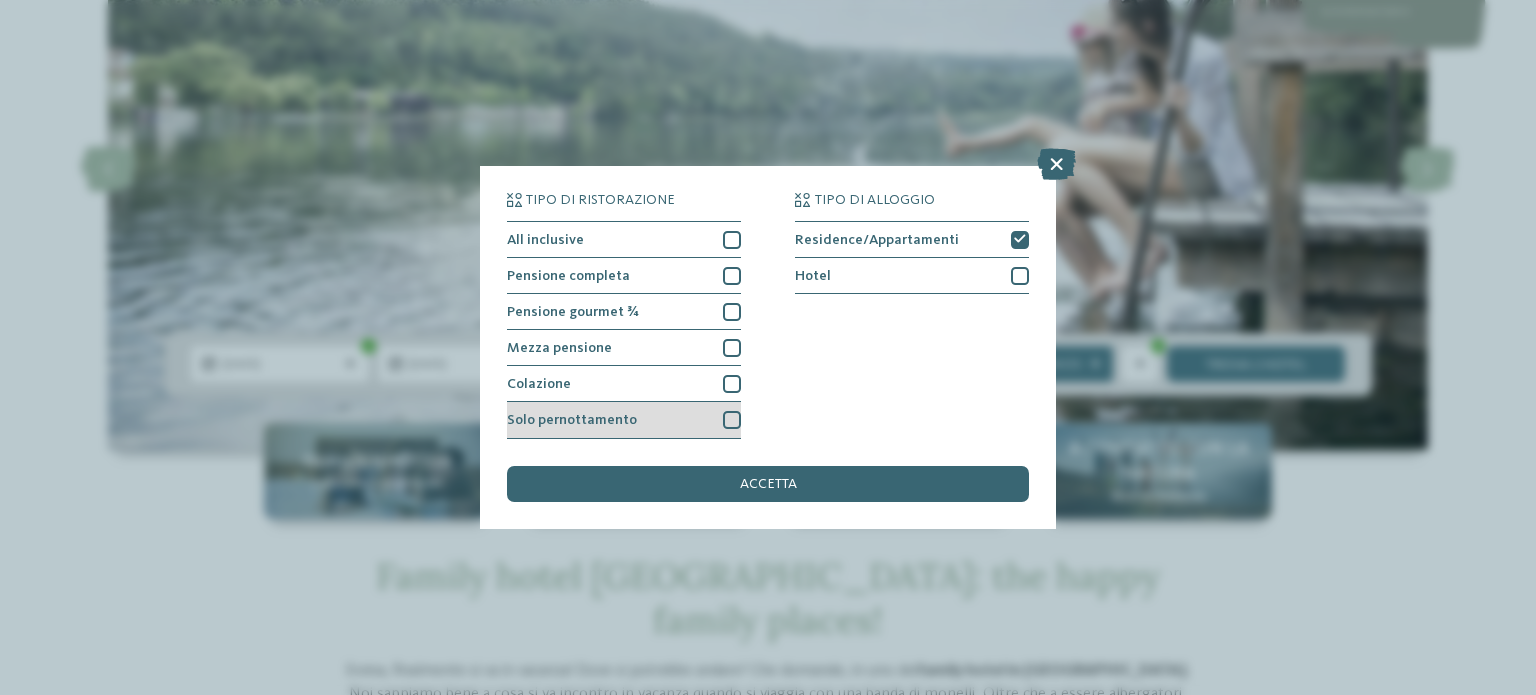 click at bounding box center [732, 420] 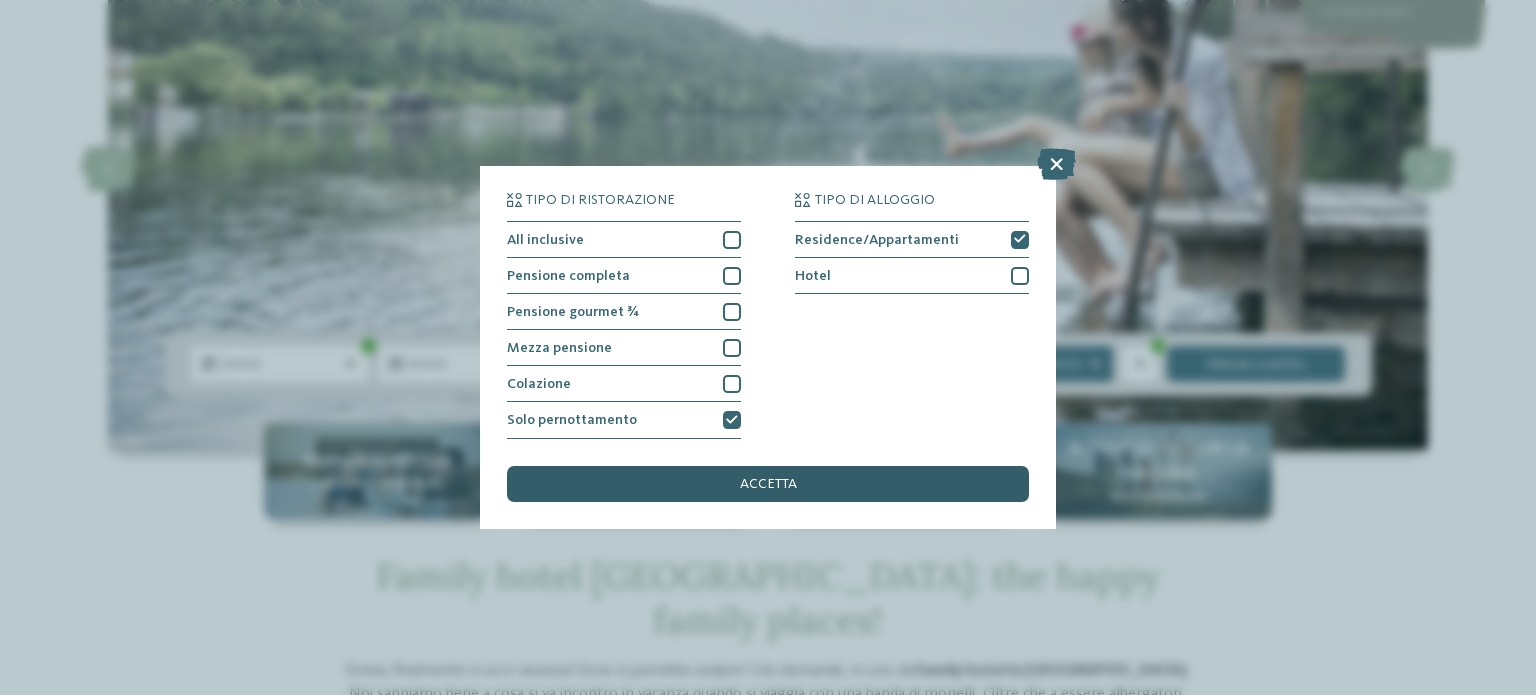 click on "accetta" at bounding box center (768, 484) 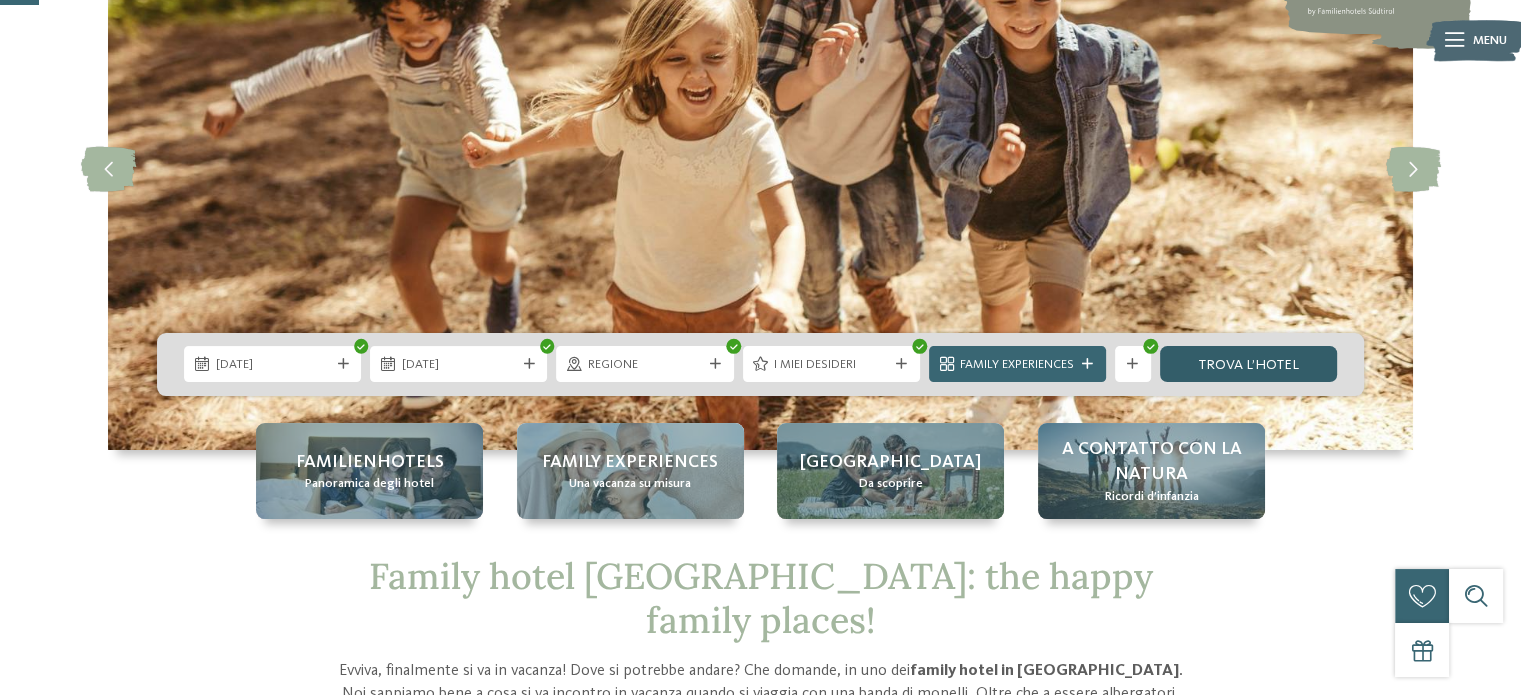 click on "trova l’hotel" at bounding box center (1248, 364) 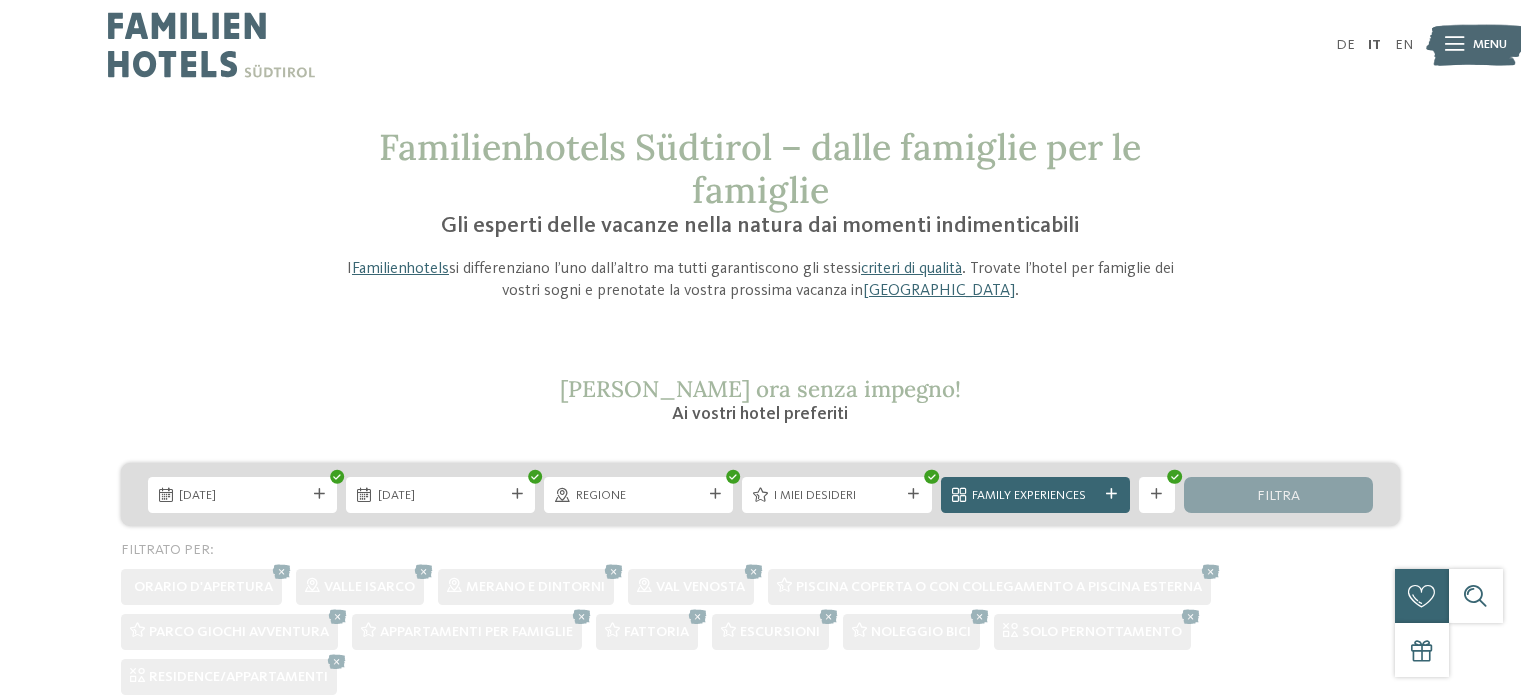 scroll, scrollTop: 0, scrollLeft: 0, axis: both 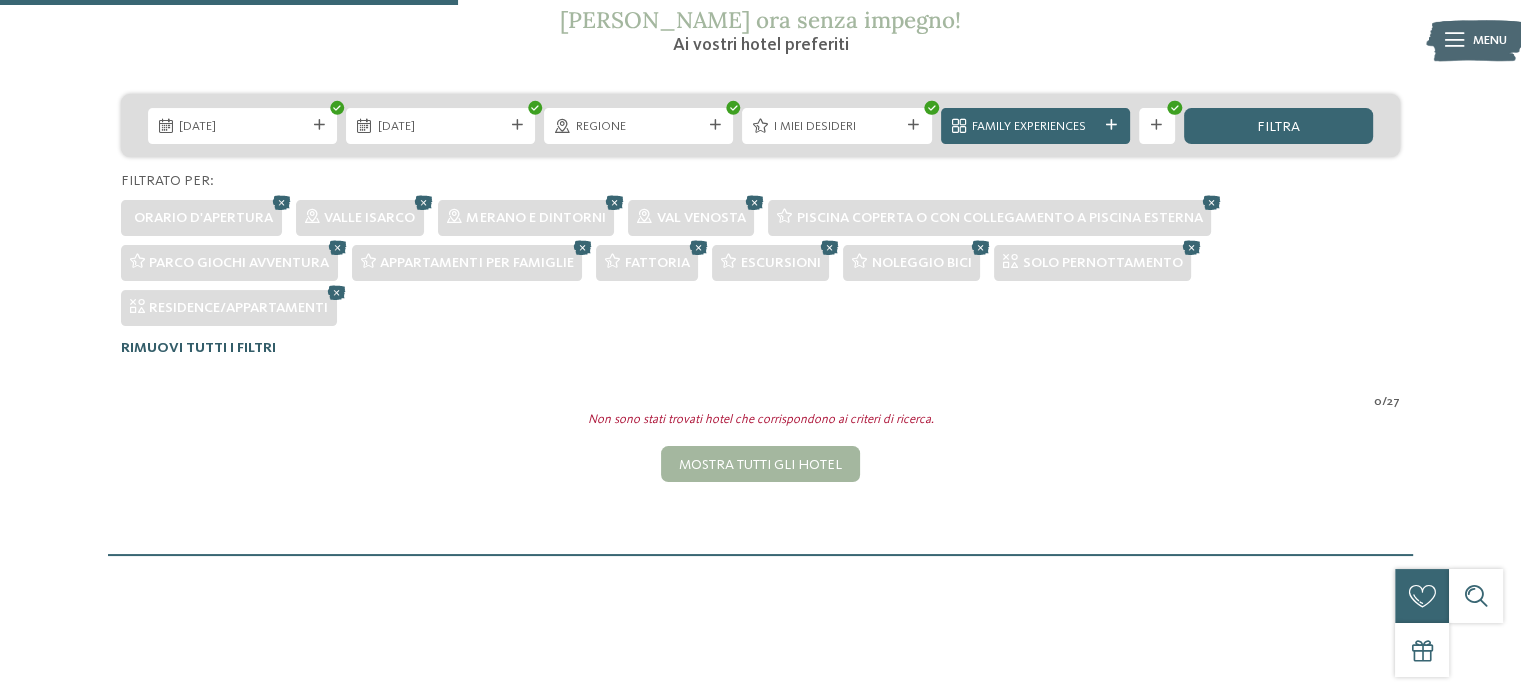 click on "Rimuovi tutti i filtri" at bounding box center (198, 348) 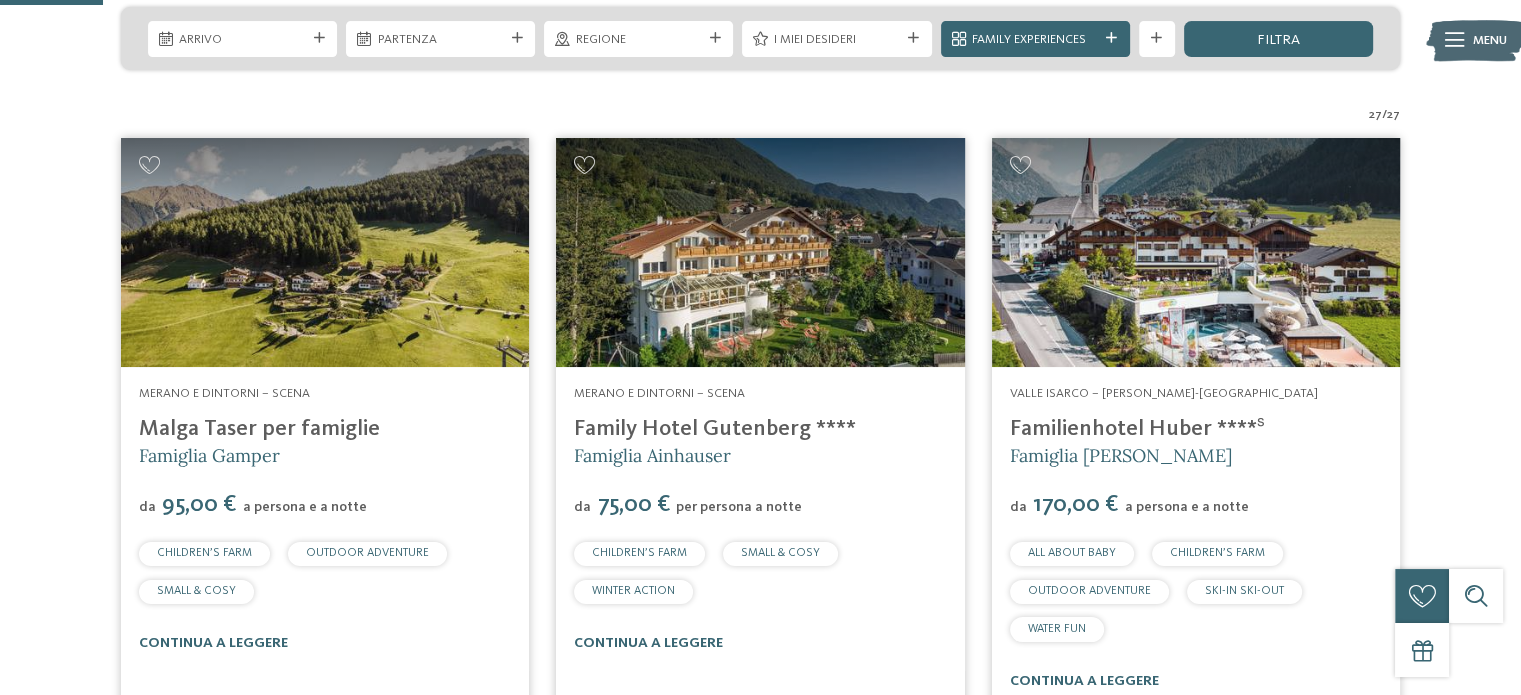 scroll, scrollTop: 470, scrollLeft: 0, axis: vertical 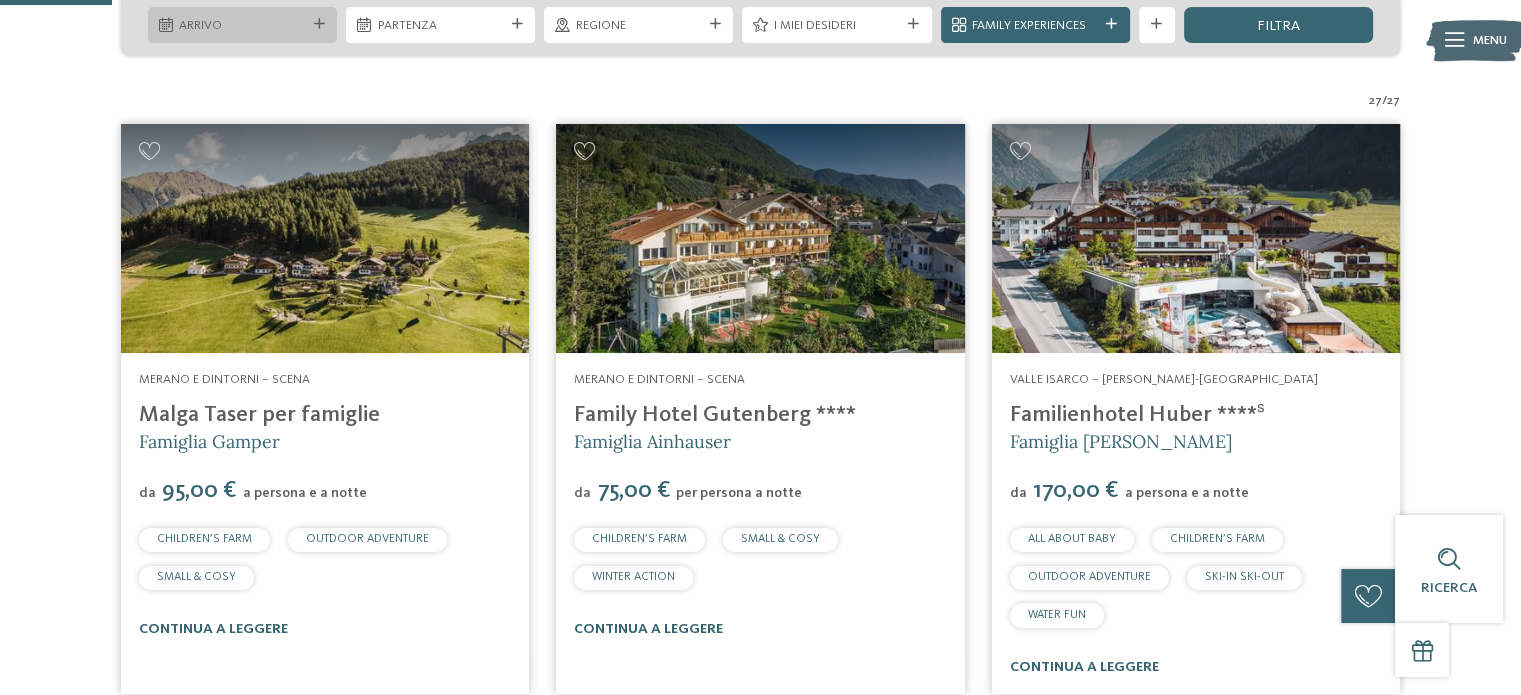 click on "Arrivo" at bounding box center [242, 26] 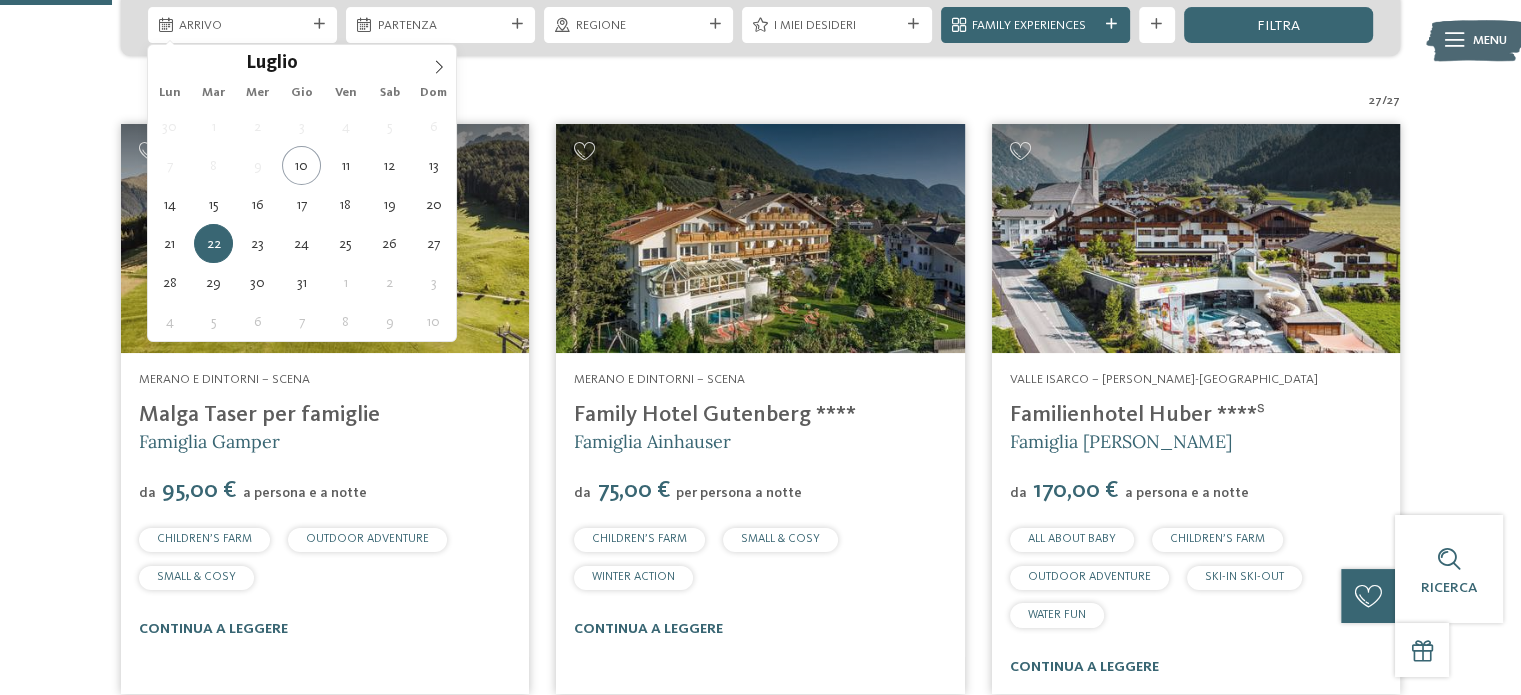 type on "22.07.2025" 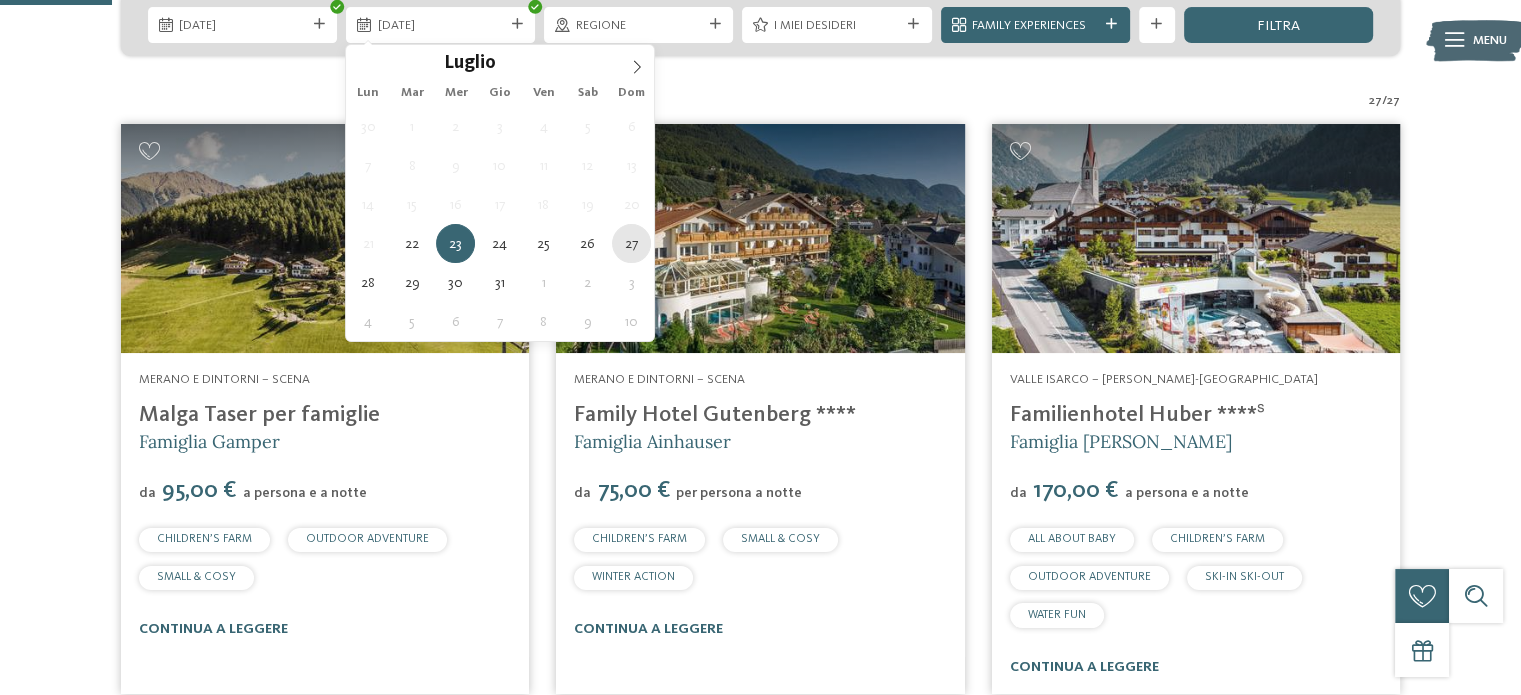 type on "27.07.2025" 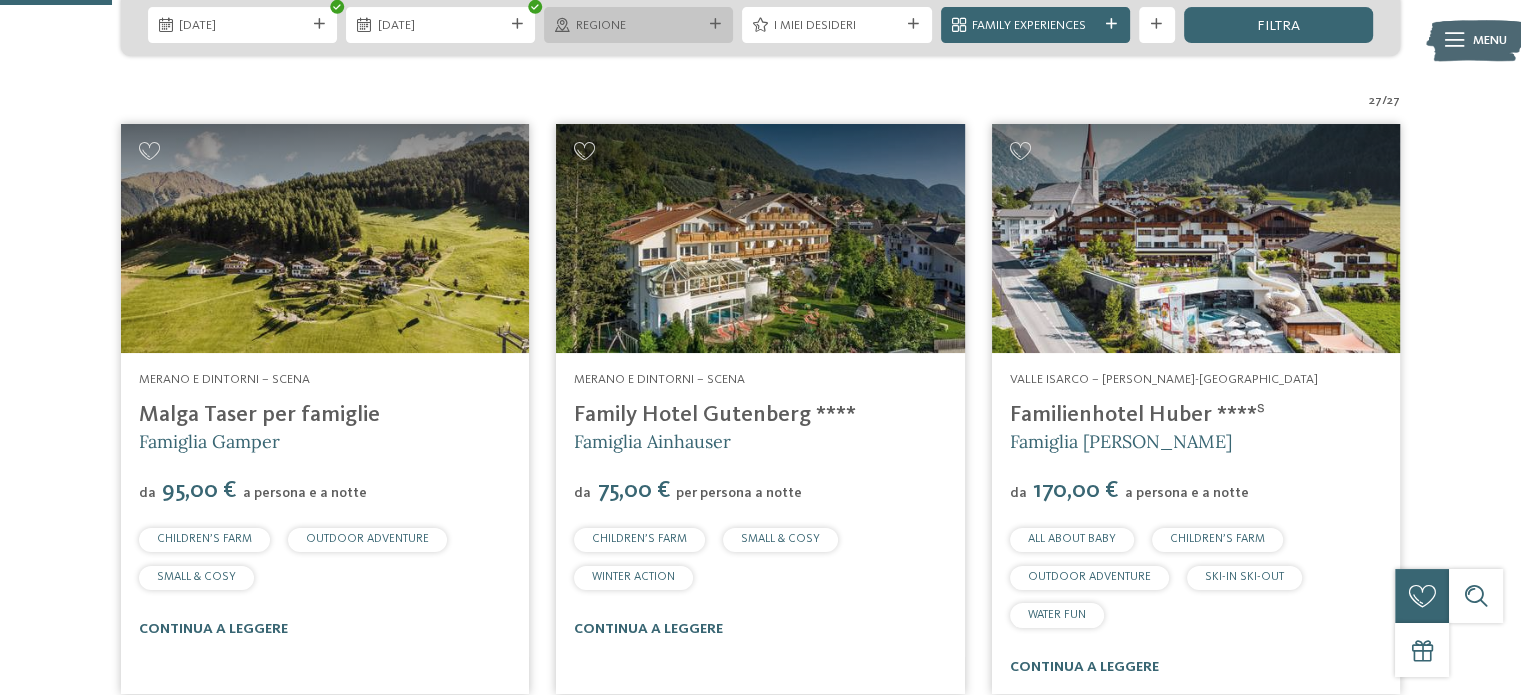 click at bounding box center [715, 24] 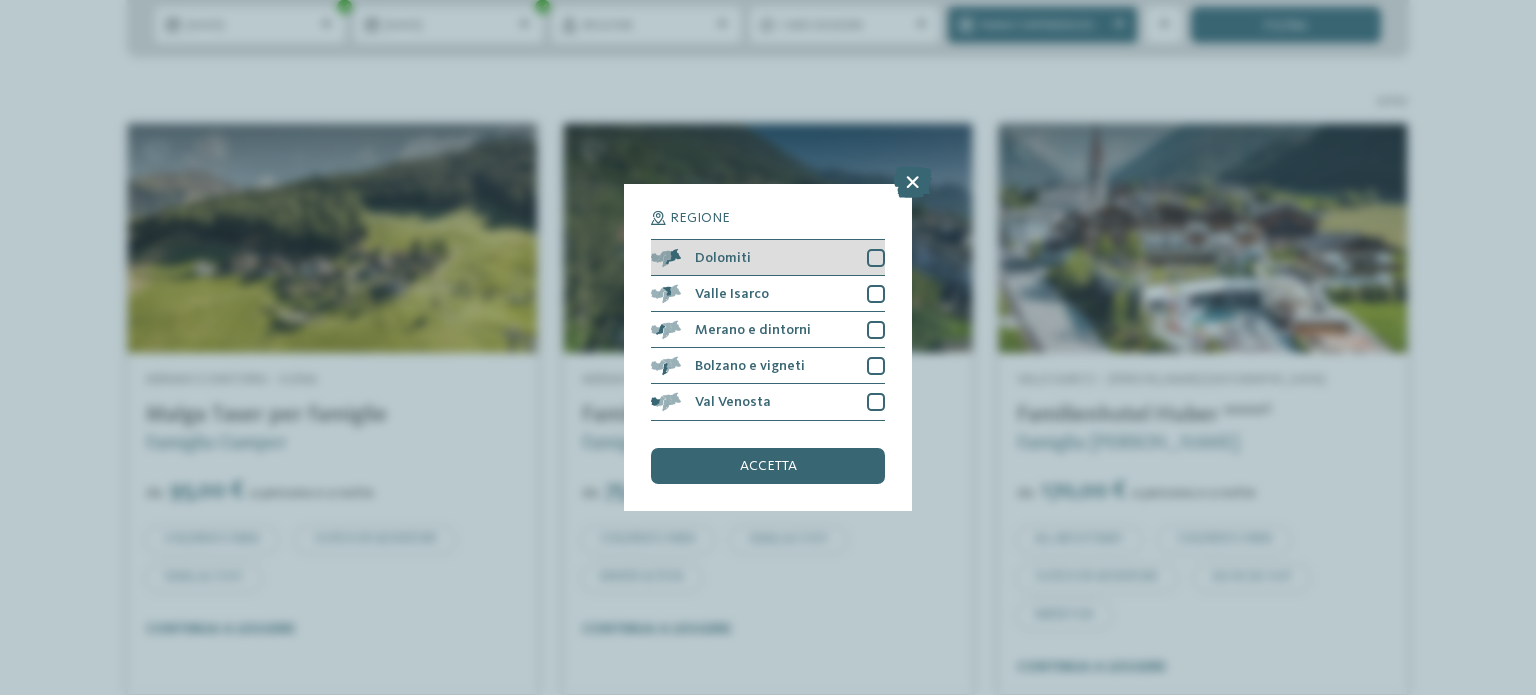click on "Dolomiti" at bounding box center [768, 258] 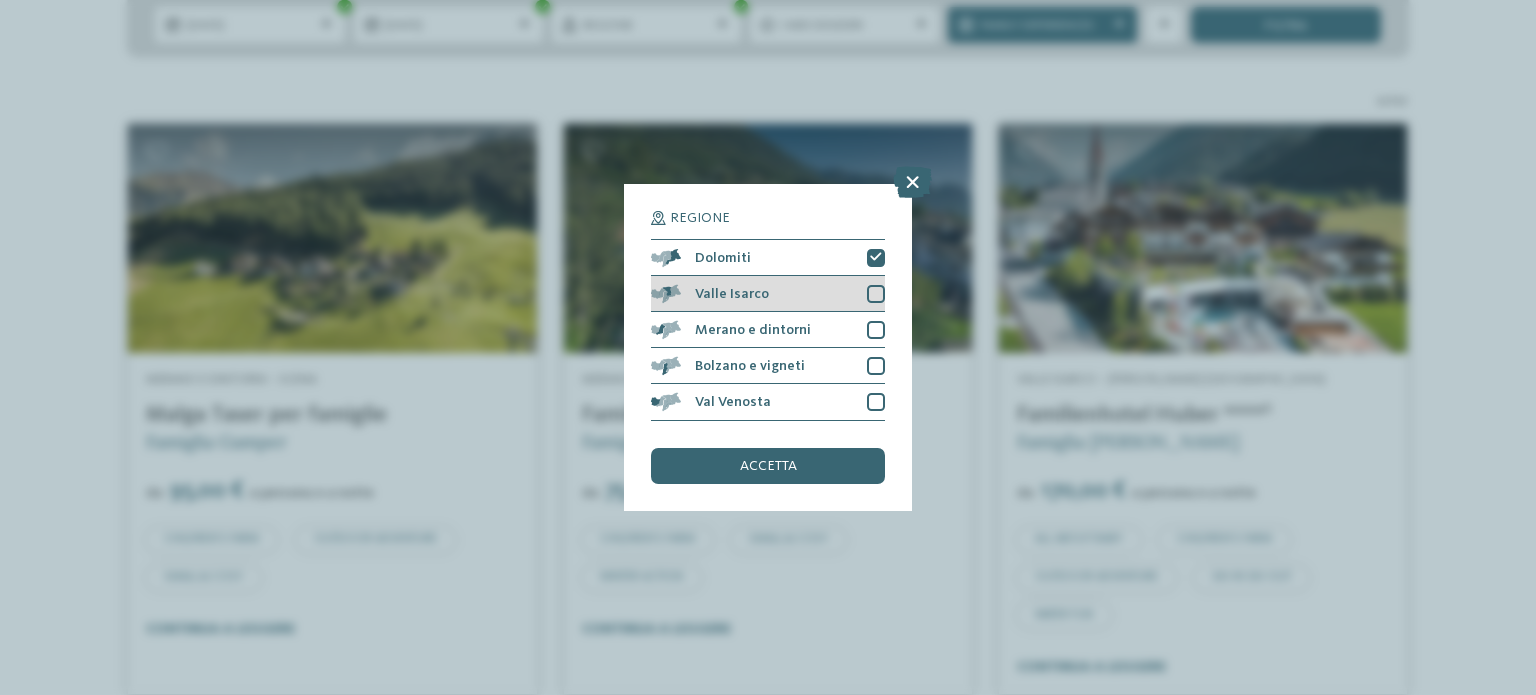 click at bounding box center [876, 294] 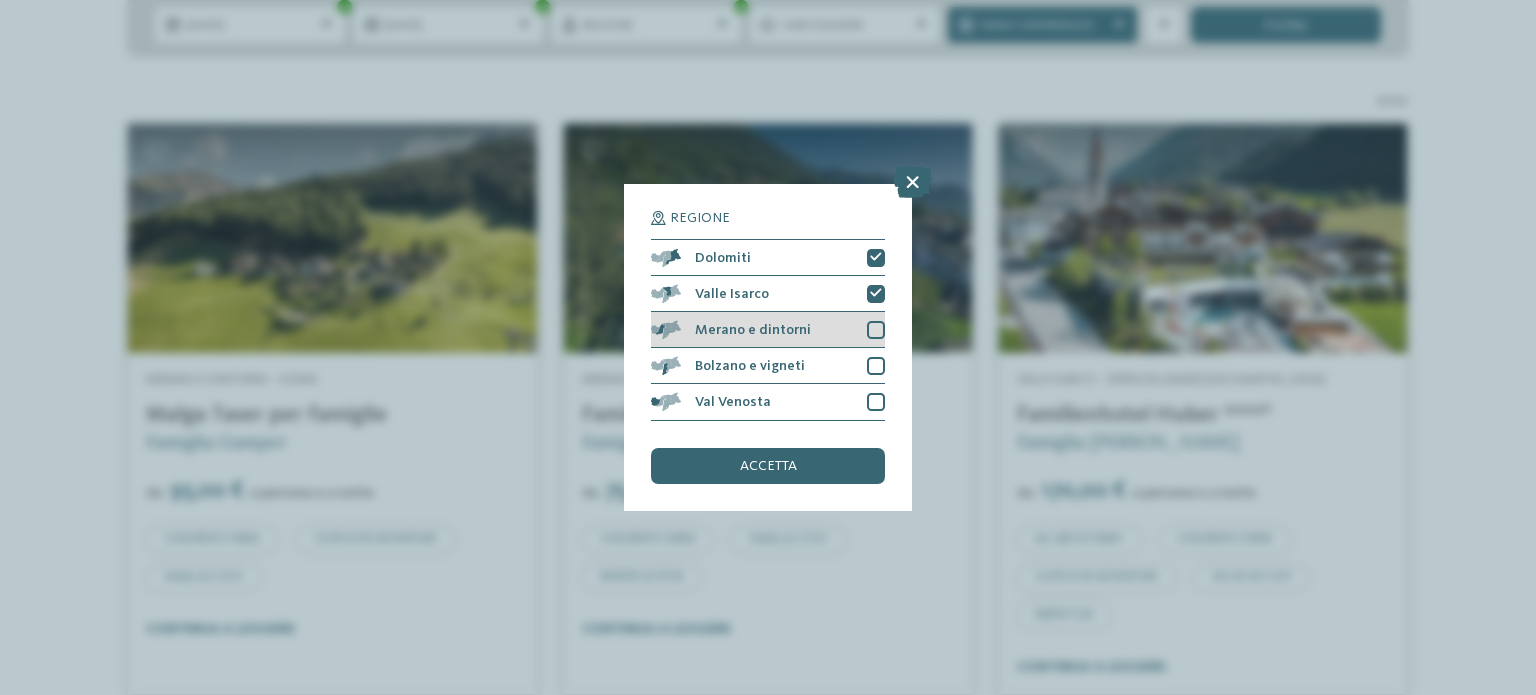 click on "Merano e dintorni" at bounding box center [768, 330] 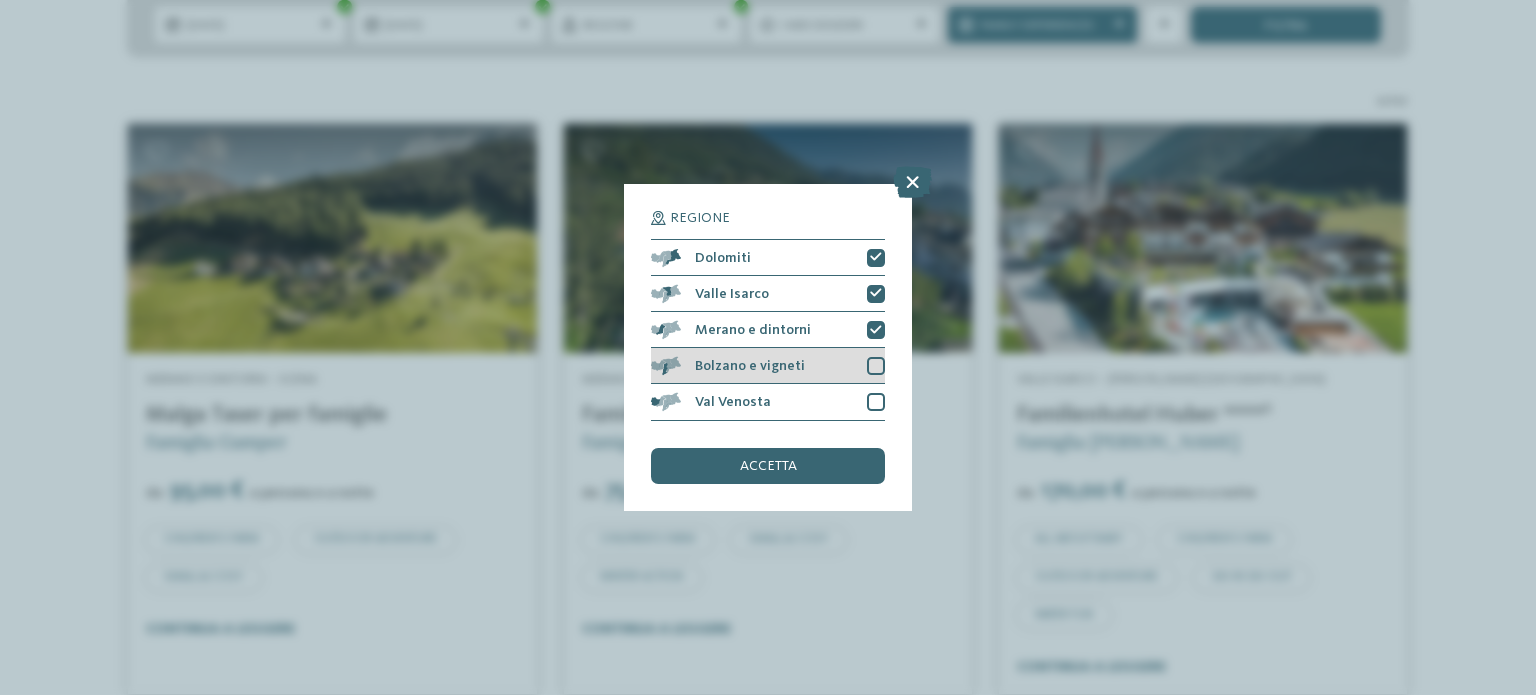 click on "Bolzano e vigneti" at bounding box center [768, 366] 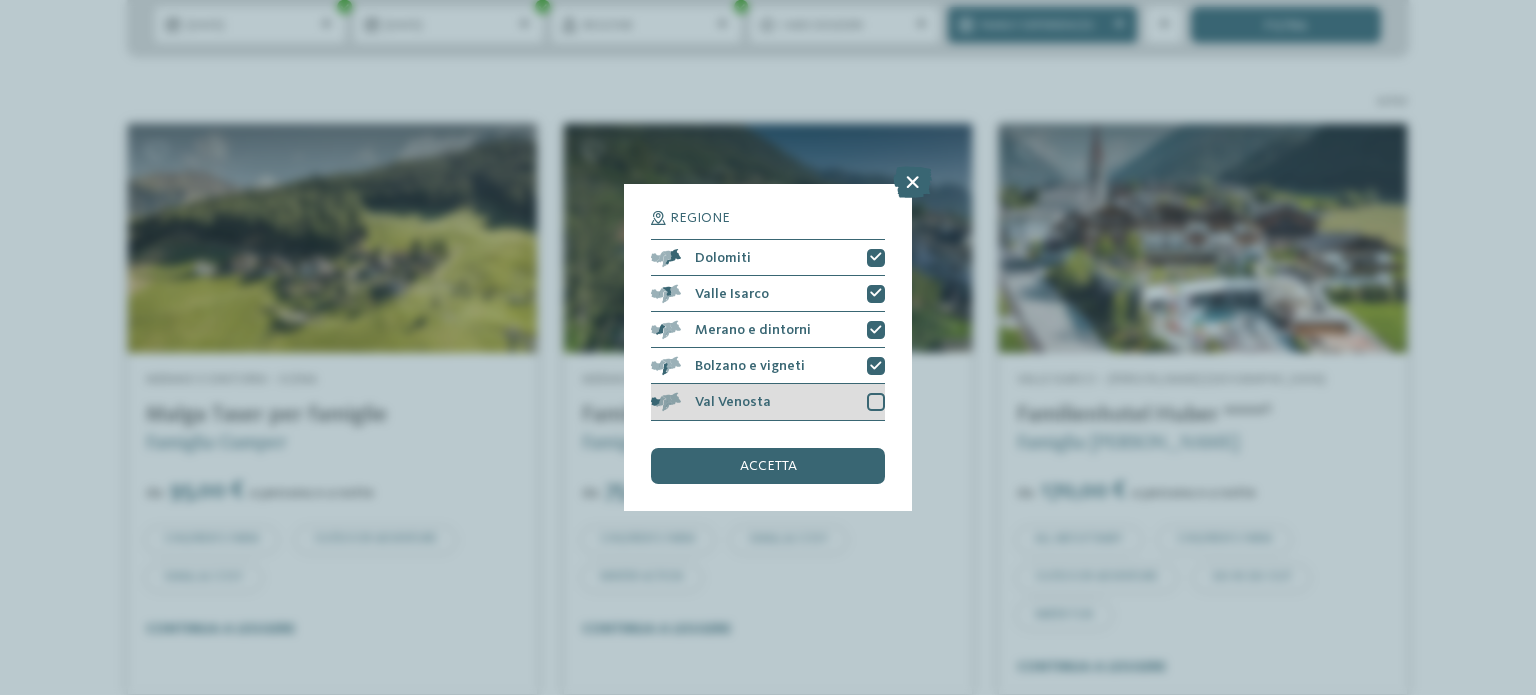 click on "Val Venosta" at bounding box center (768, 402) 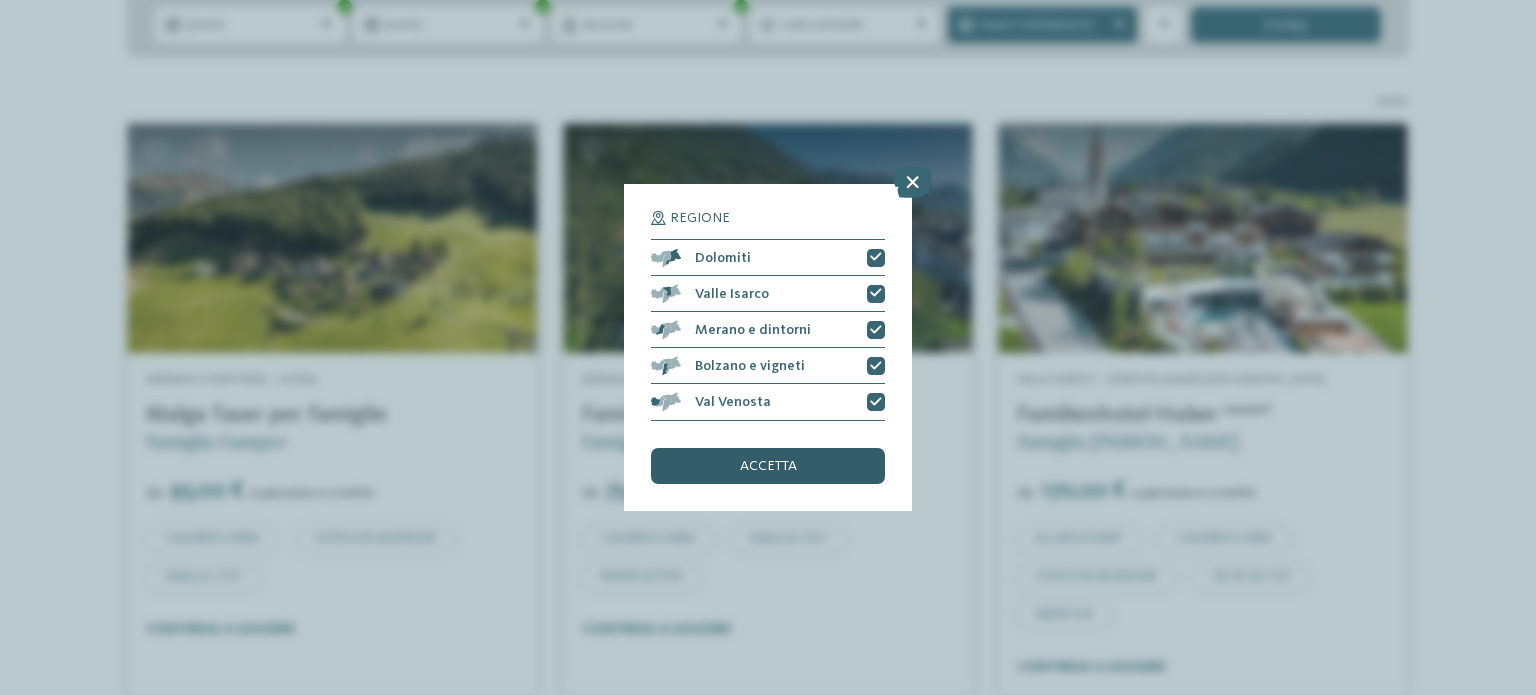 click on "accetta" at bounding box center [768, 466] 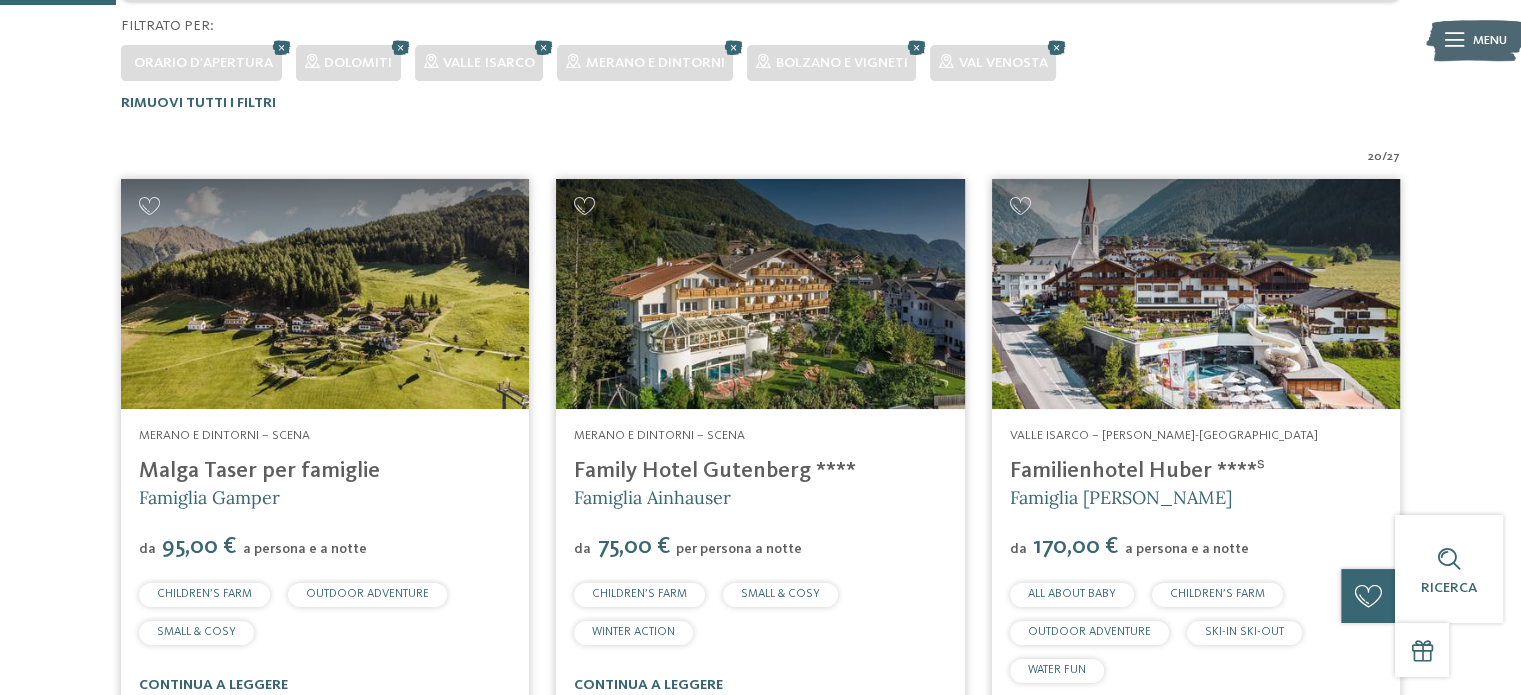 scroll, scrollTop: 379, scrollLeft: 0, axis: vertical 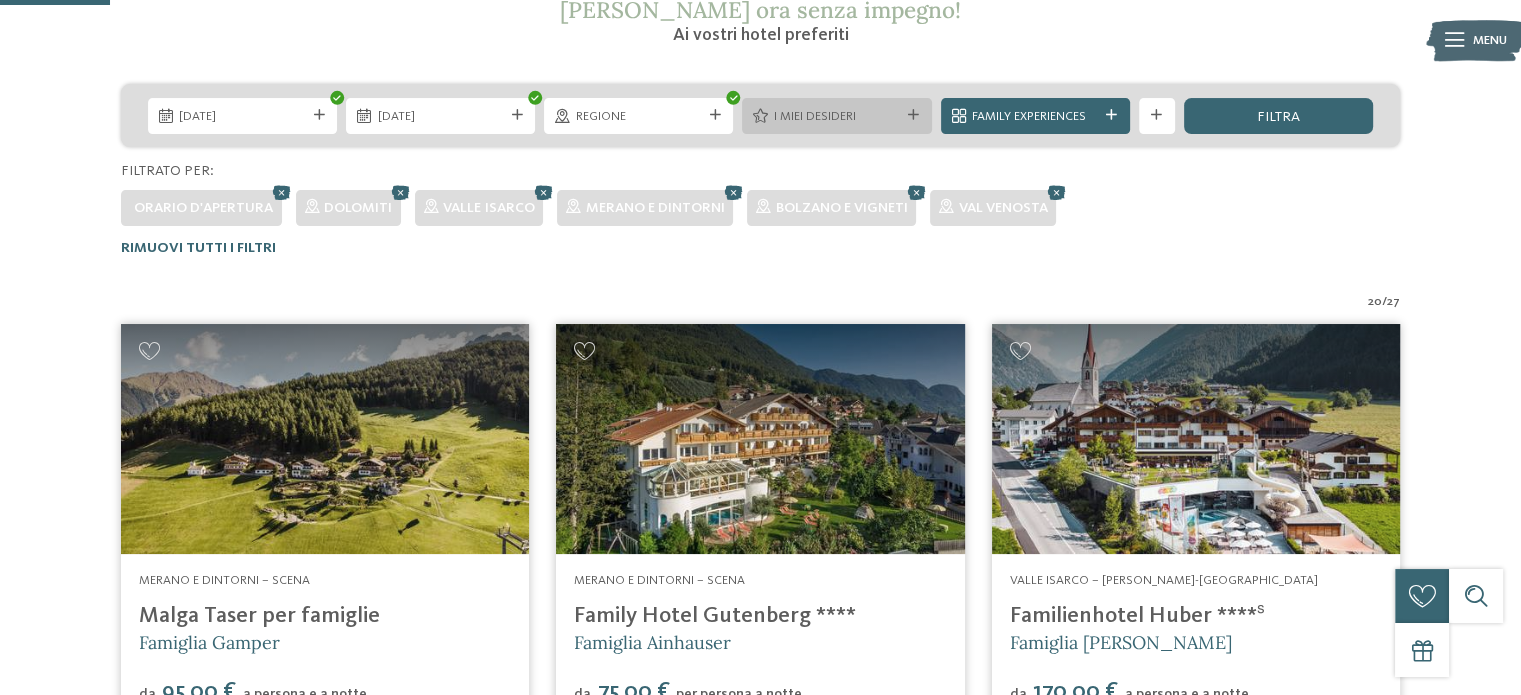 click at bounding box center (913, 115) 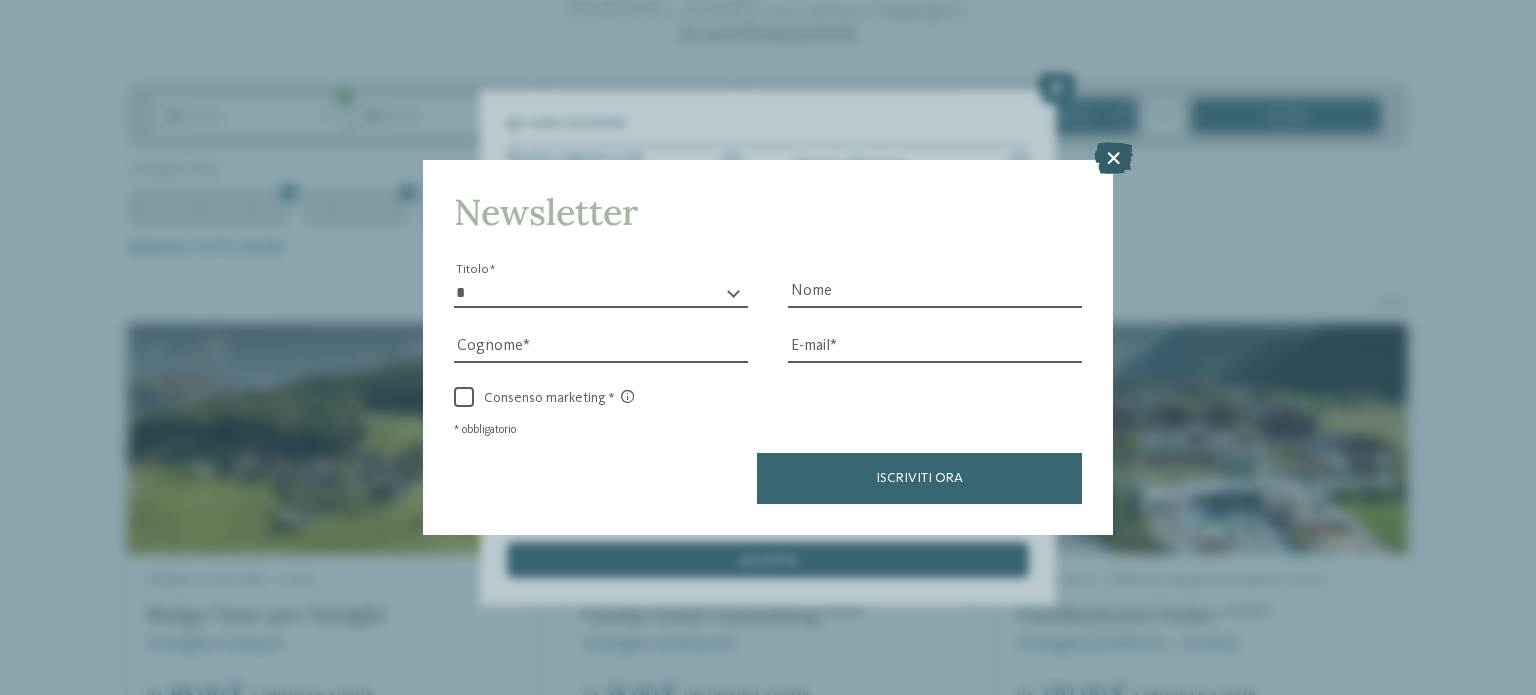 click at bounding box center [1113, 158] 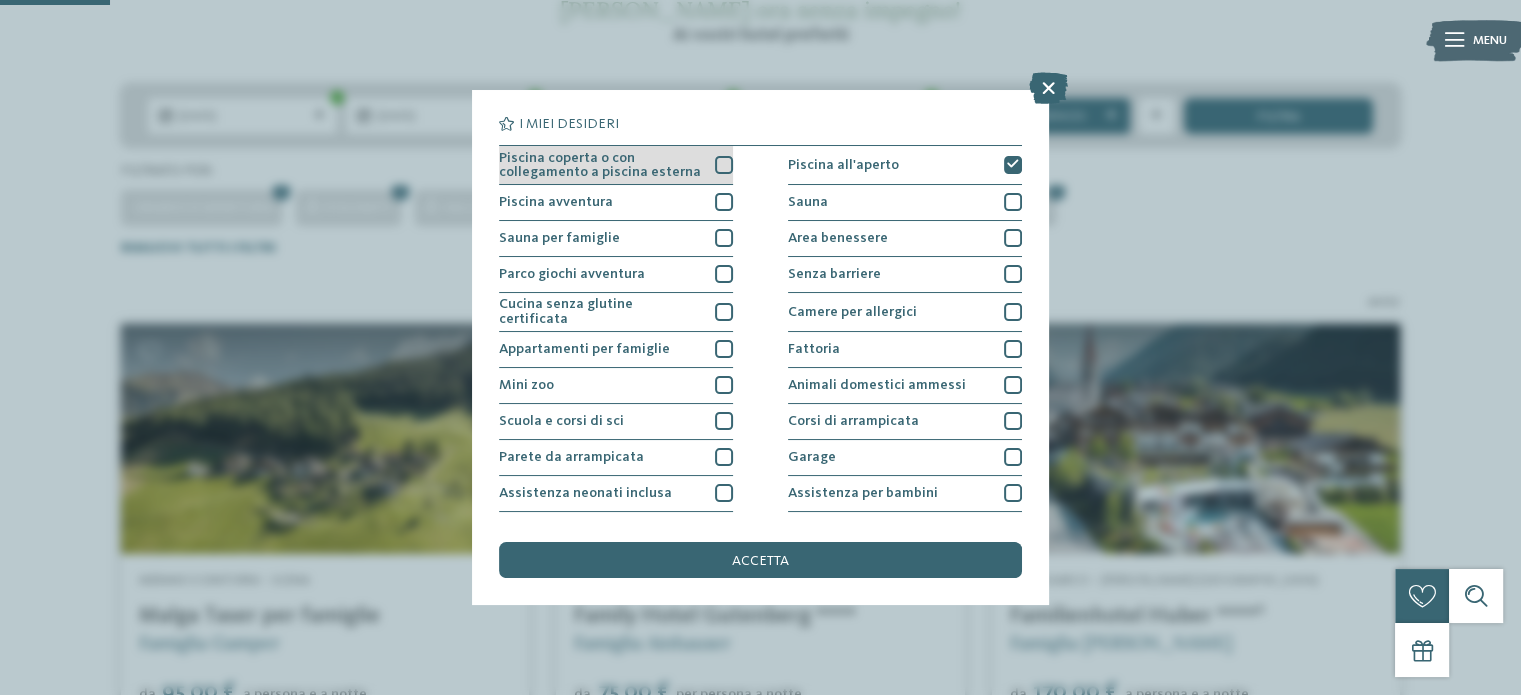 click at bounding box center [724, 165] 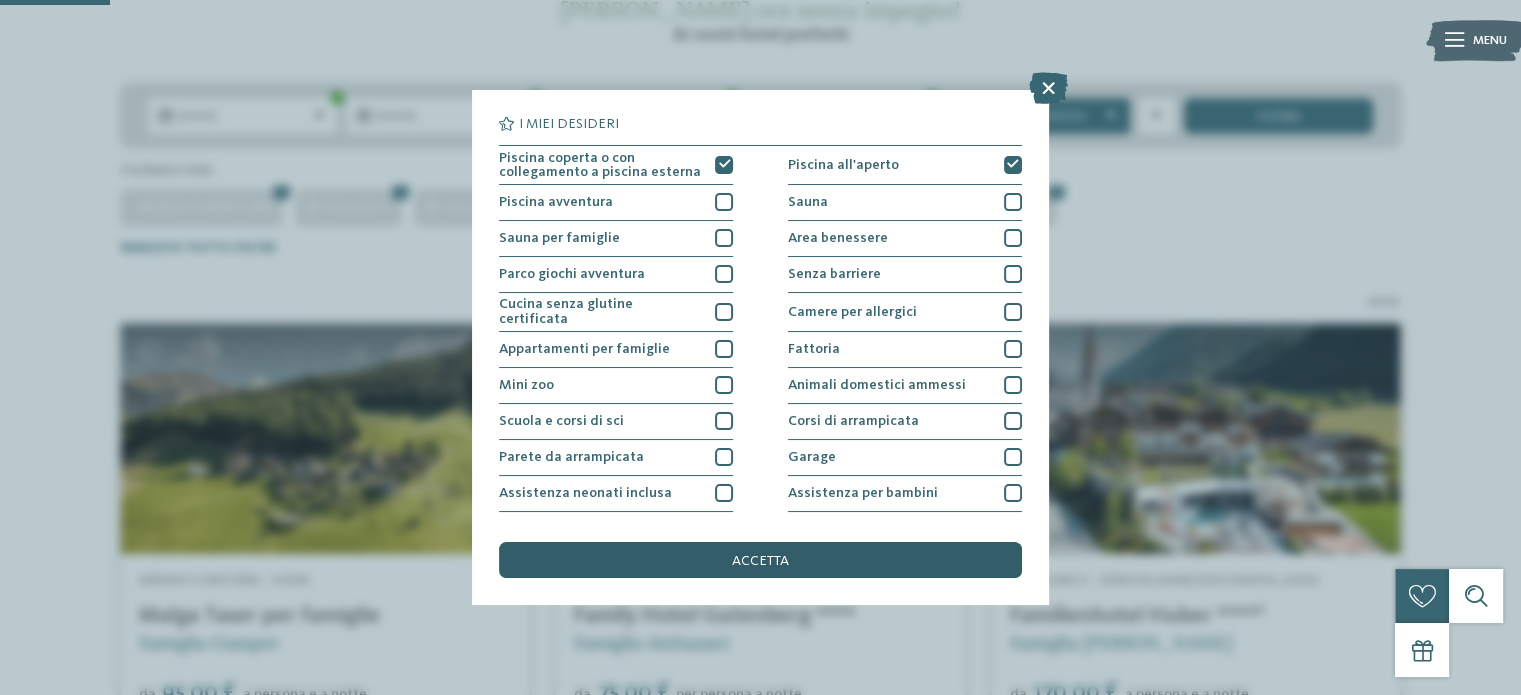 click on "accetta" at bounding box center (760, 560) 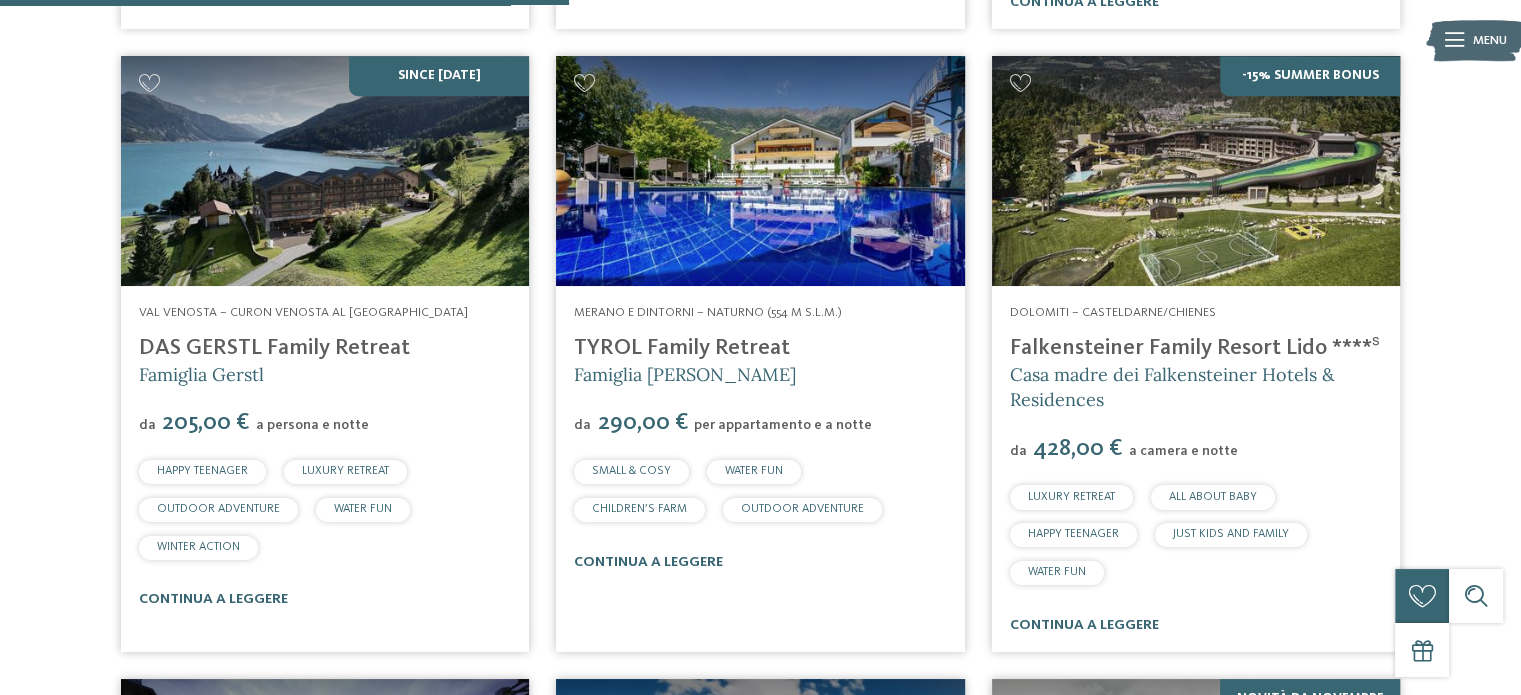 scroll, scrollTop: 1324, scrollLeft: 0, axis: vertical 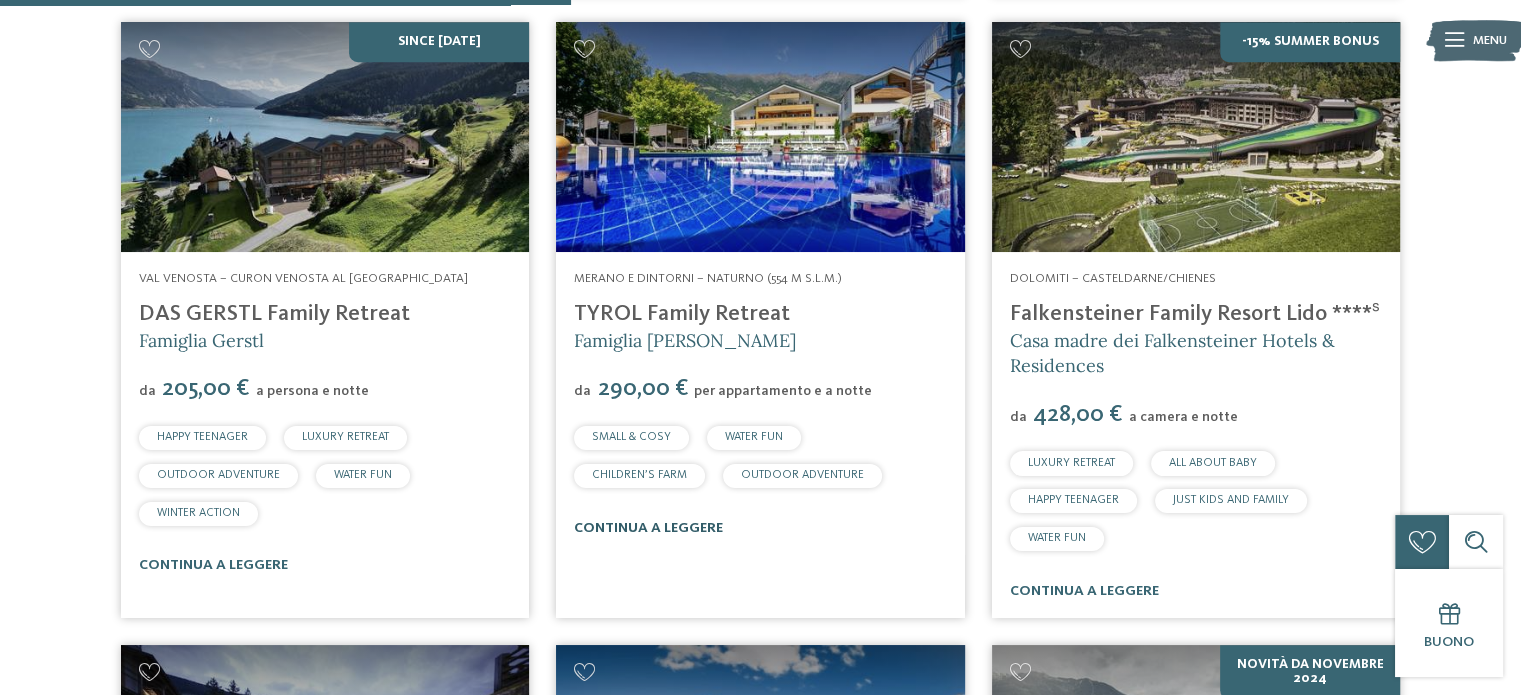 click on "continua a leggere" at bounding box center (648, 528) 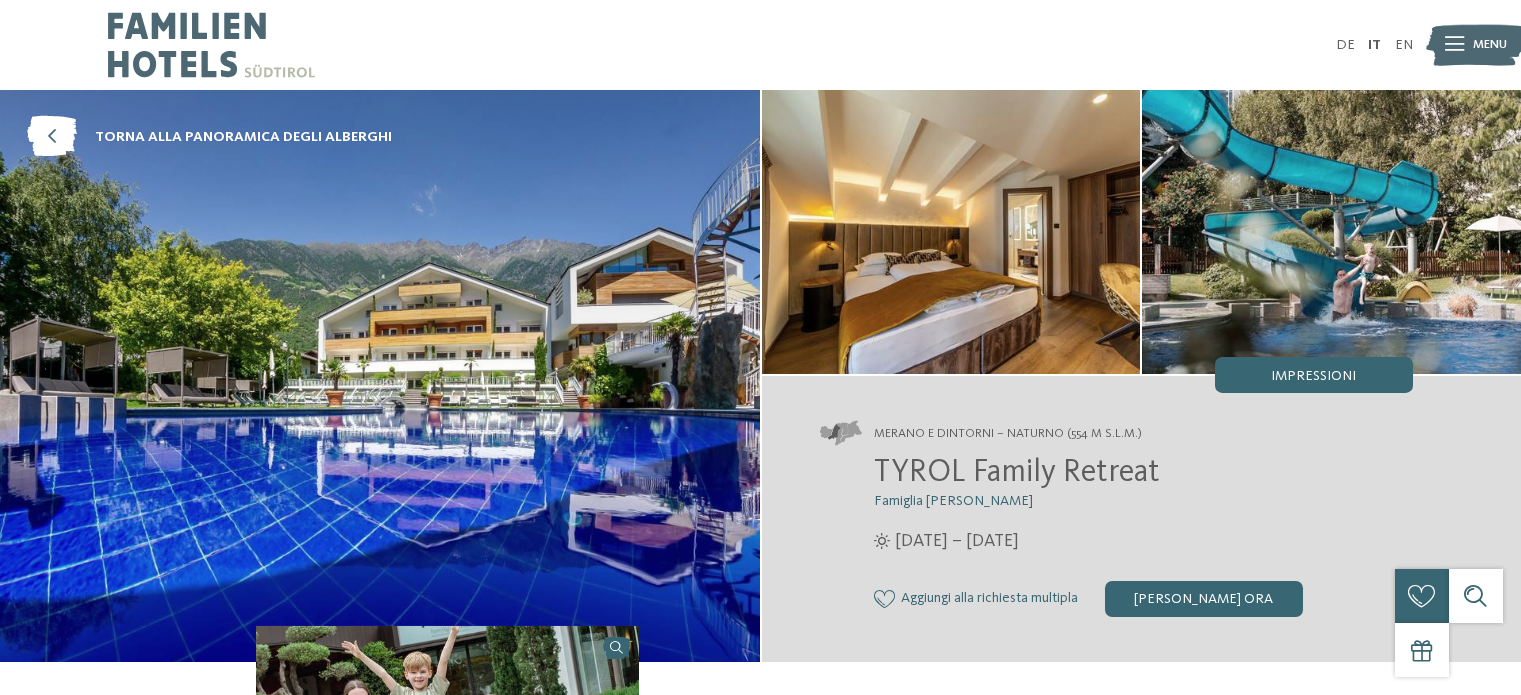 scroll, scrollTop: 0, scrollLeft: 0, axis: both 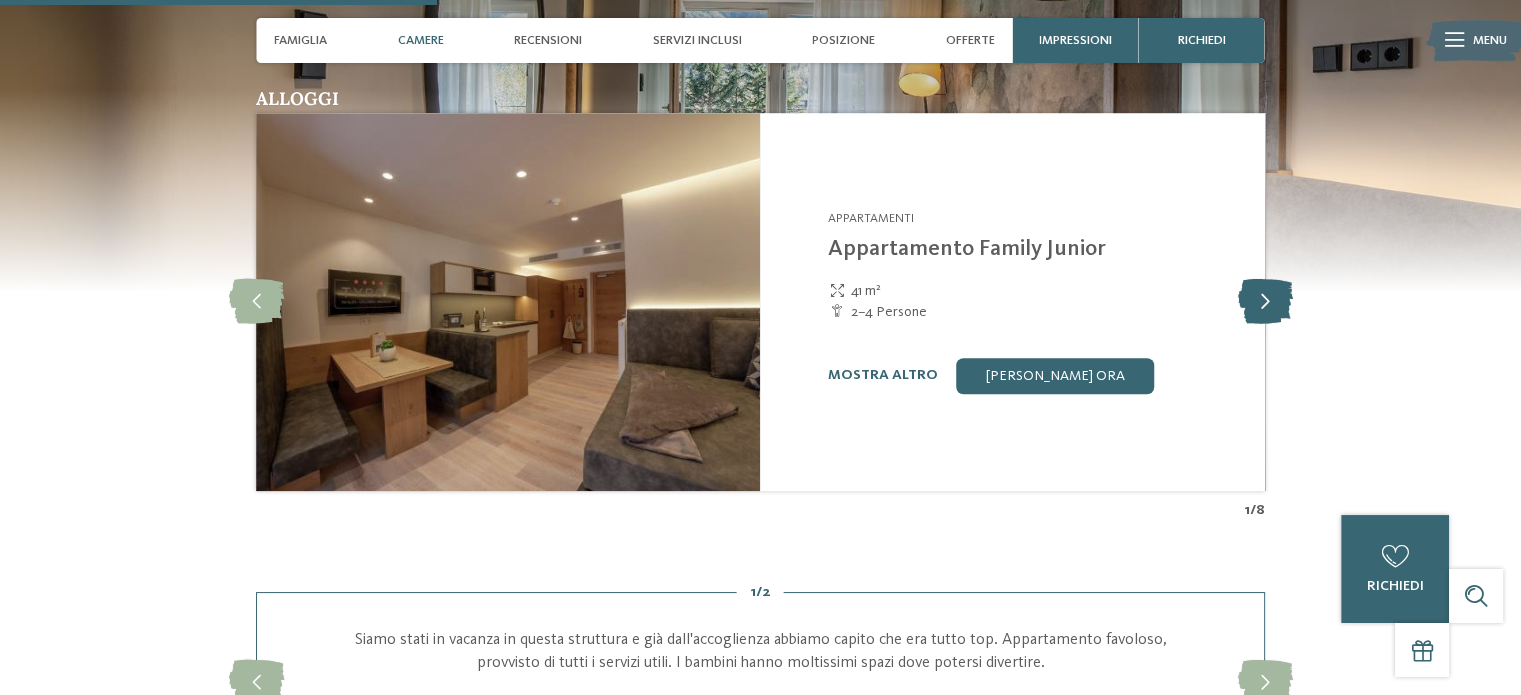 click at bounding box center (1264, 301) 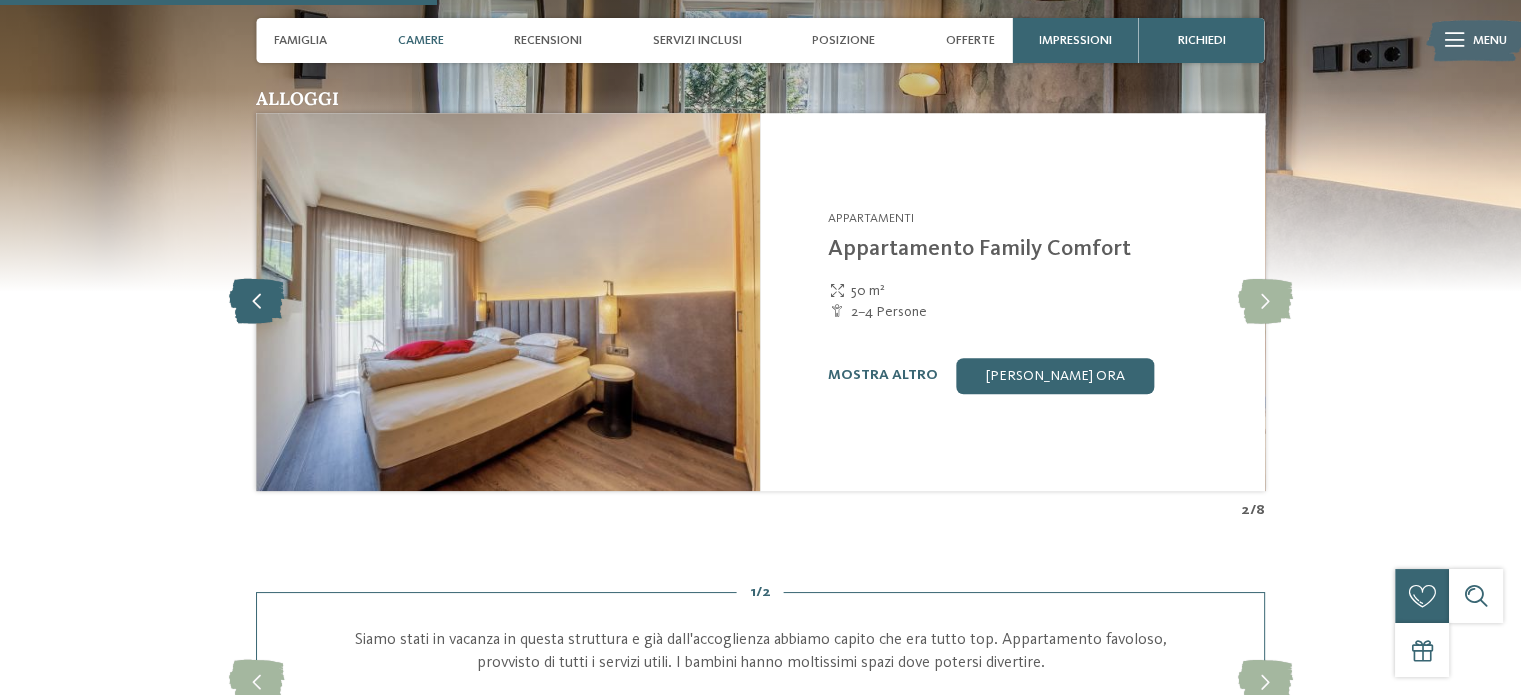 click at bounding box center (256, 301) 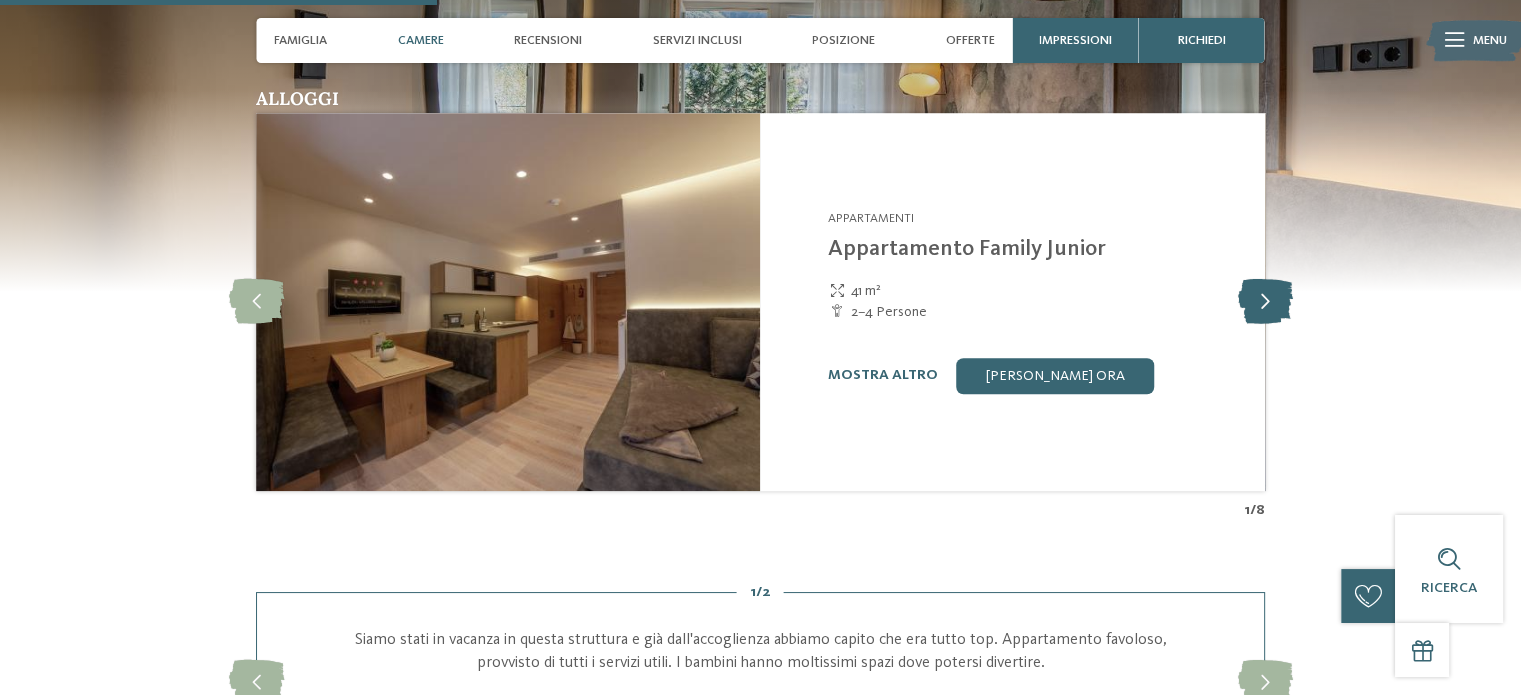 click at bounding box center (1264, 301) 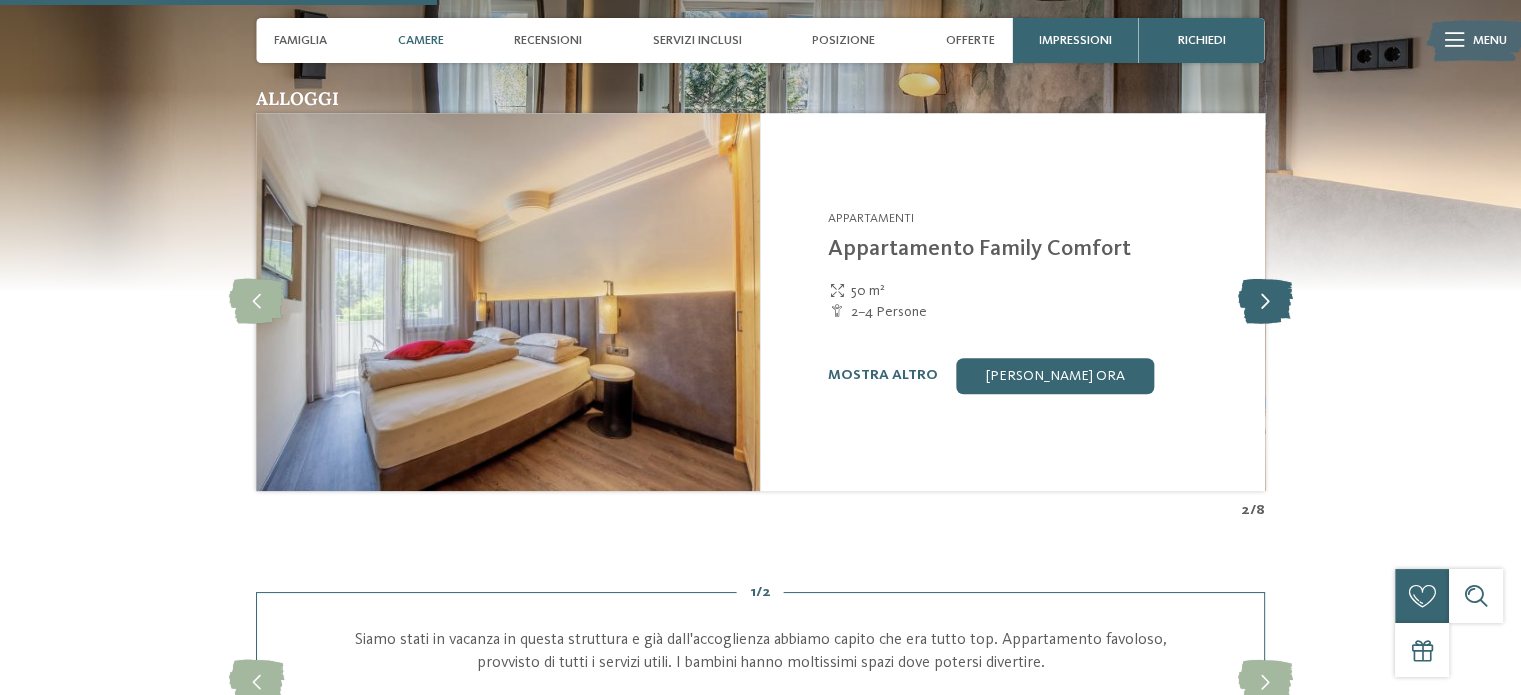 click at bounding box center [1264, 301] 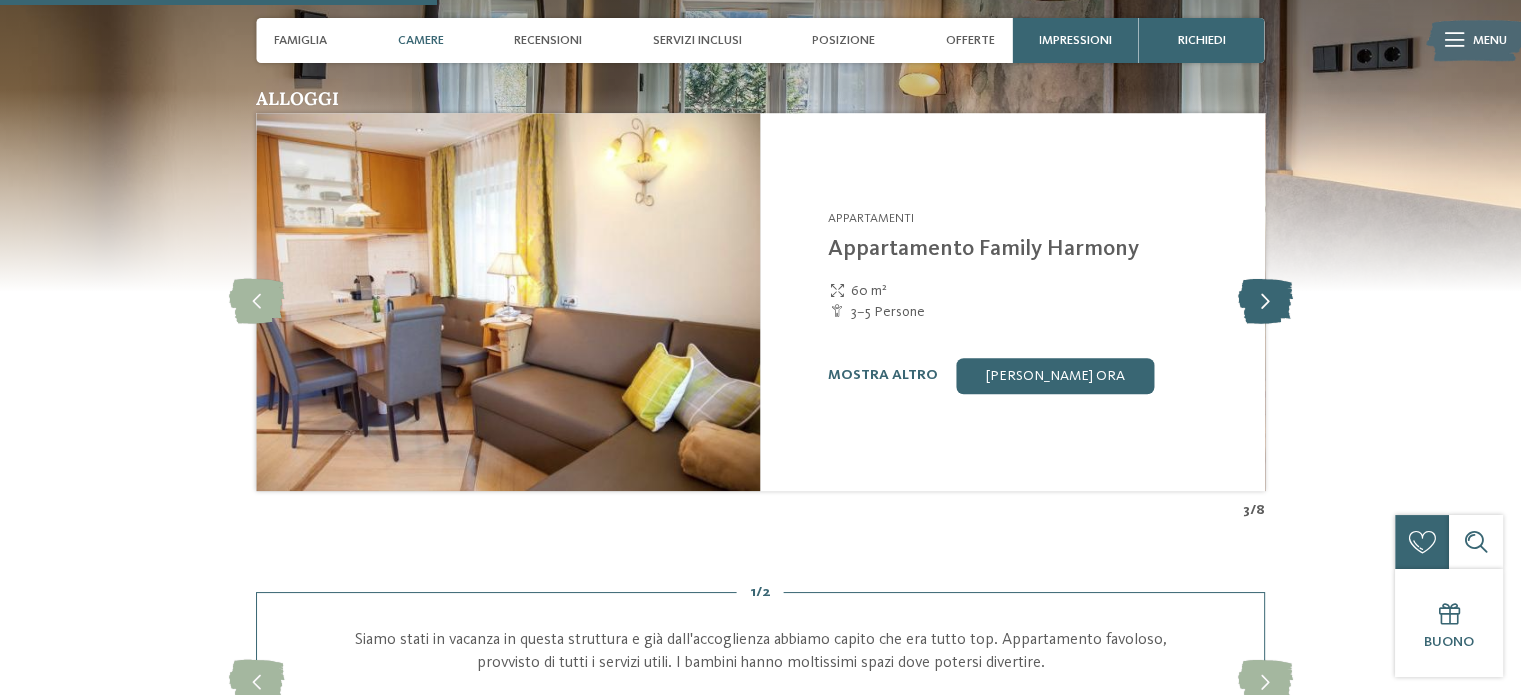 click at bounding box center [1264, 301] 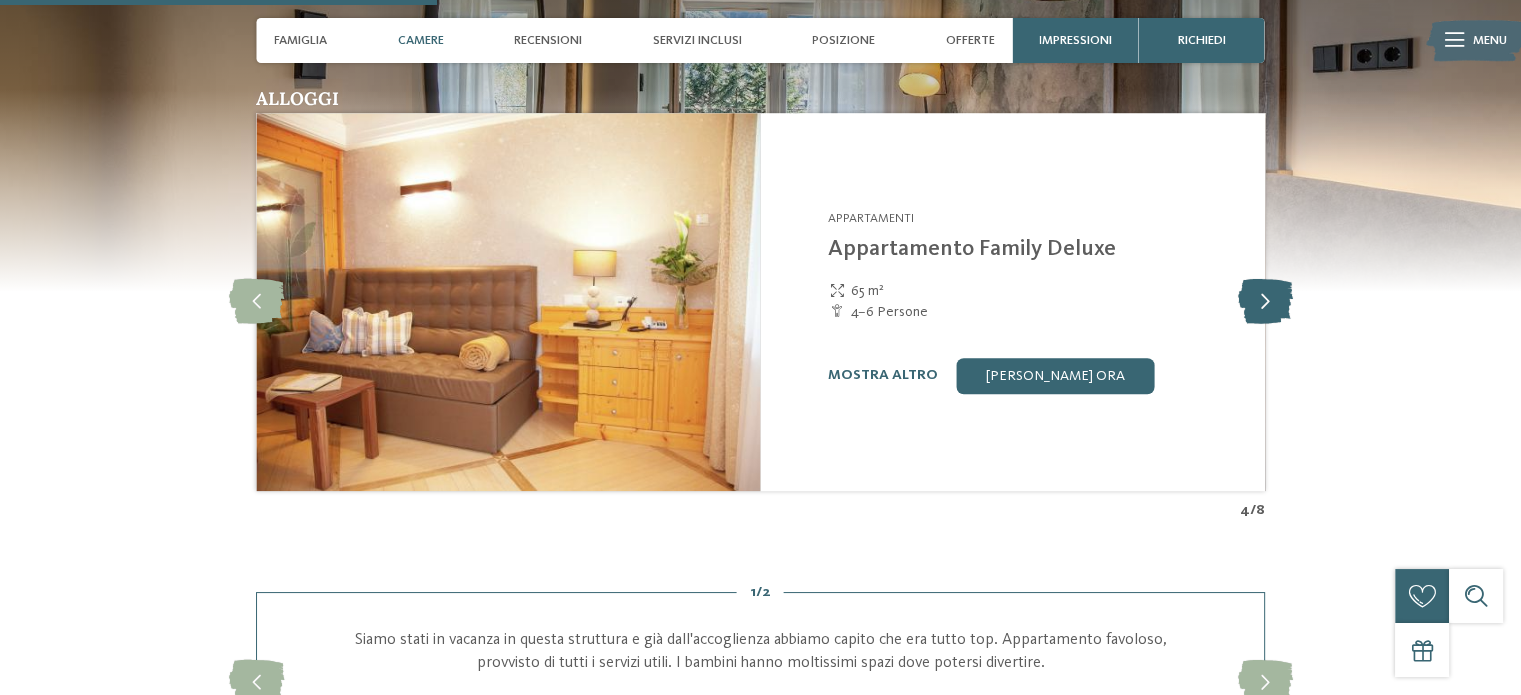 click at bounding box center (1264, 301) 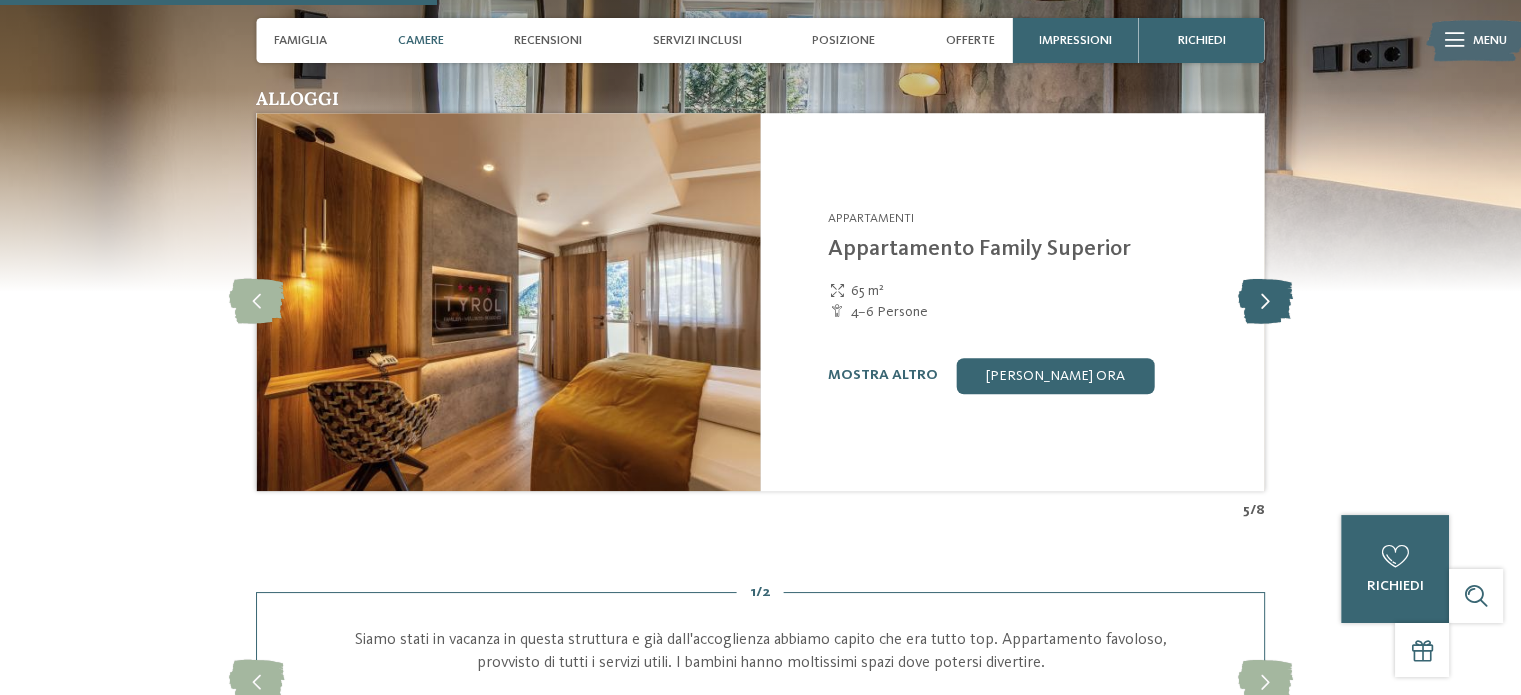 click at bounding box center (1264, 301) 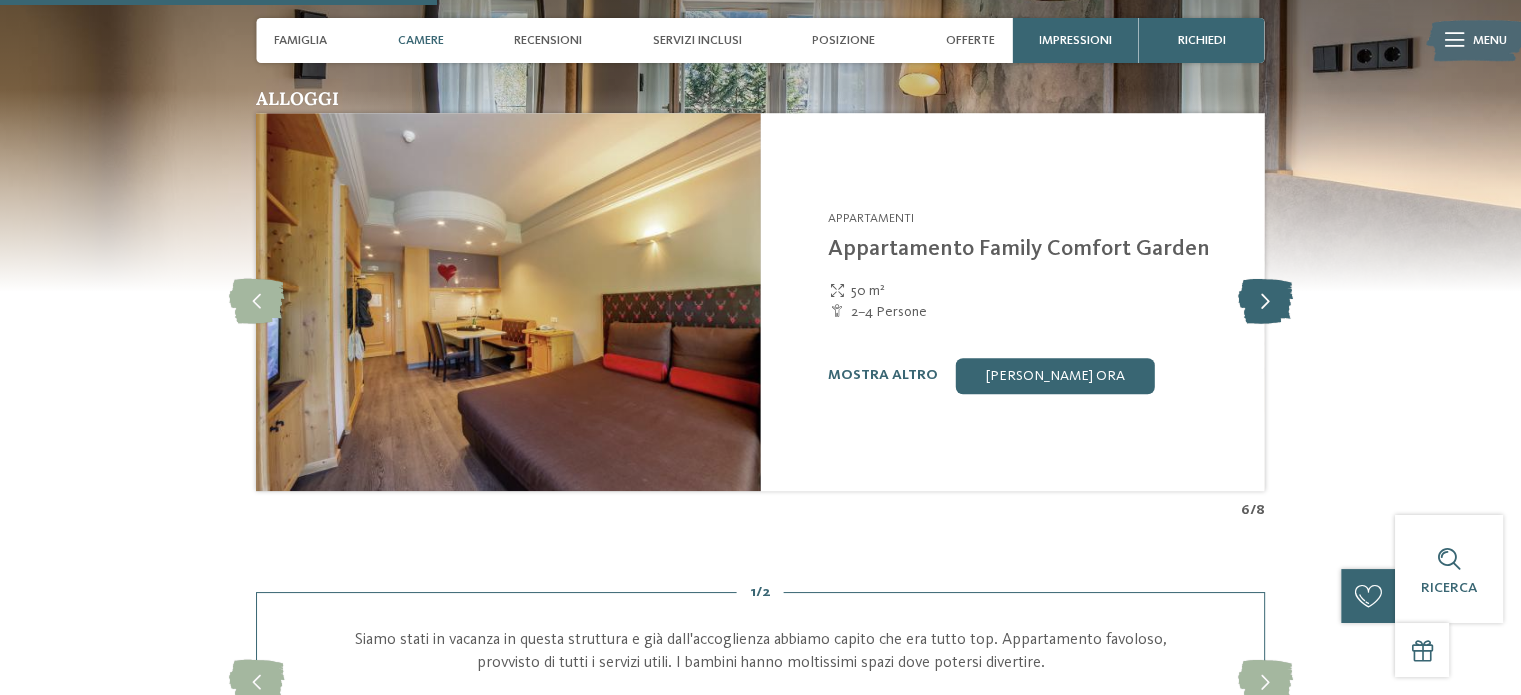 click at bounding box center [1264, 301] 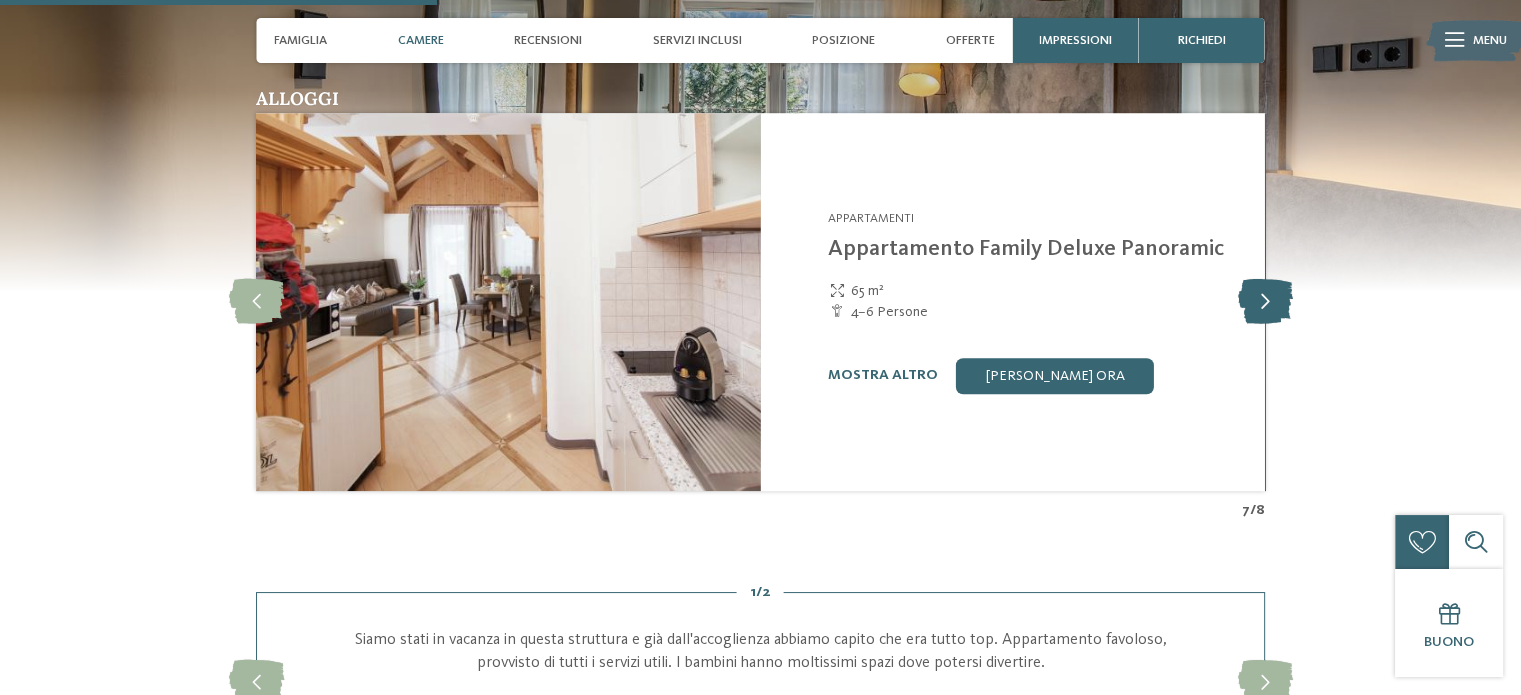 click at bounding box center (1264, 301) 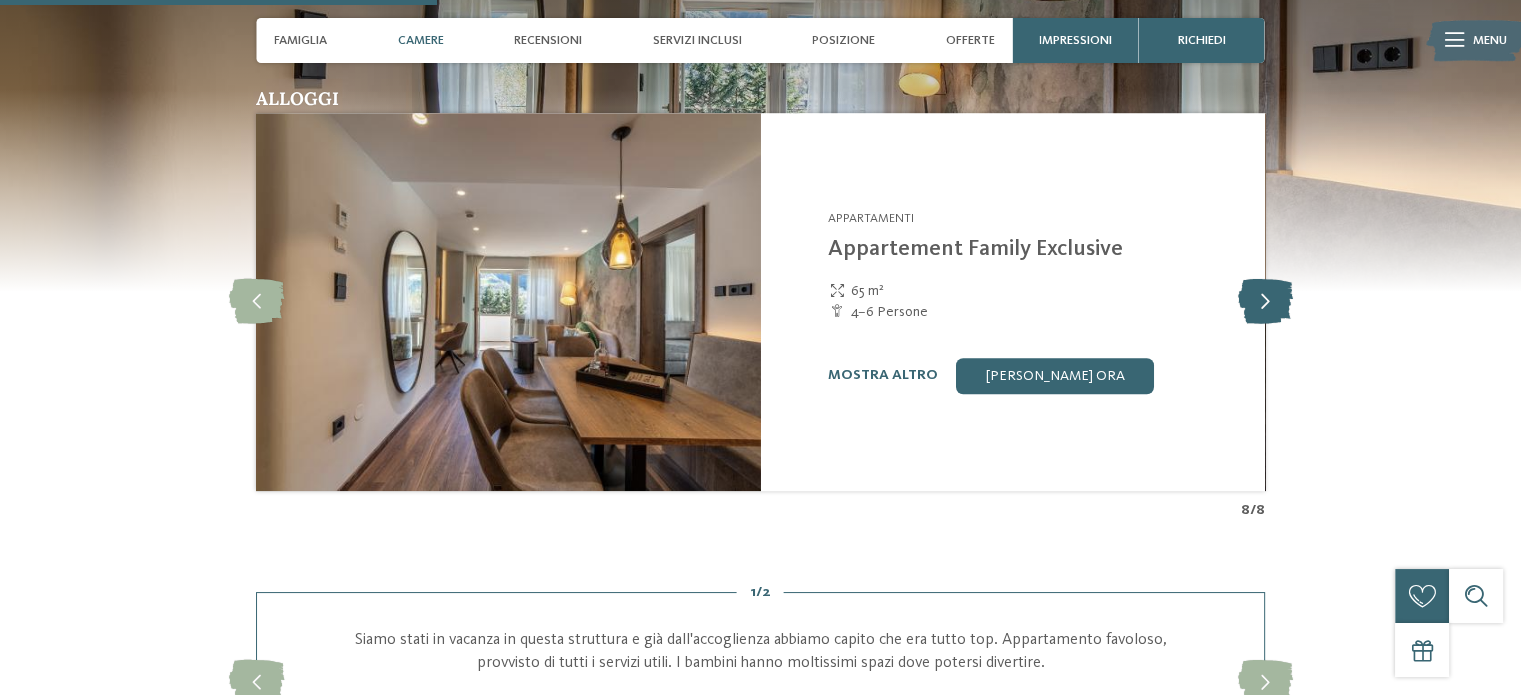 click at bounding box center (1264, 301) 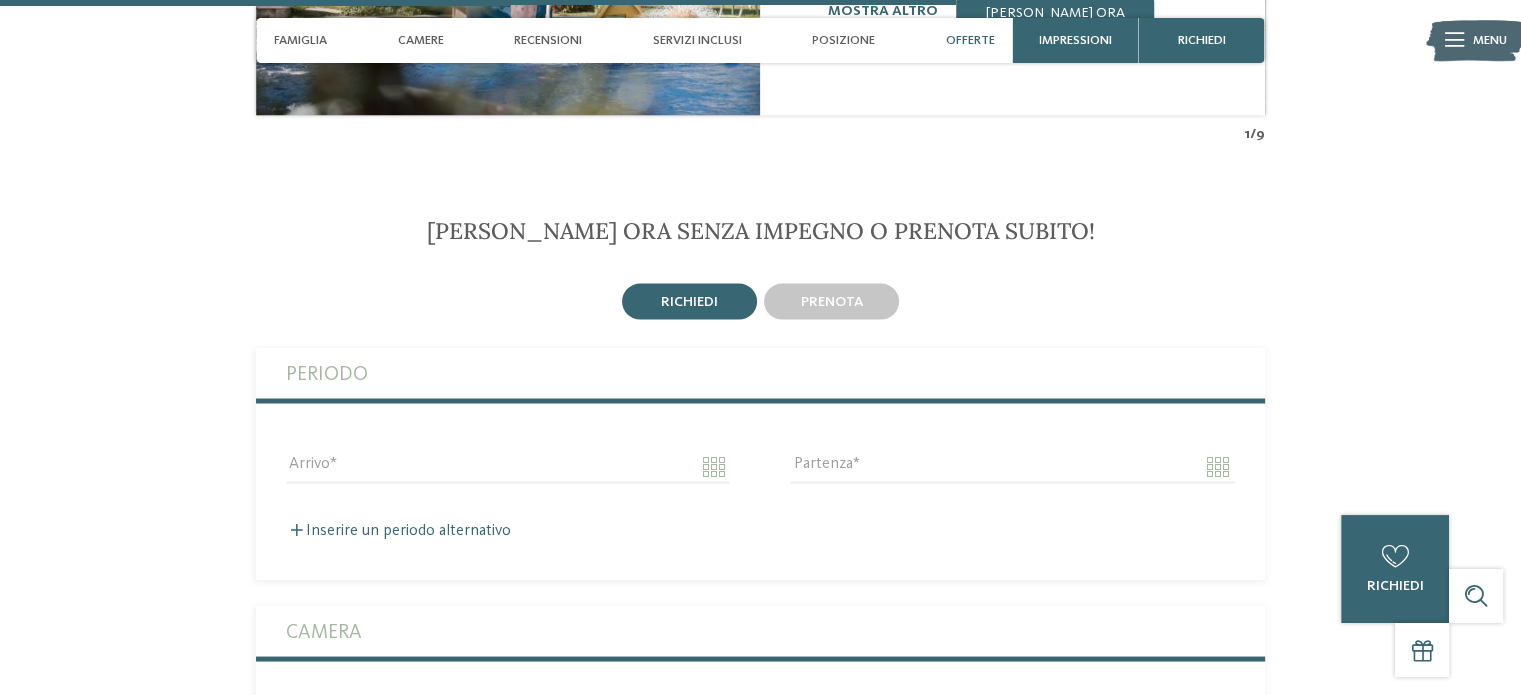 scroll, scrollTop: 3600, scrollLeft: 0, axis: vertical 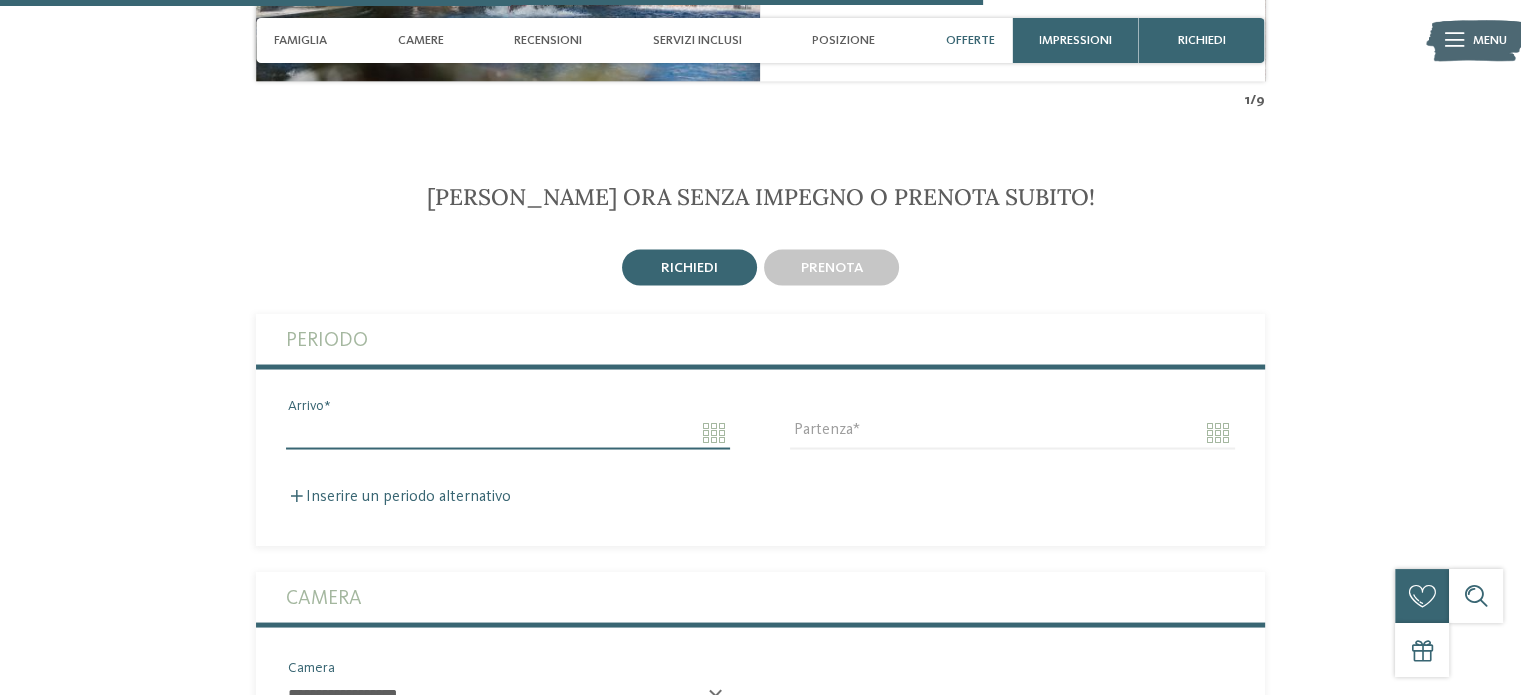 click on "Arrivo" at bounding box center [508, 432] 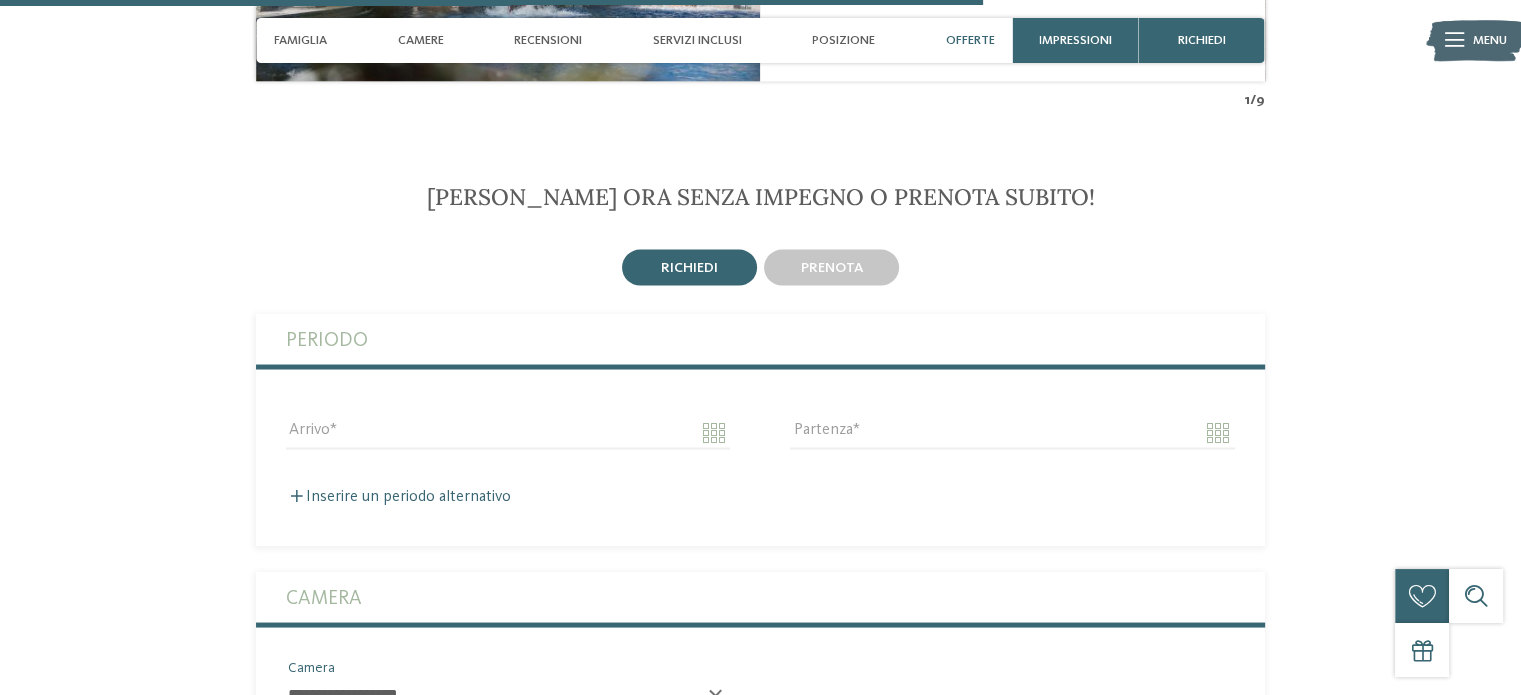 click on "Richiedi ora senza impegno o prenota subito!
richiedi" at bounding box center (760, 889) 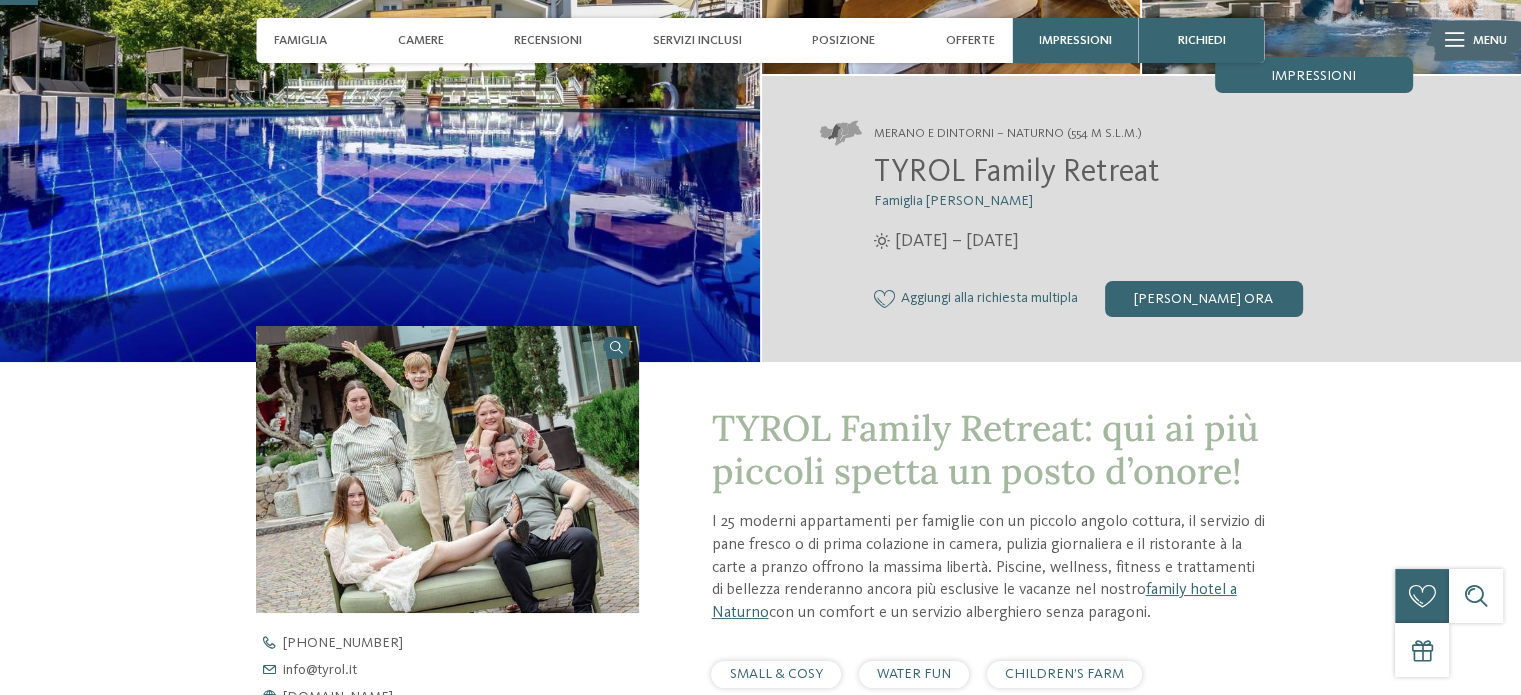 scroll, scrollTop: 0, scrollLeft: 0, axis: both 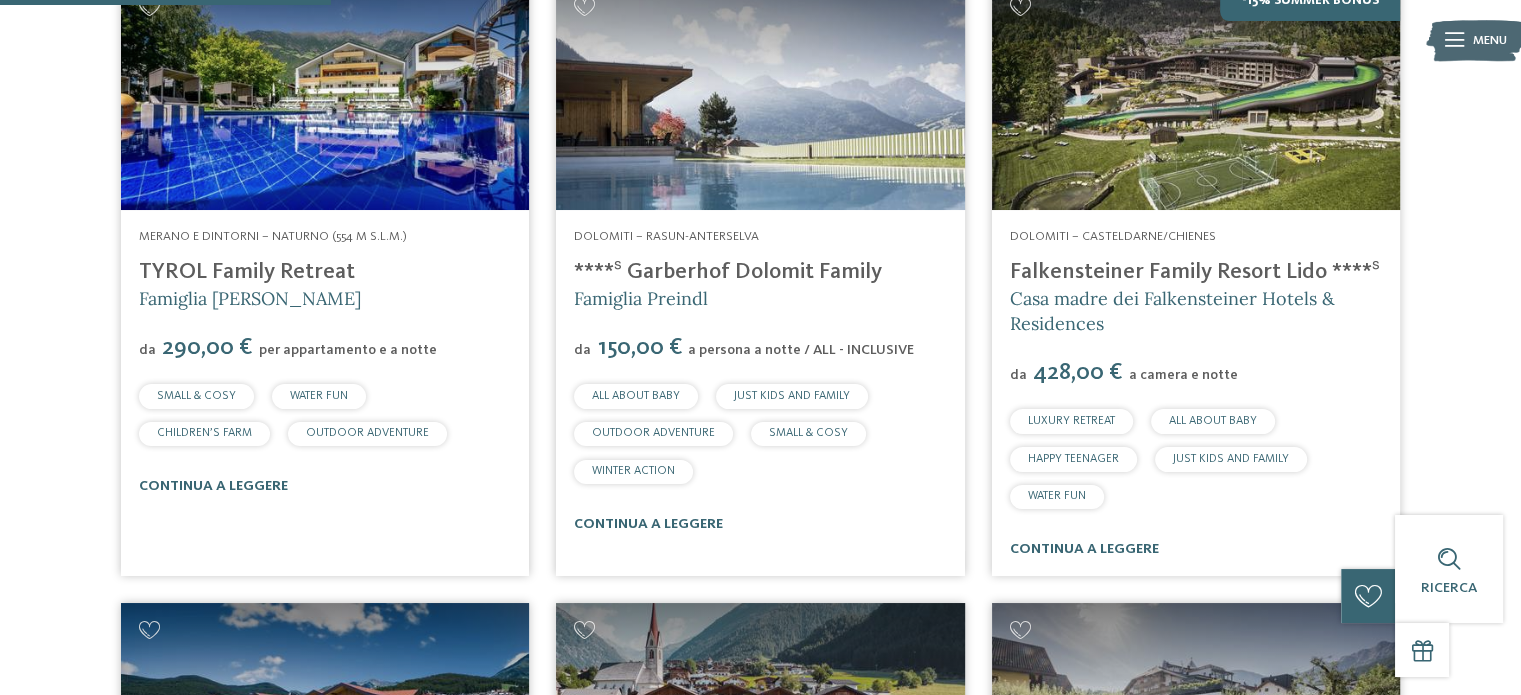 click on "Falkensteiner Family Resort Lido ****ˢ" at bounding box center [1195, 272] 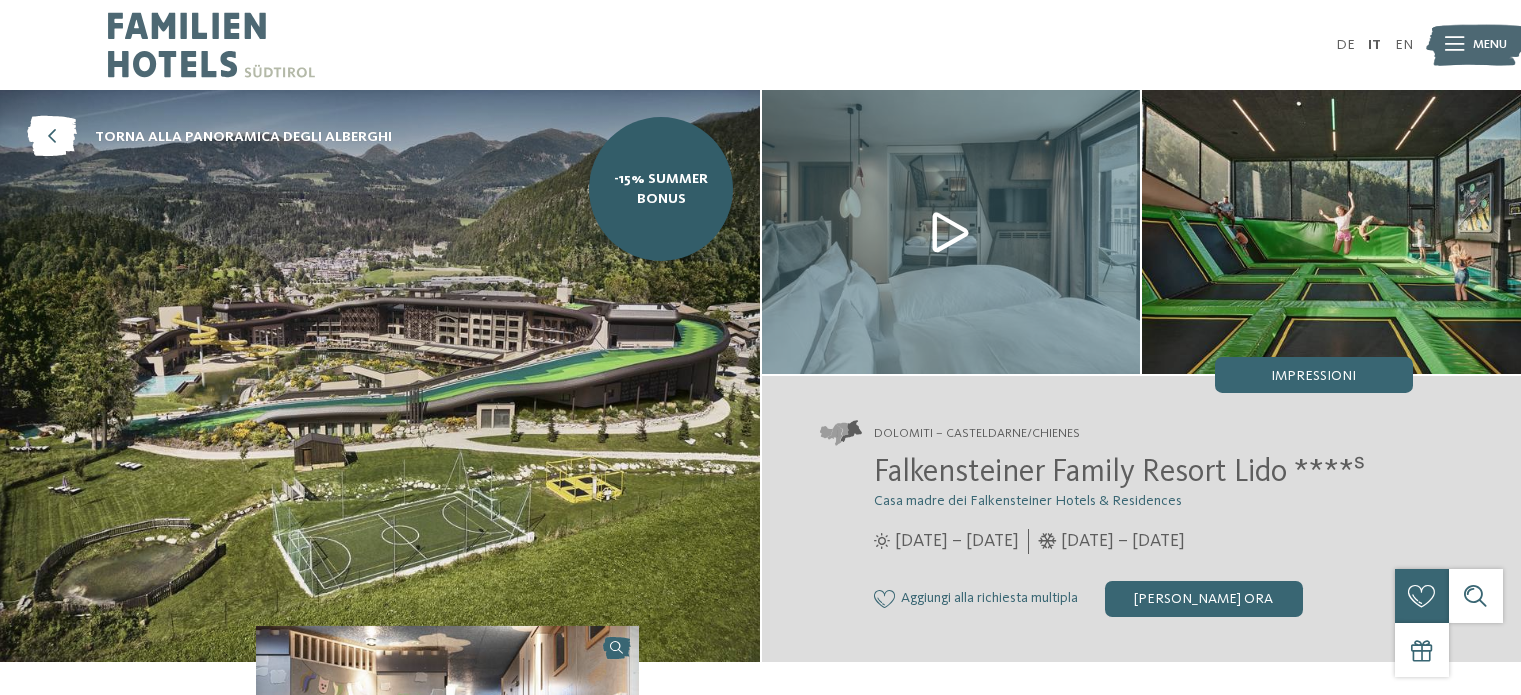 scroll, scrollTop: 0, scrollLeft: 0, axis: both 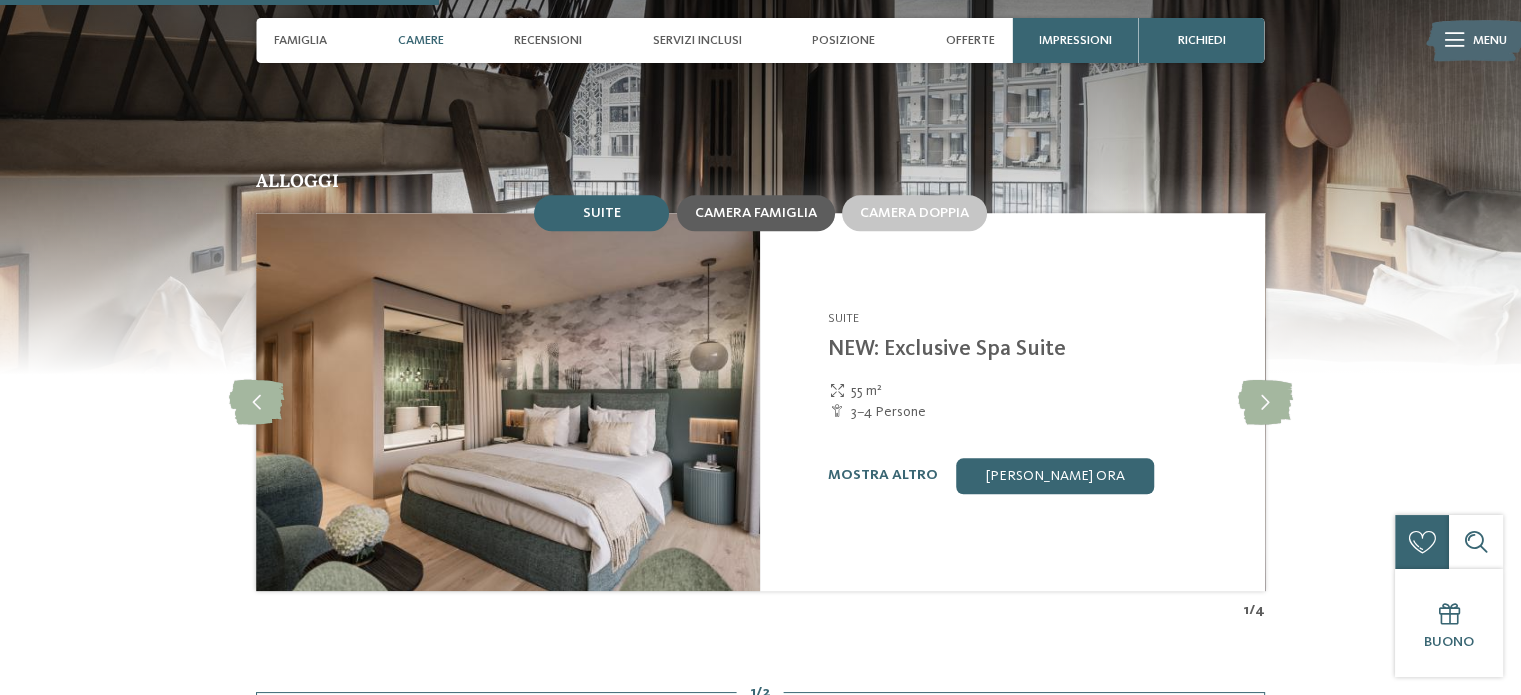 click on "Camera famiglia" at bounding box center (756, 213) 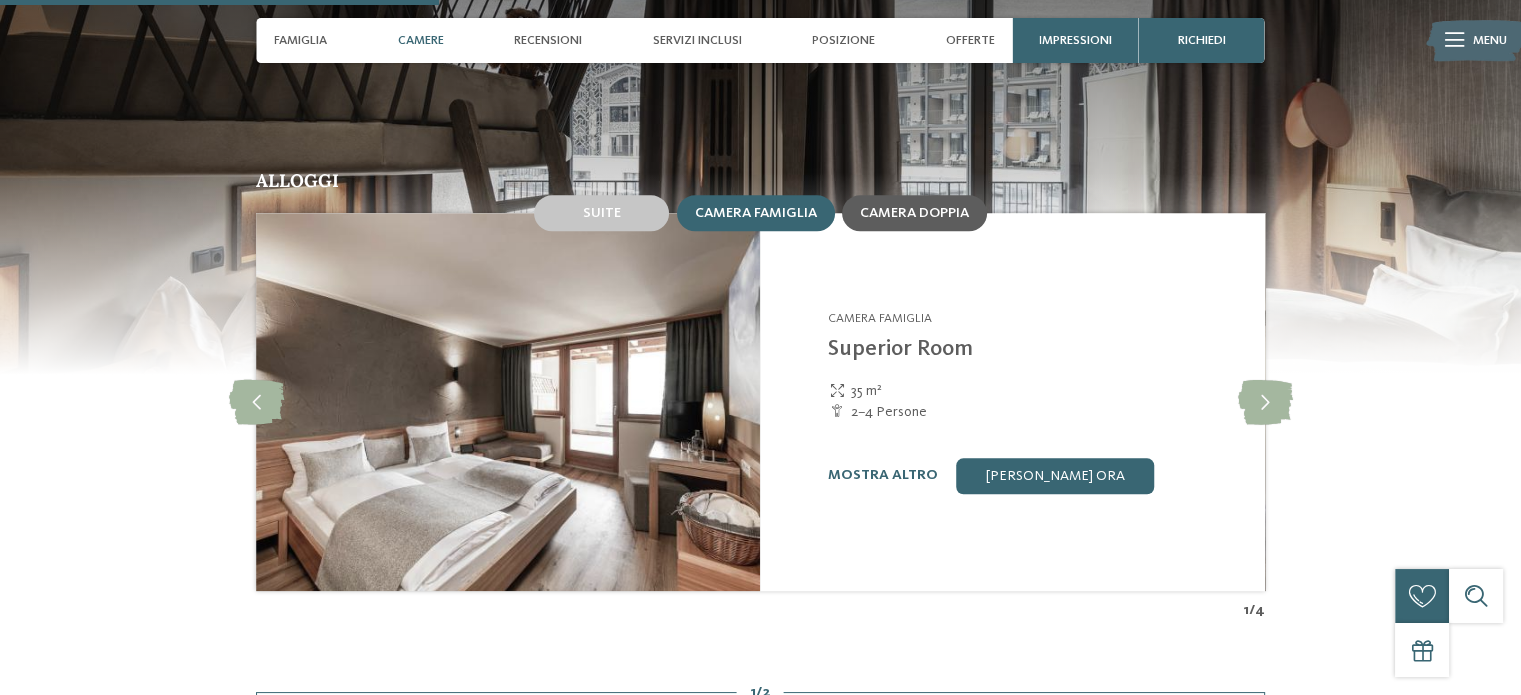 click on "Camera doppia" at bounding box center [914, 213] 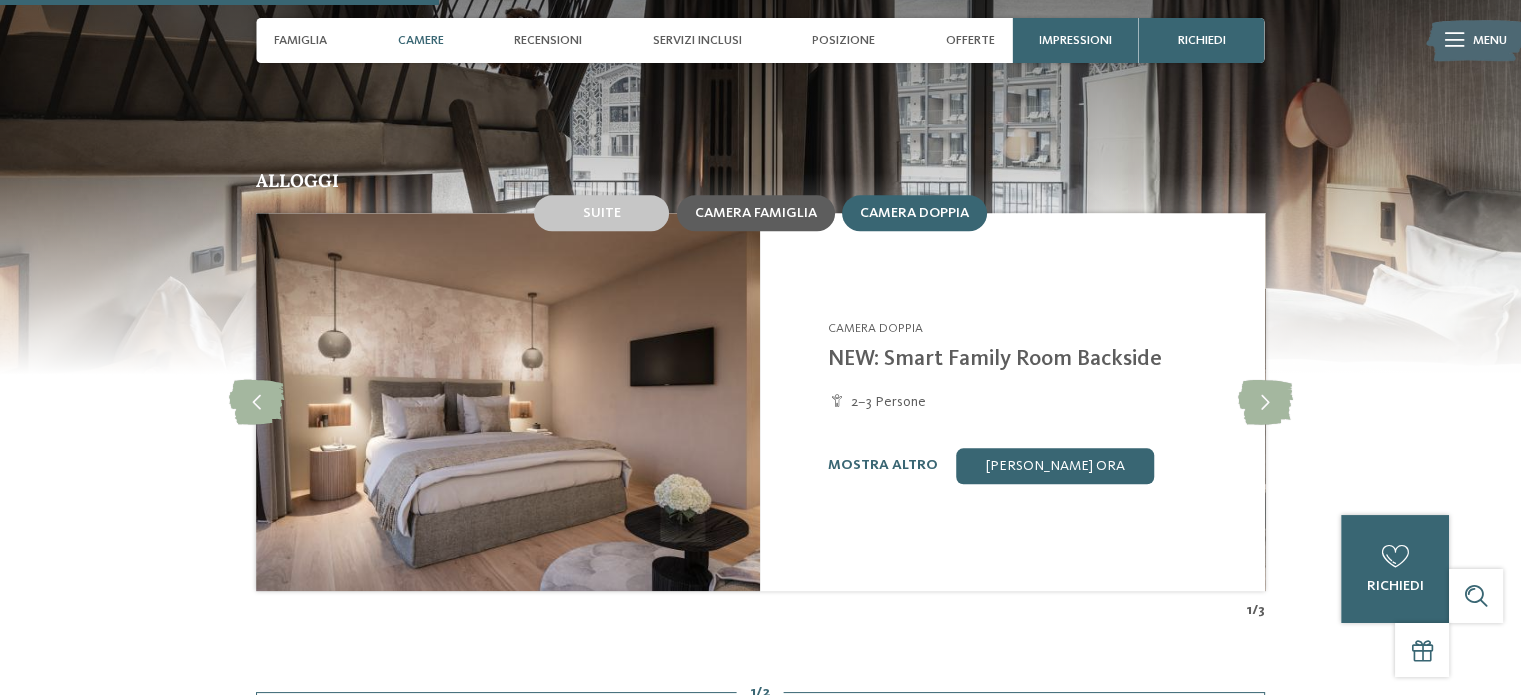 click on "Camera famiglia" at bounding box center [756, 213] 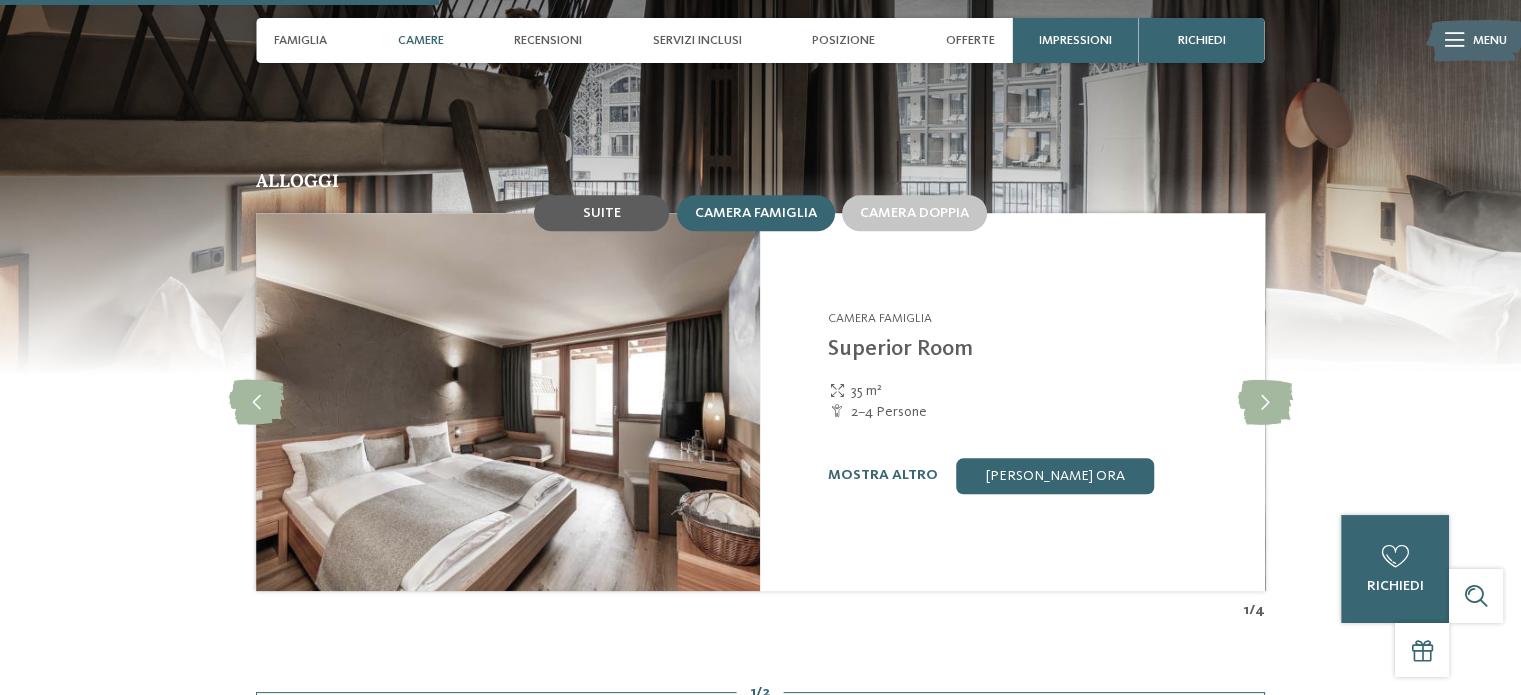 click on "Suite" at bounding box center [601, 213] 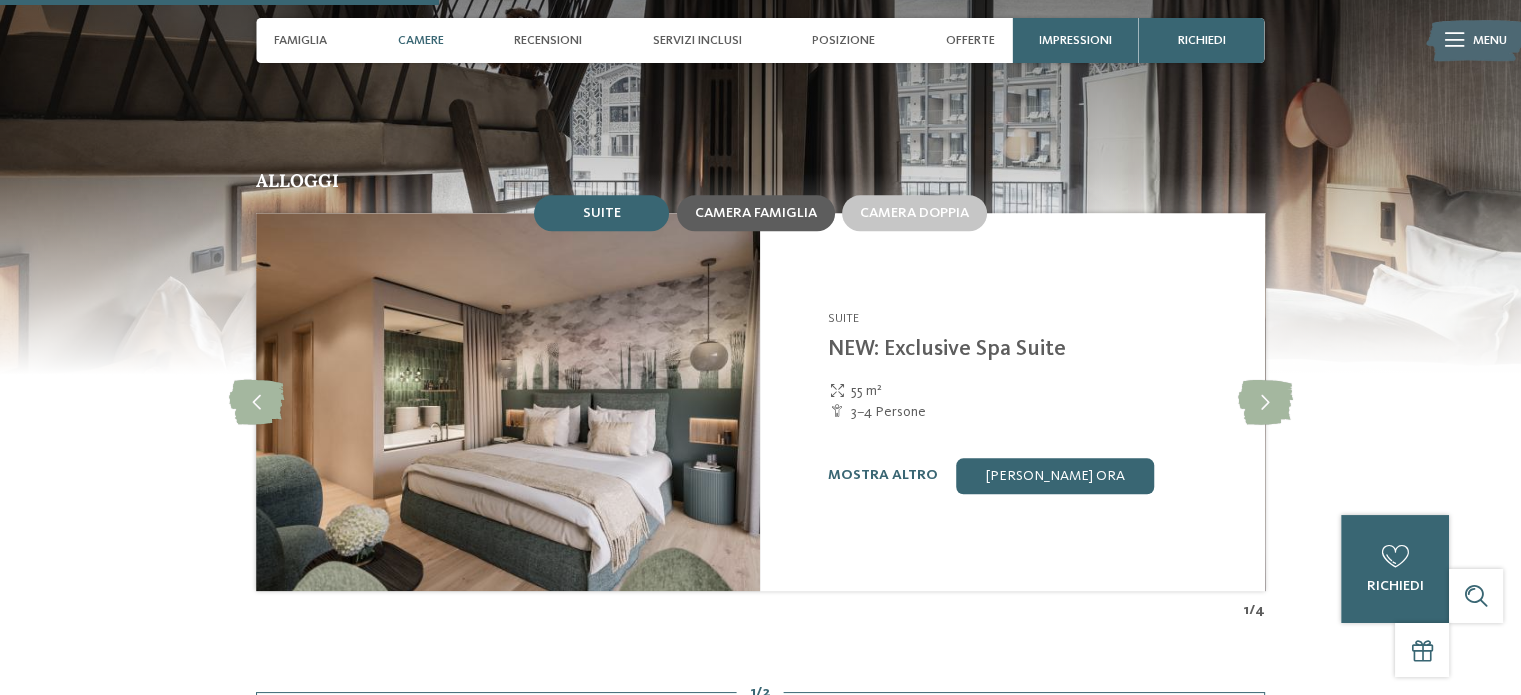 click on "Camera famiglia" at bounding box center (756, 213) 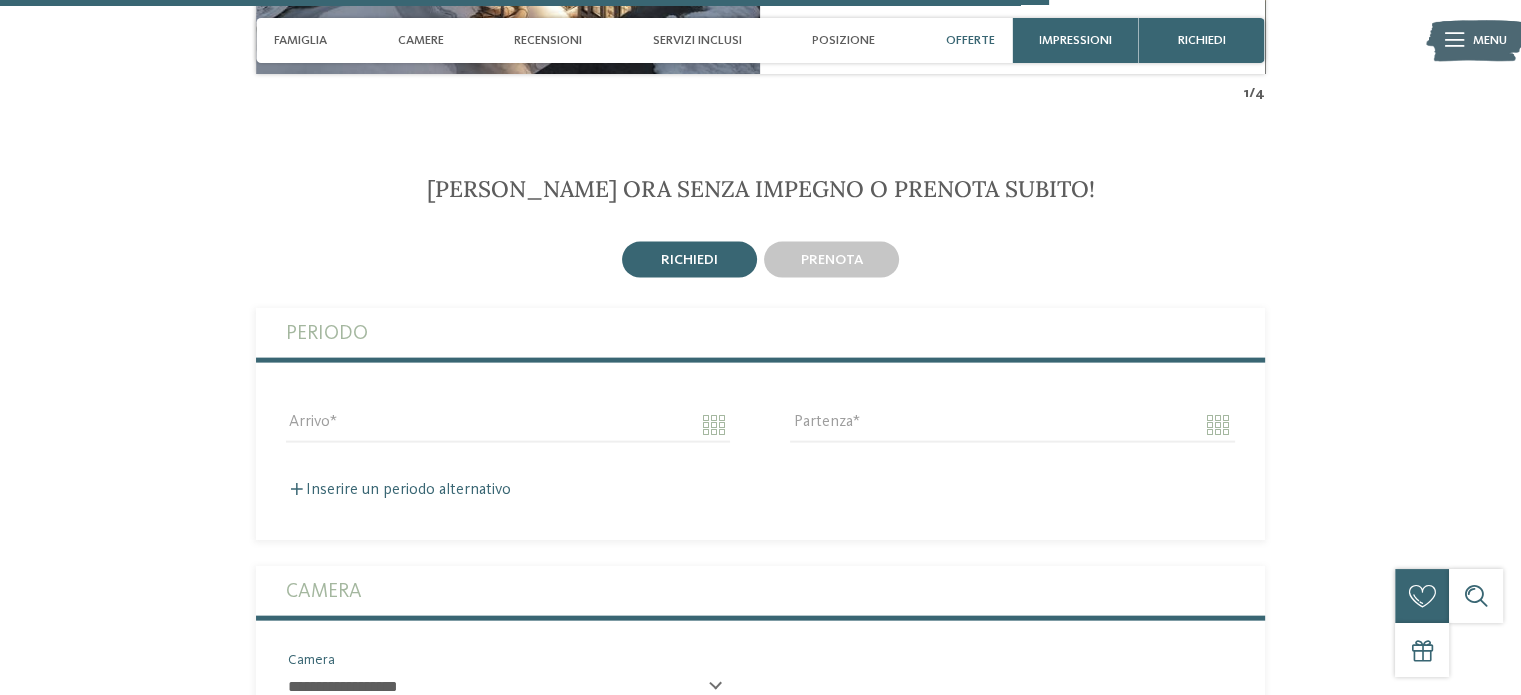 scroll, scrollTop: 4300, scrollLeft: 0, axis: vertical 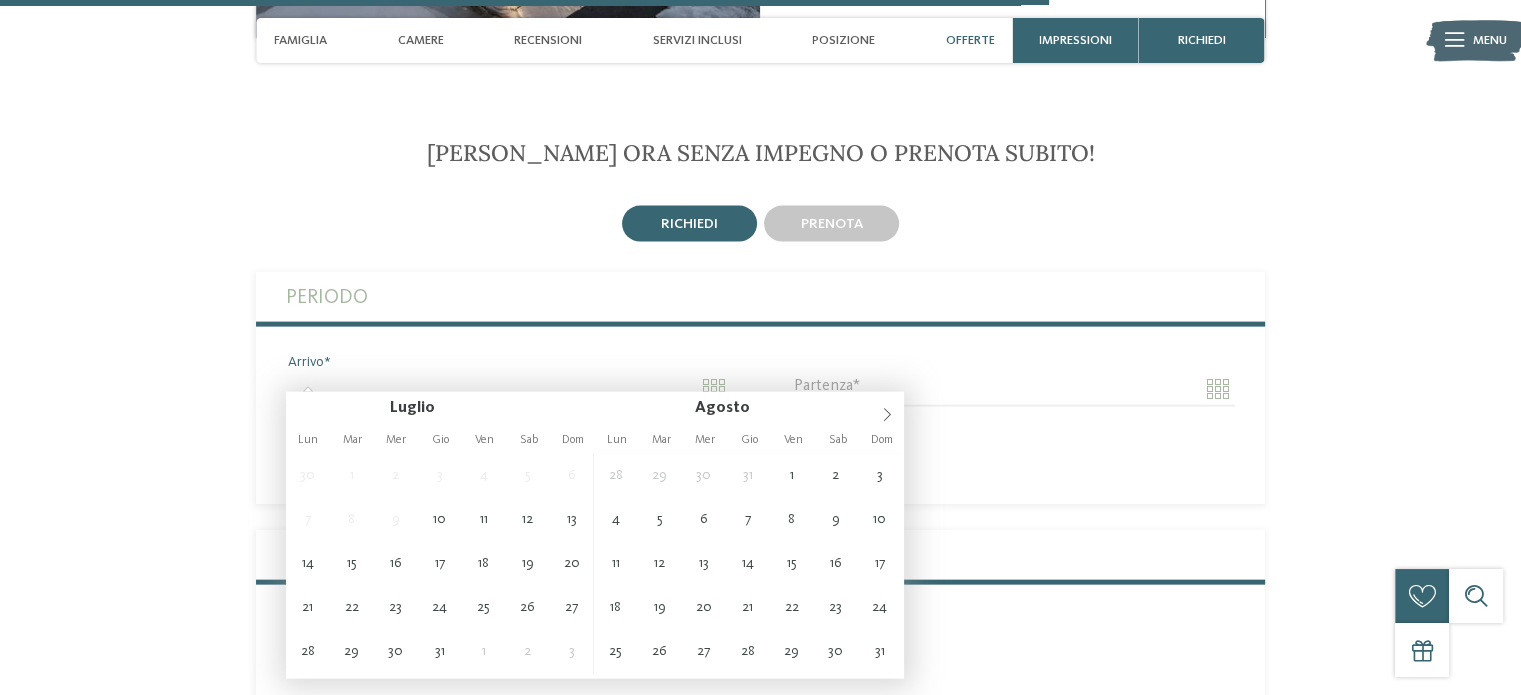 click on "Arrivo" at bounding box center (508, 389) 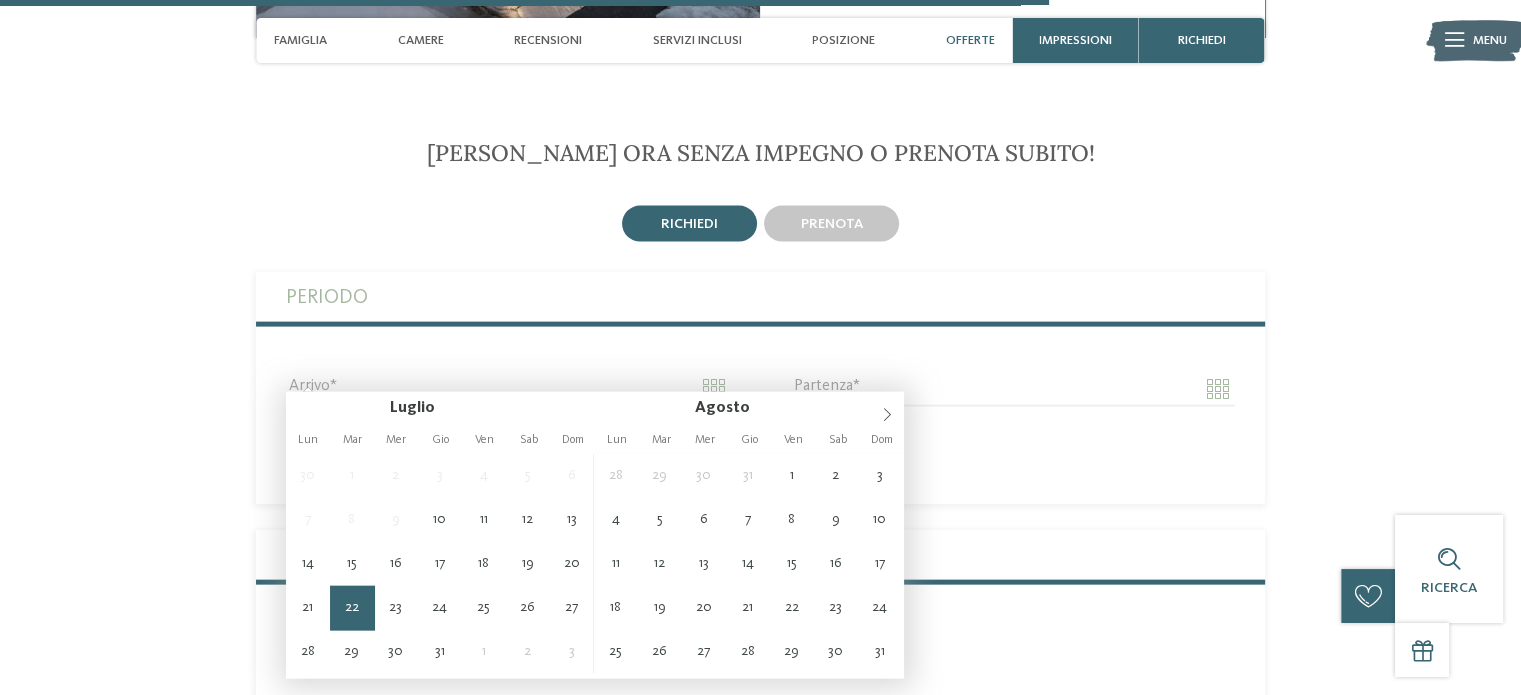 type on "**********" 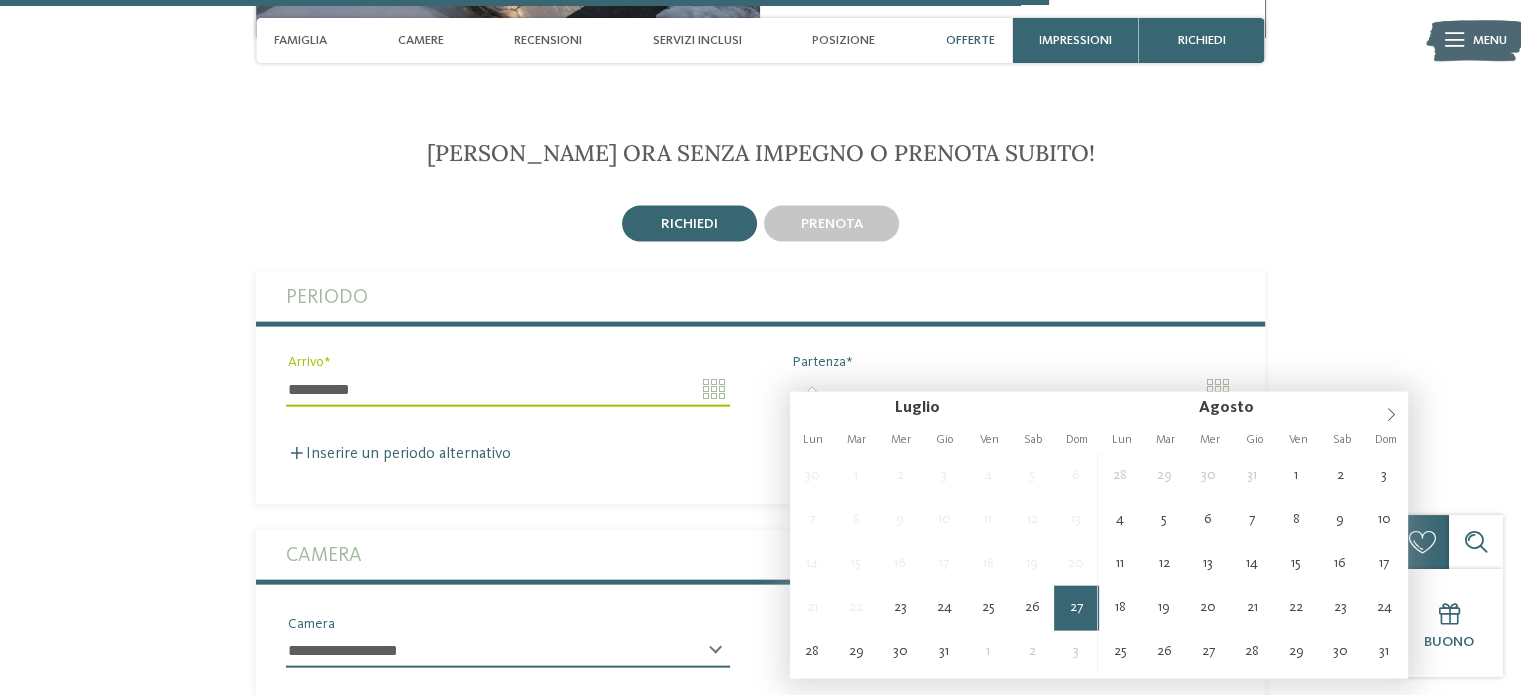 type on "**********" 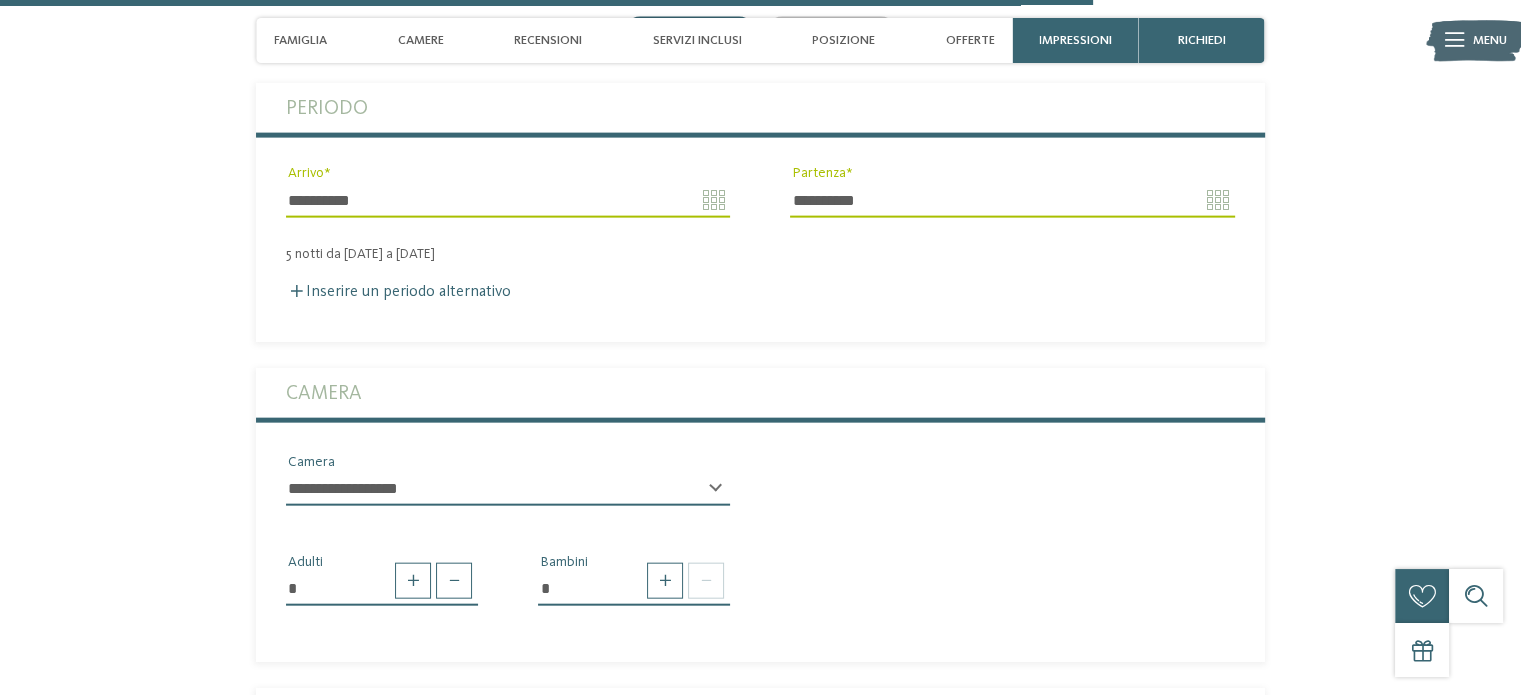 scroll, scrollTop: 4500, scrollLeft: 0, axis: vertical 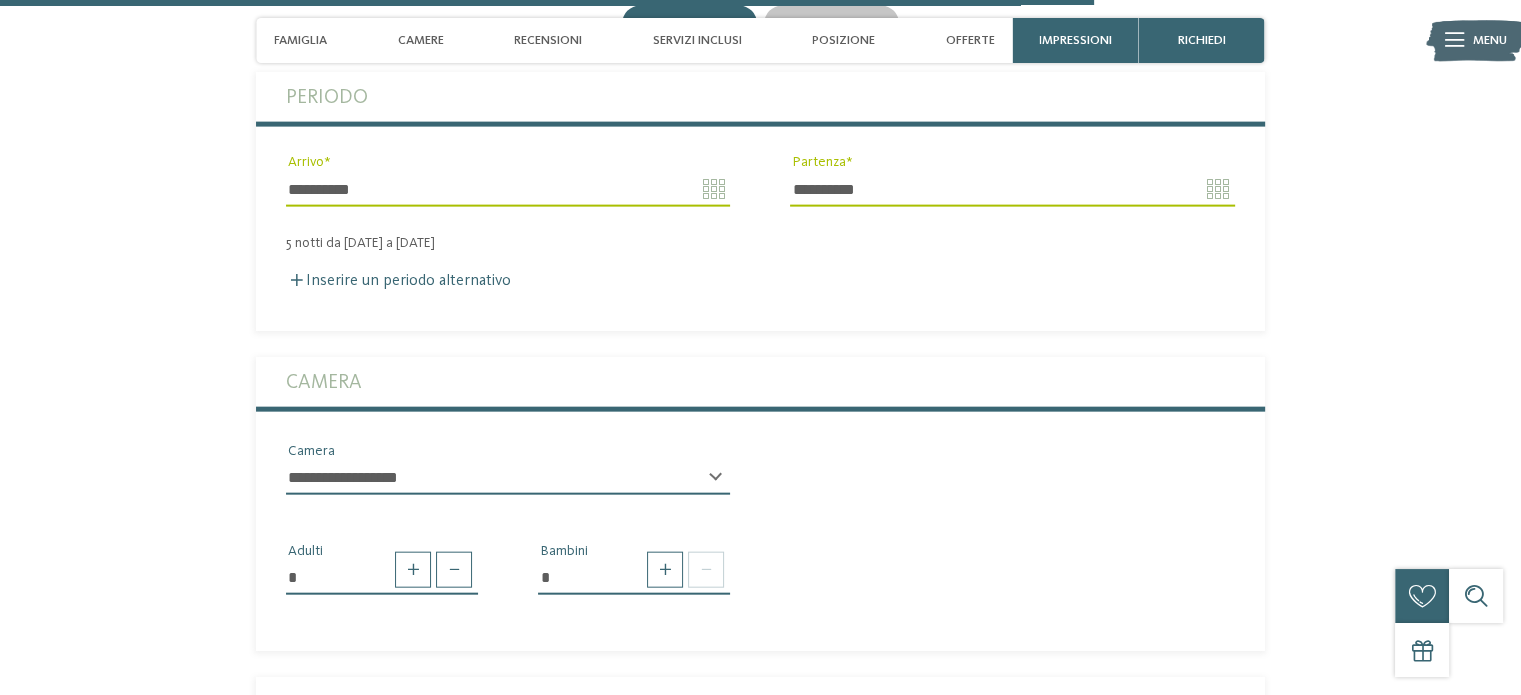 click on "**********" at bounding box center (508, 486) 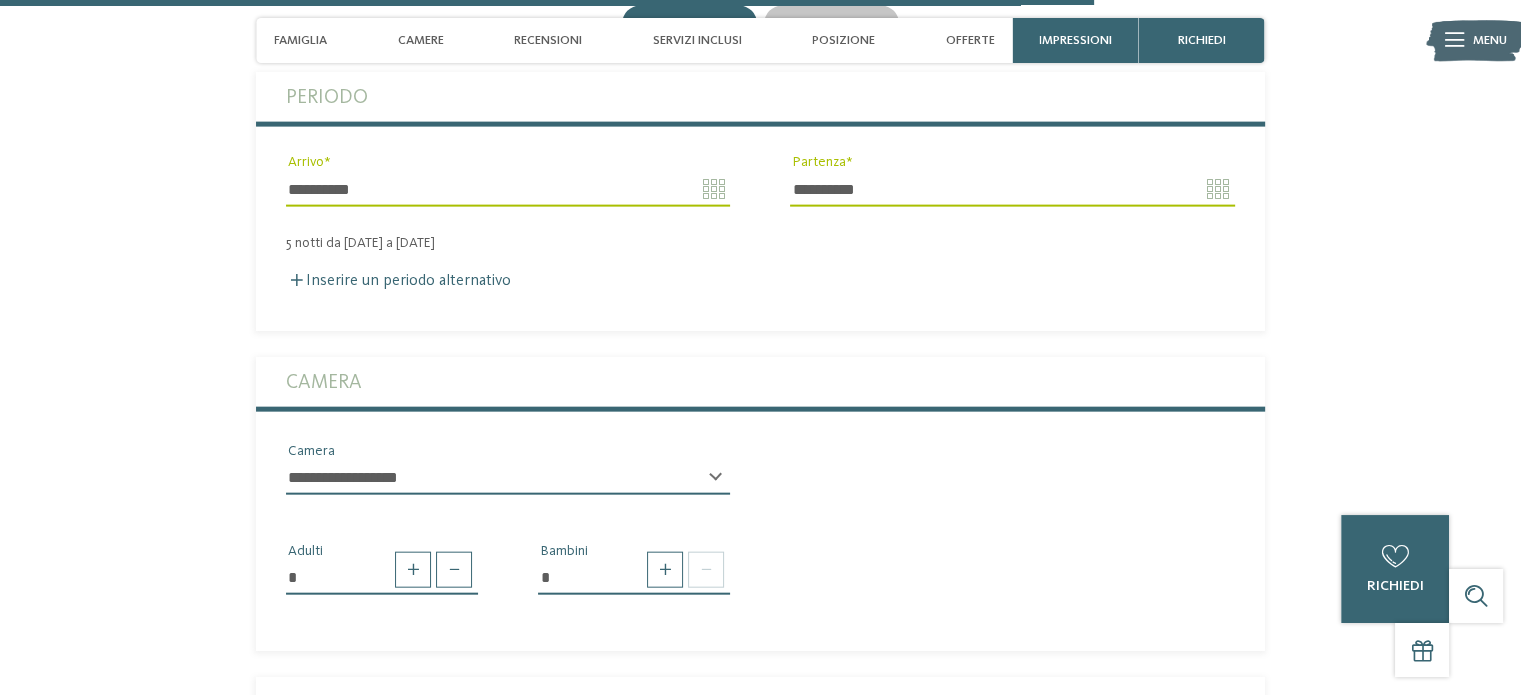 click on "**********" at bounding box center (508, 478) 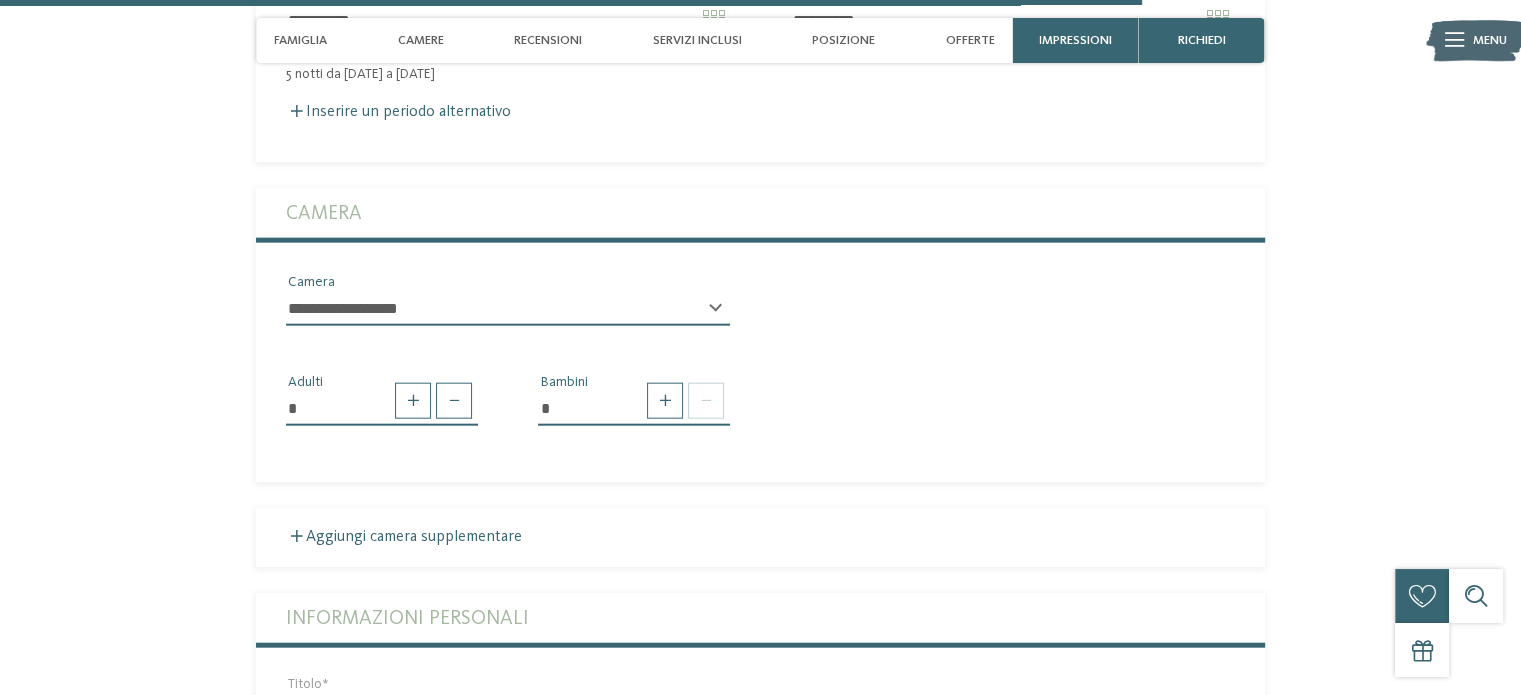 scroll, scrollTop: 4700, scrollLeft: 0, axis: vertical 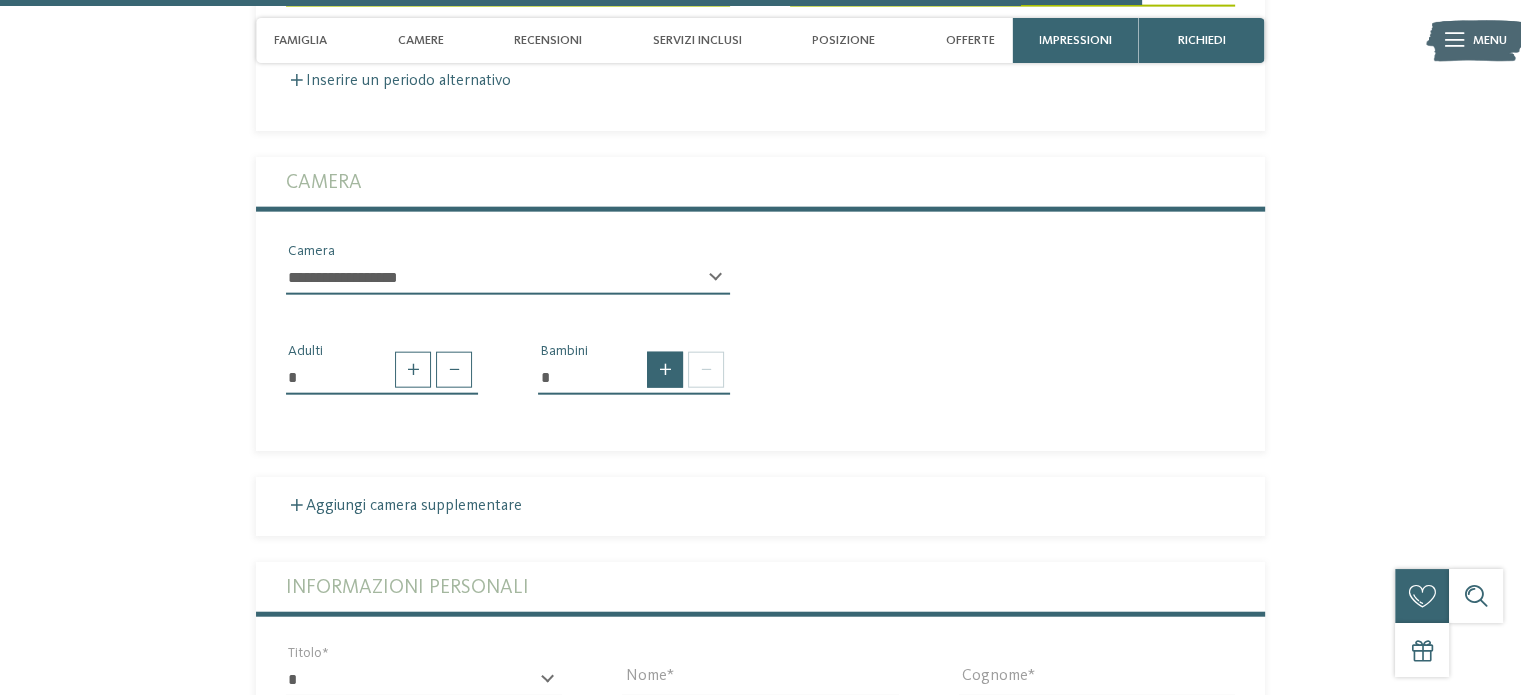 click at bounding box center (665, 370) 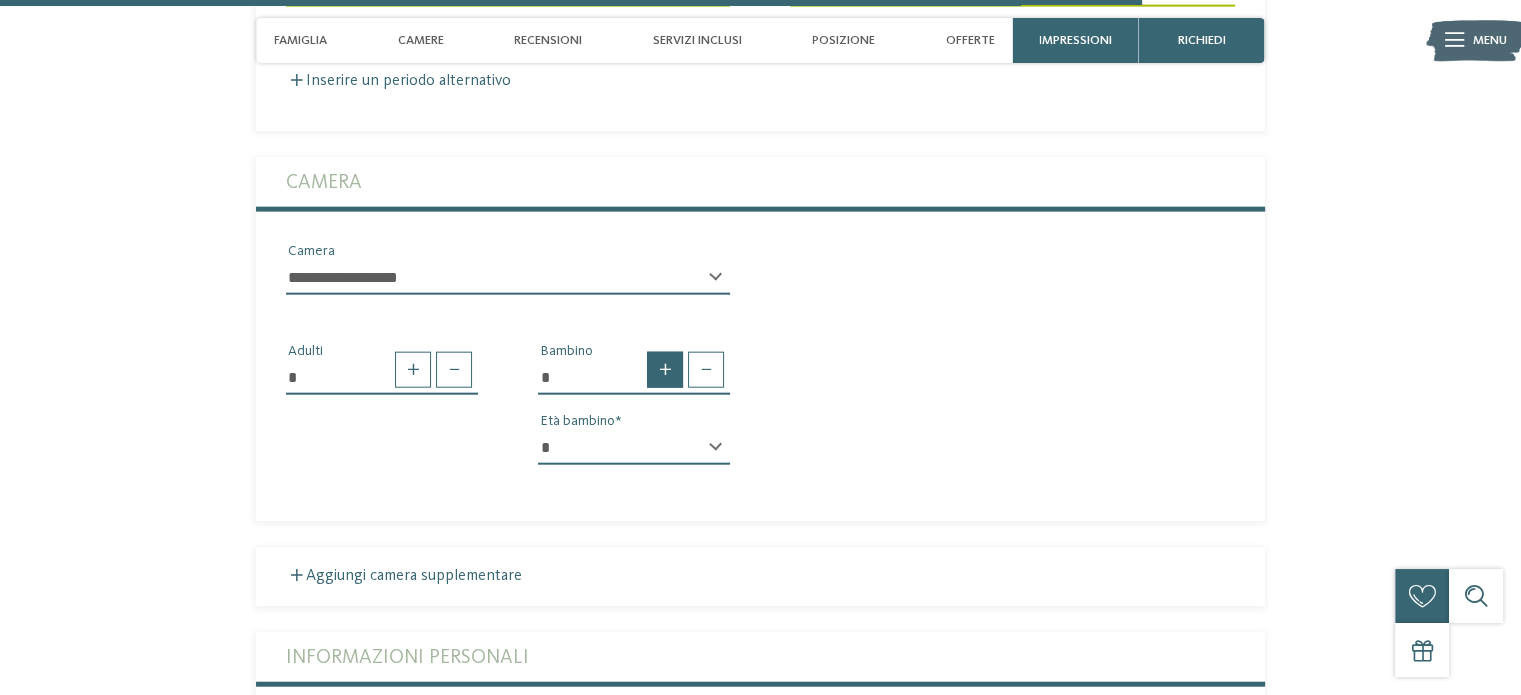 click at bounding box center [665, 370] 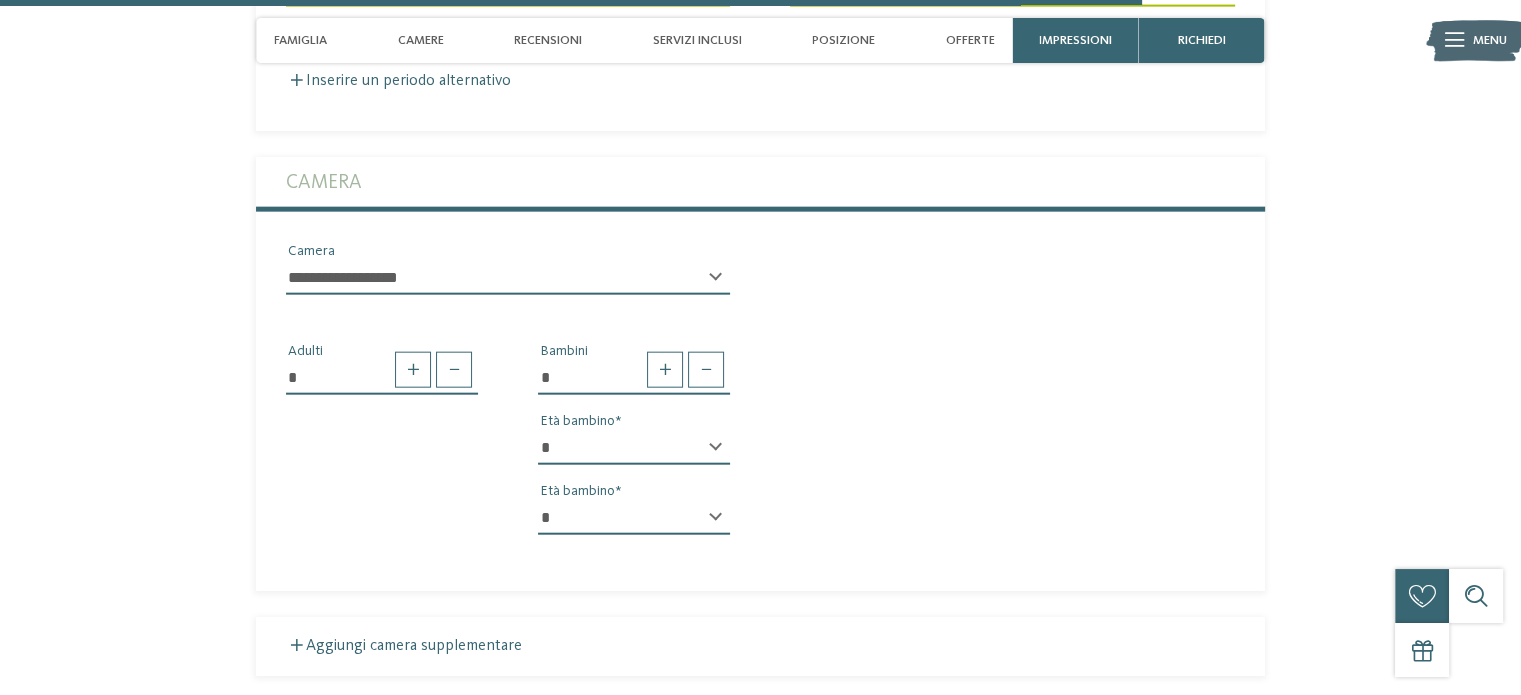 click on "* * * * * * * * * * * ** ** ** ** ** ** ** **     Età bambino" at bounding box center [634, 456] 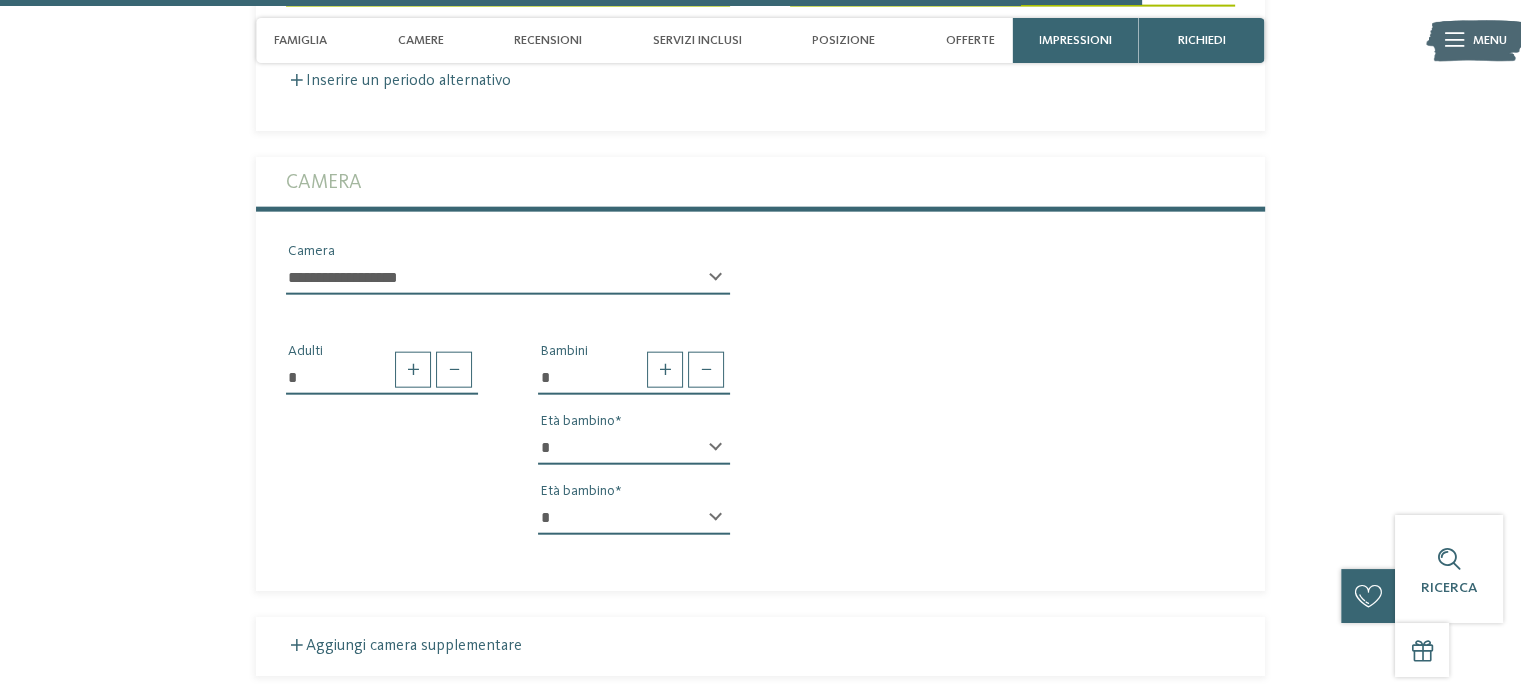 select on "*" 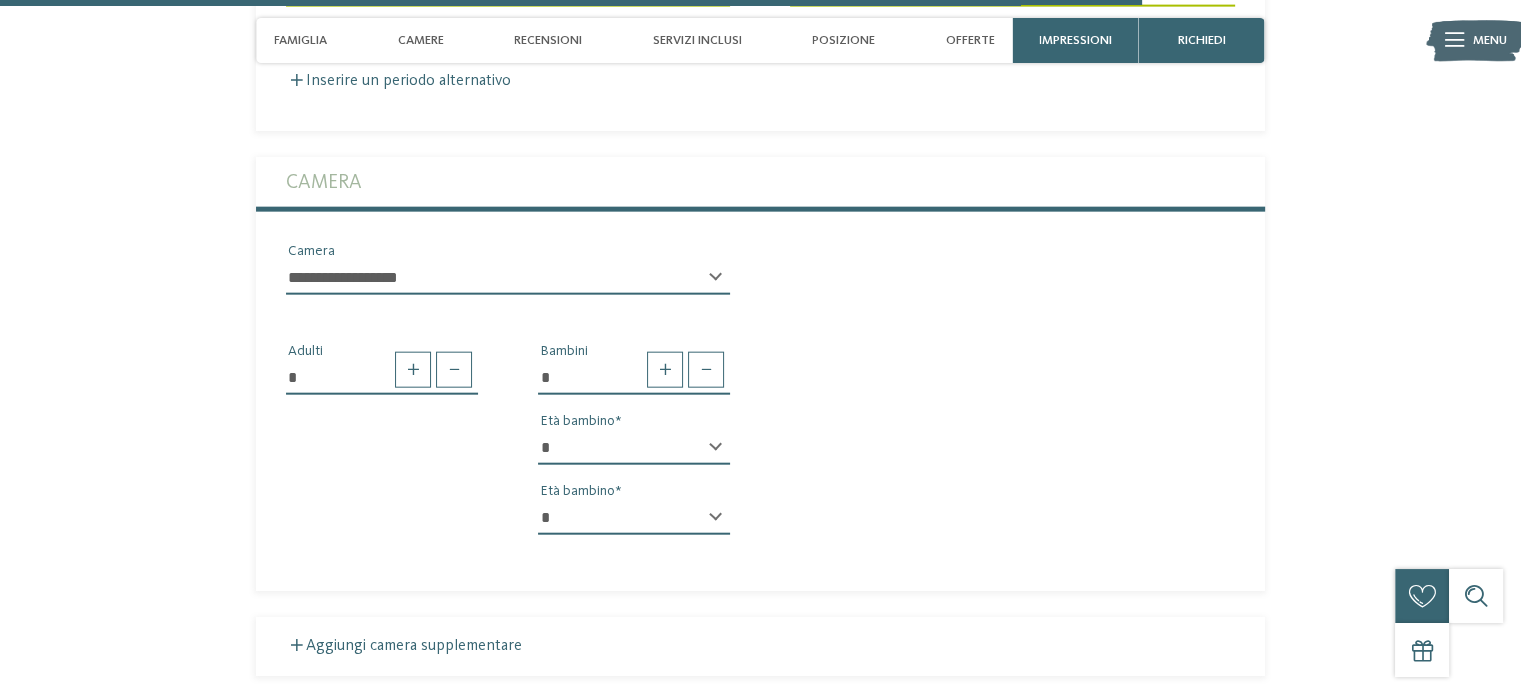 select on "**" 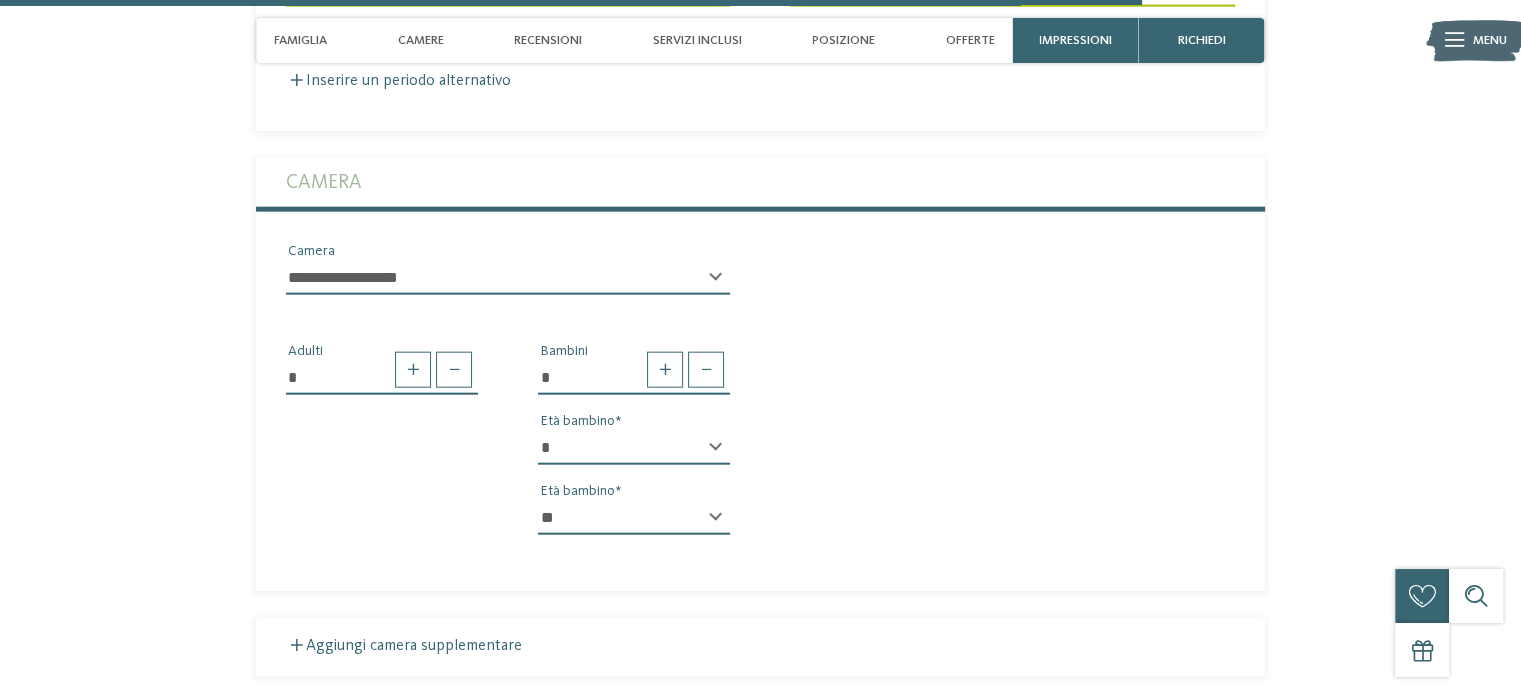 click on "* * * * * * * * * * * ** ** ** ** ** ** ** **" at bounding box center [634, 518] 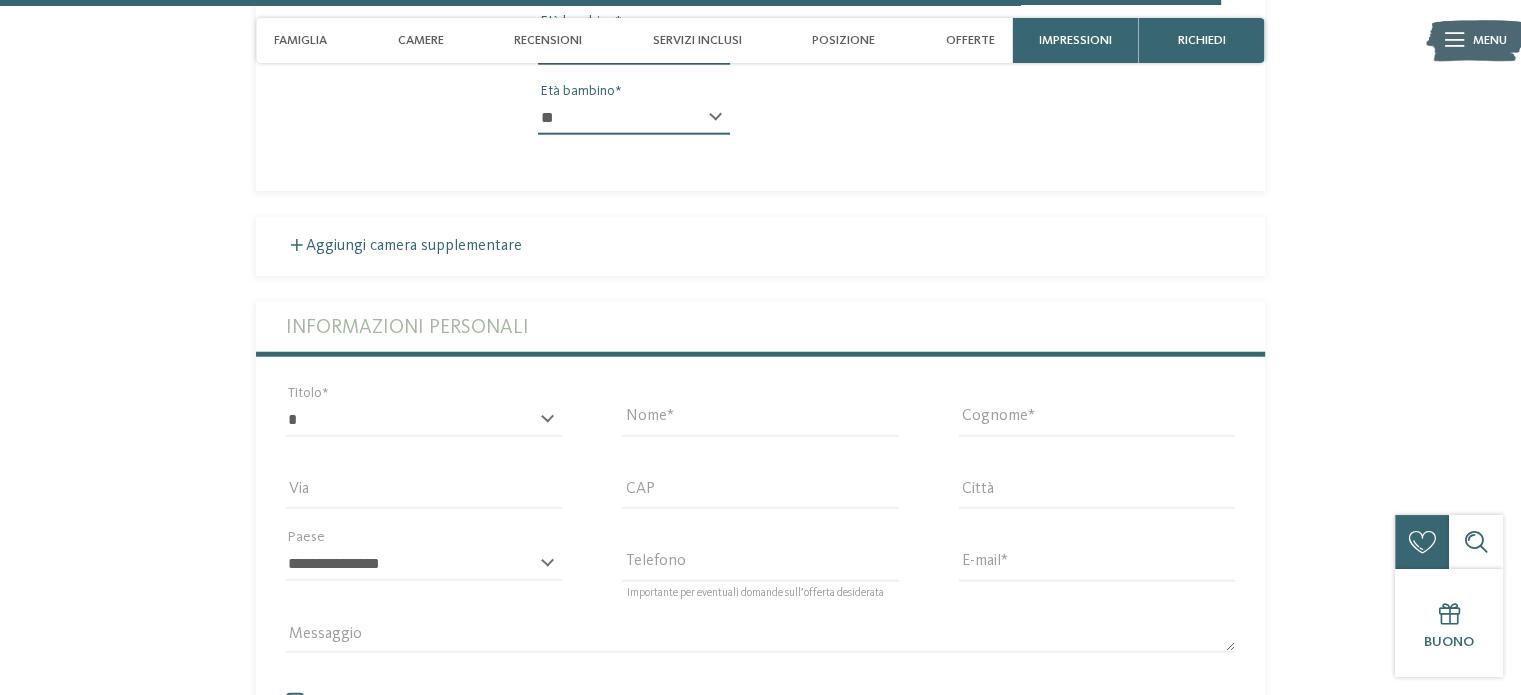 scroll, scrollTop: 5200, scrollLeft: 0, axis: vertical 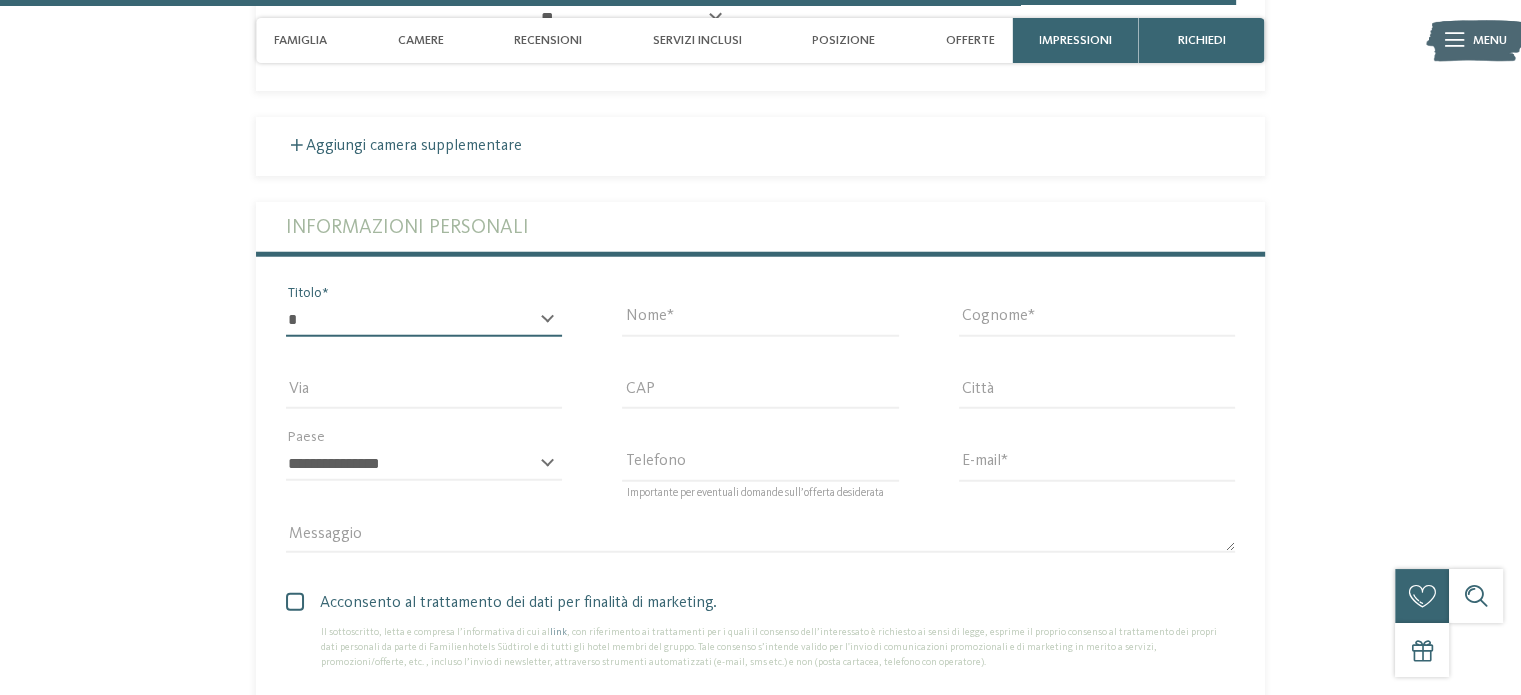 click on "* ****** ******* ******** ******" at bounding box center [424, 320] 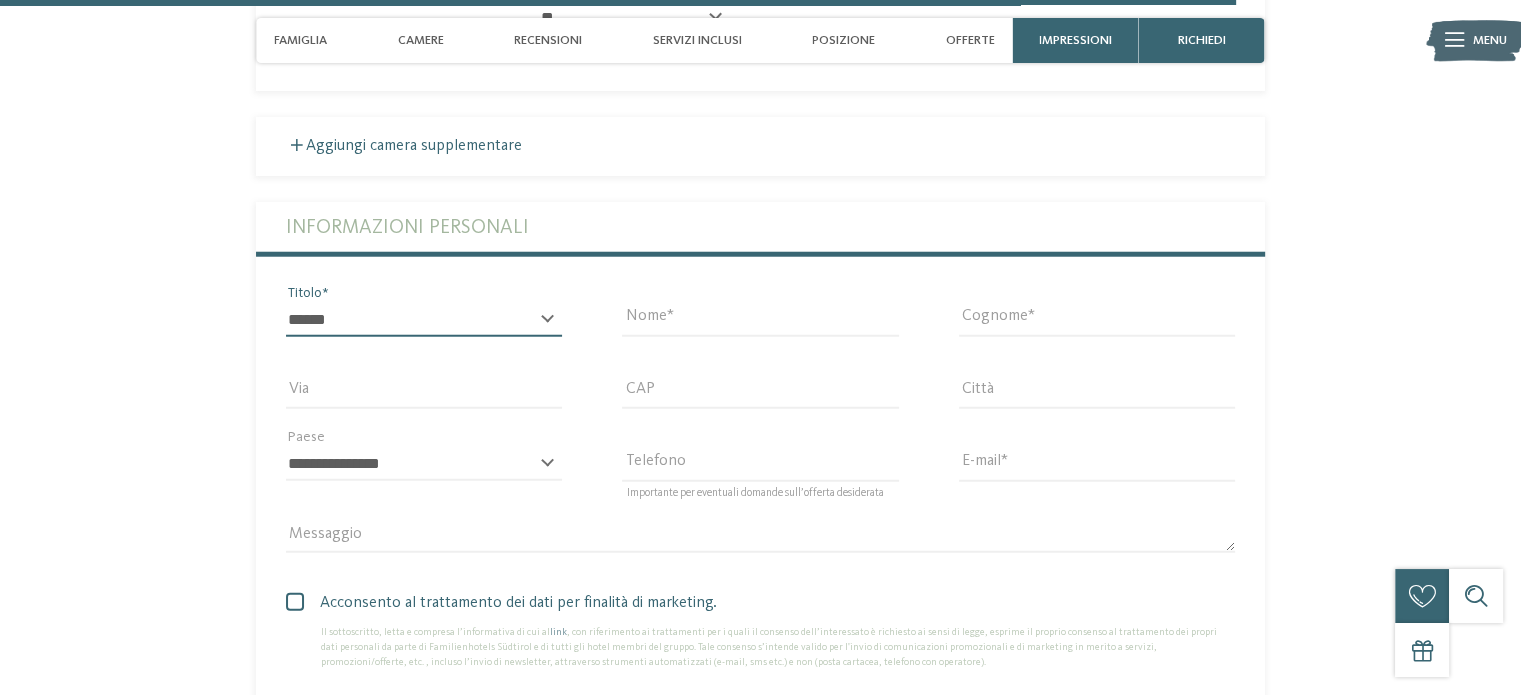 click on "* ****** ******* ******** ******" at bounding box center [424, 320] 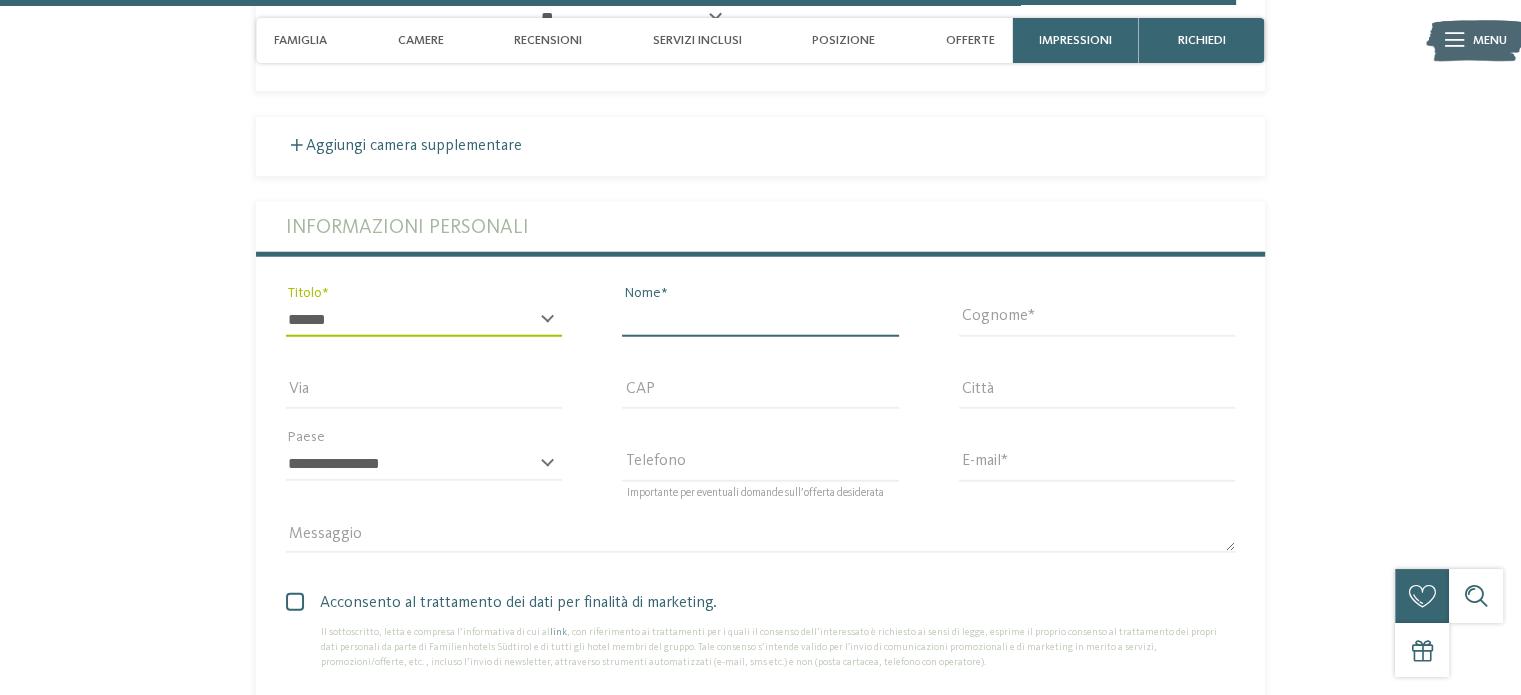 click on "Nome" at bounding box center (760, 320) 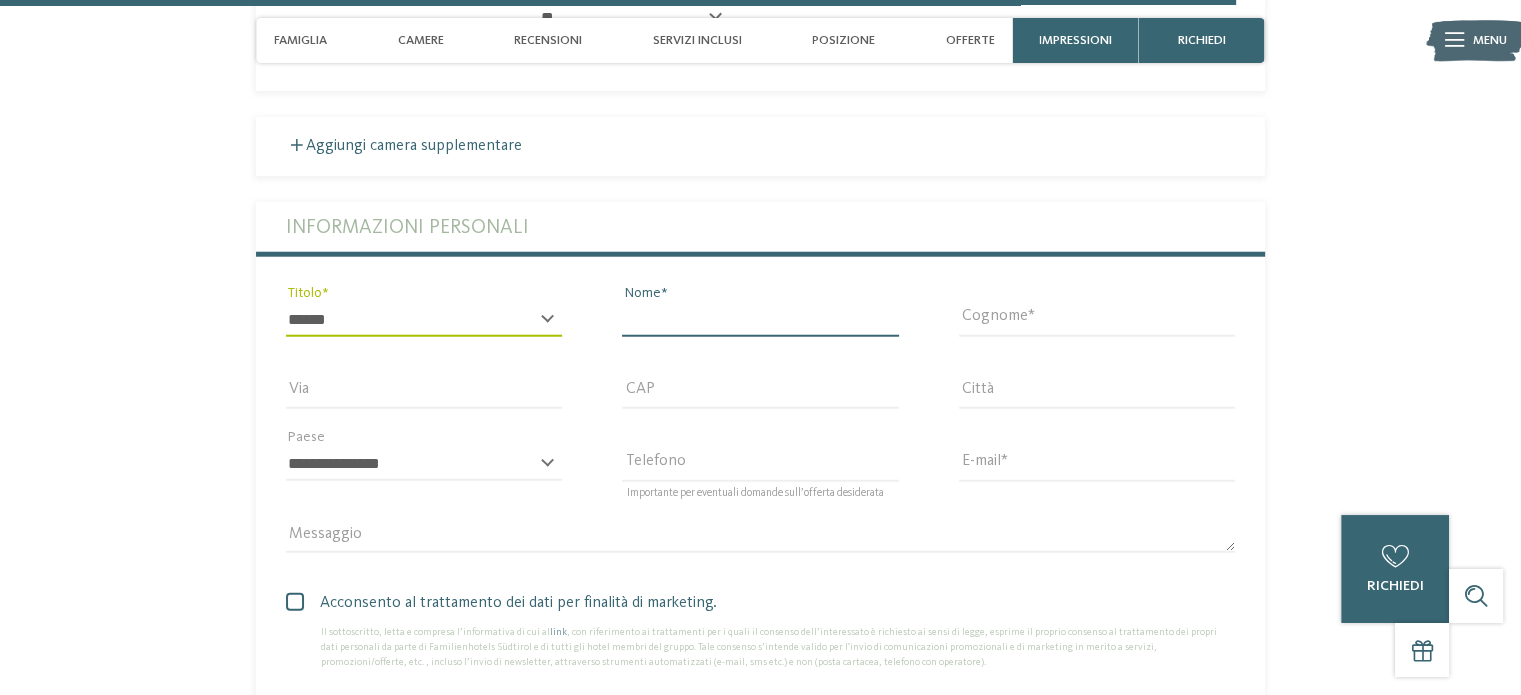 type on "****" 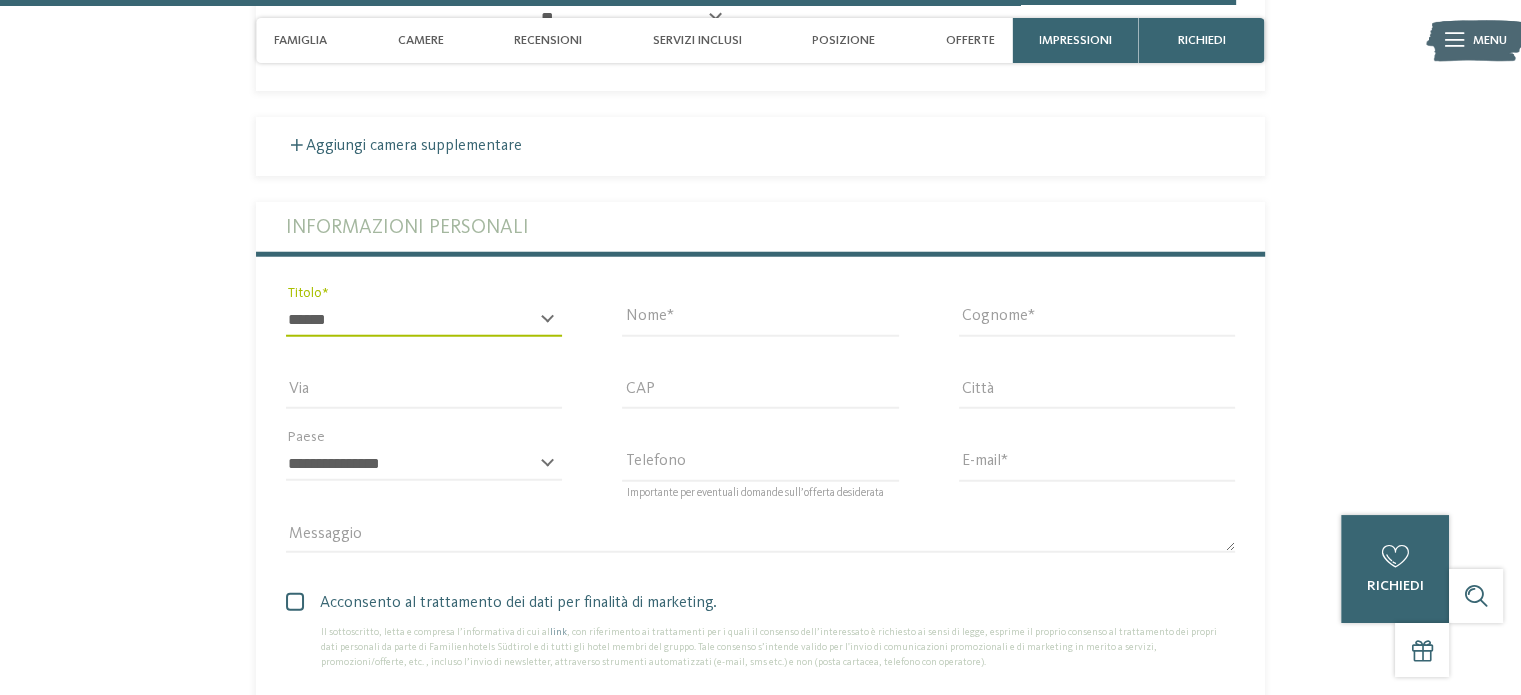 type on "*******" 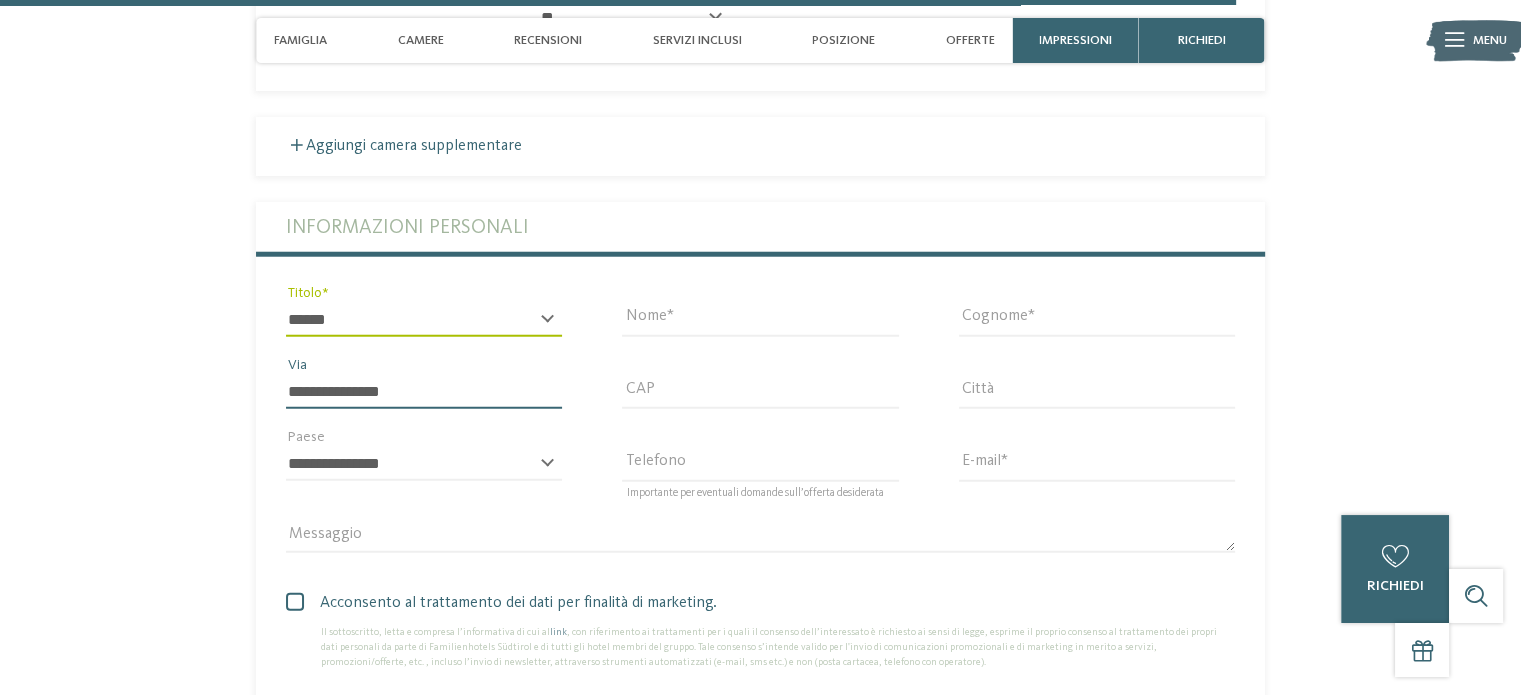 type on "*****" 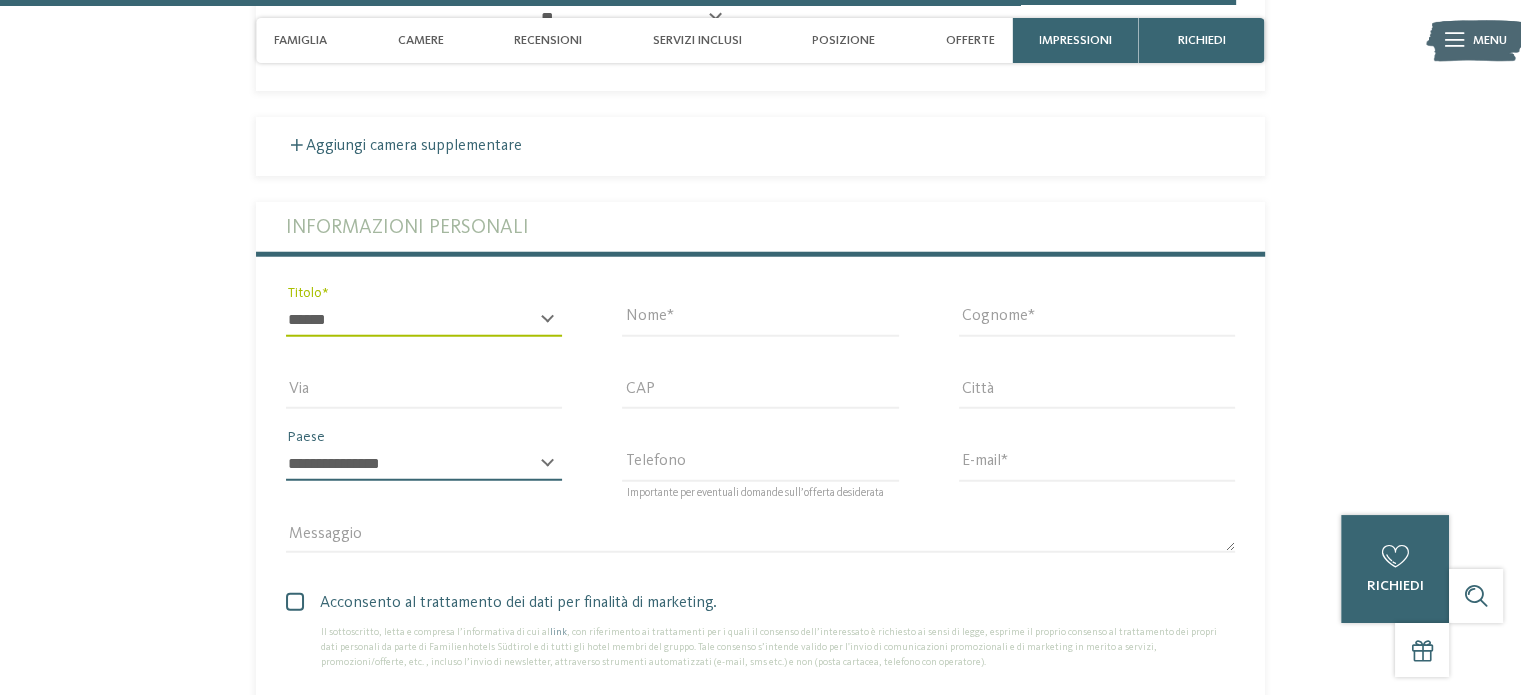 select on "**" 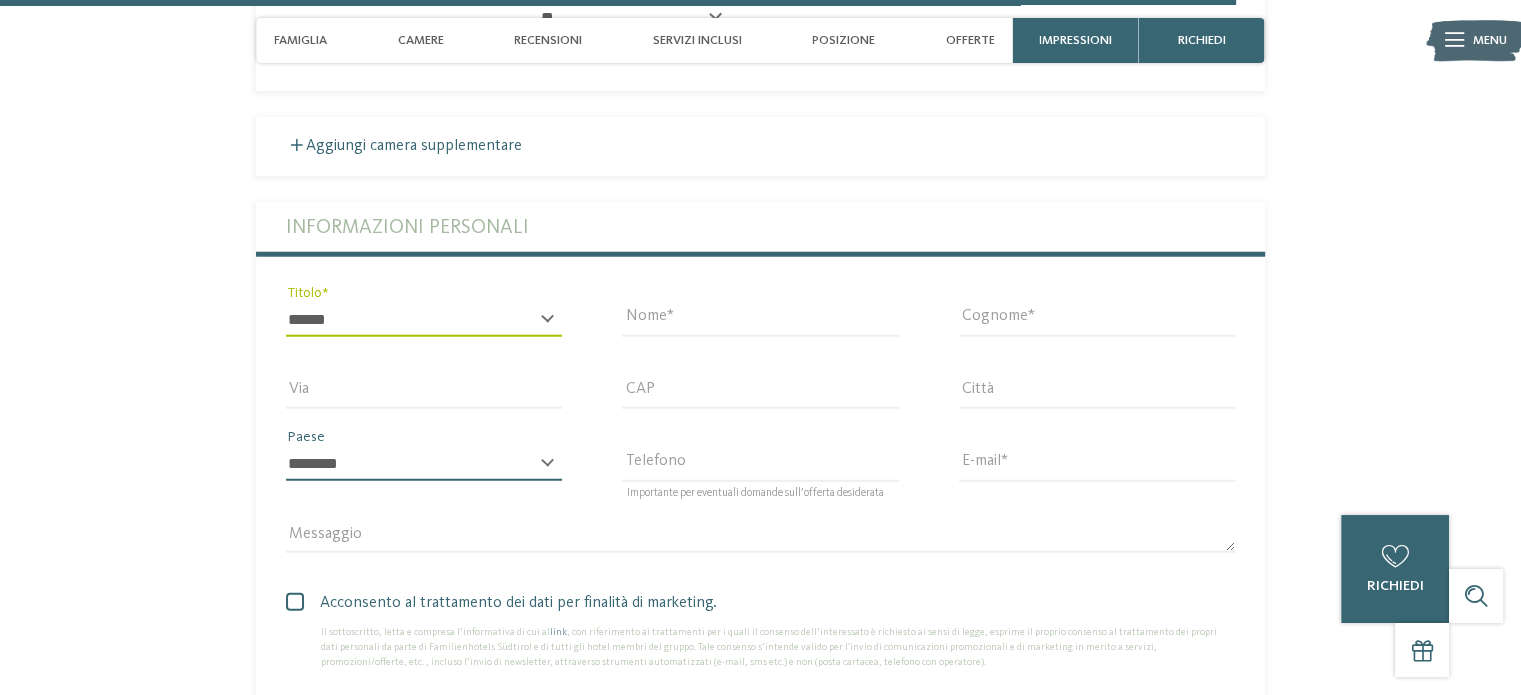 type on "**********" 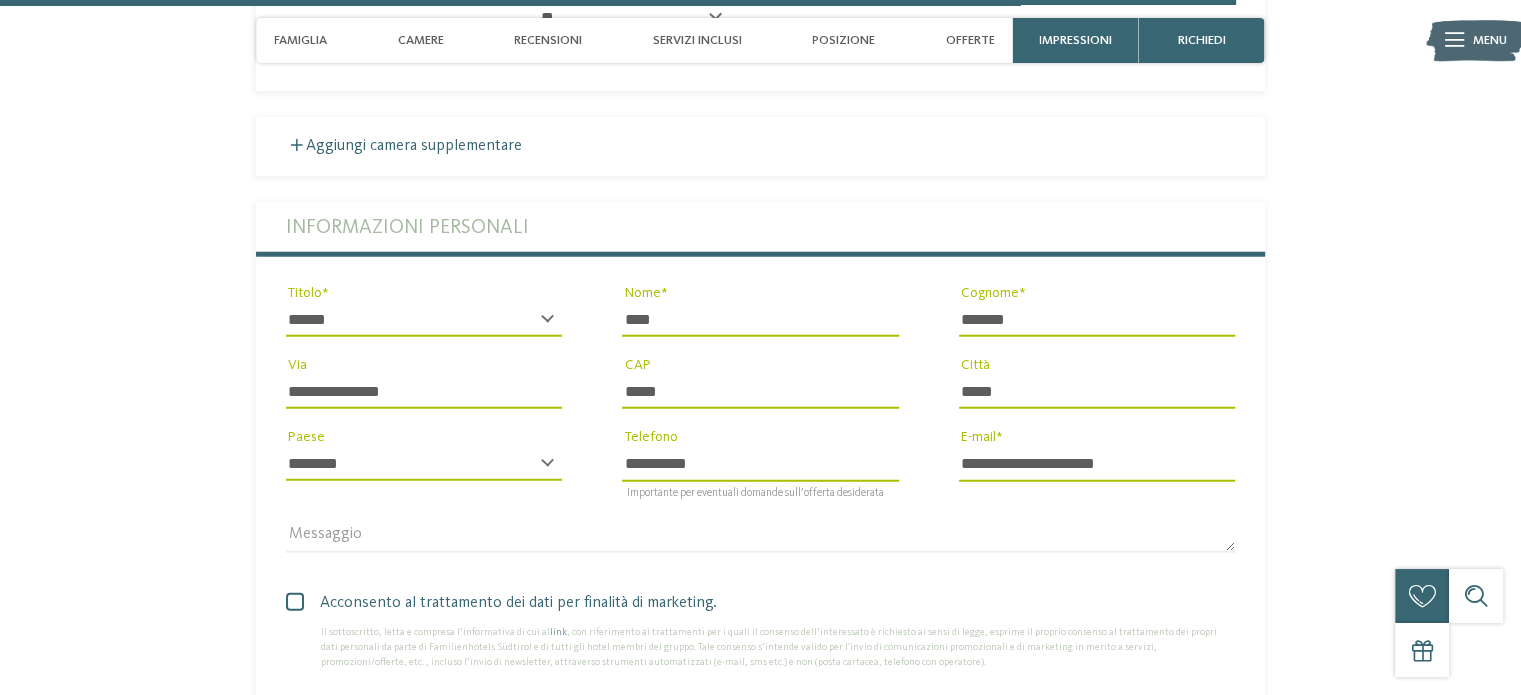 click on "**********" at bounding box center (424, 392) 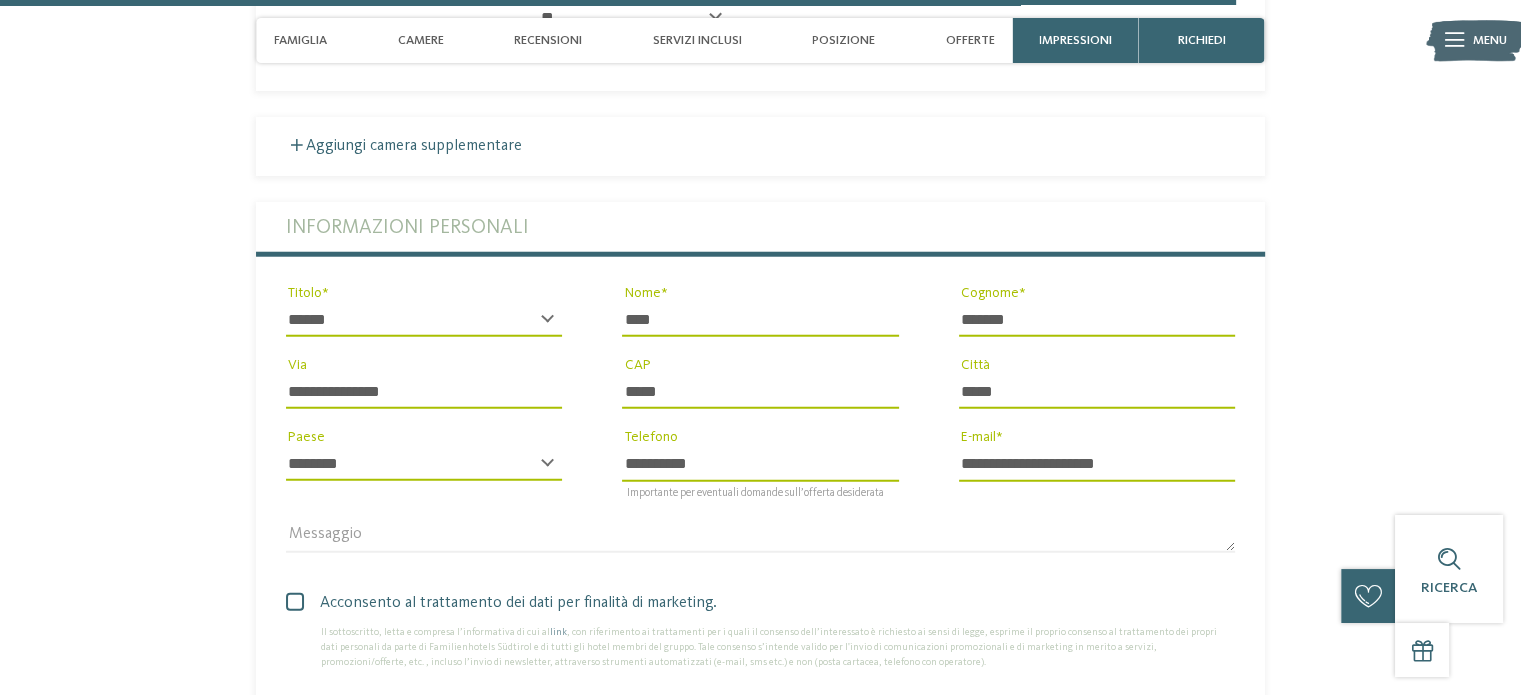 type on "**********" 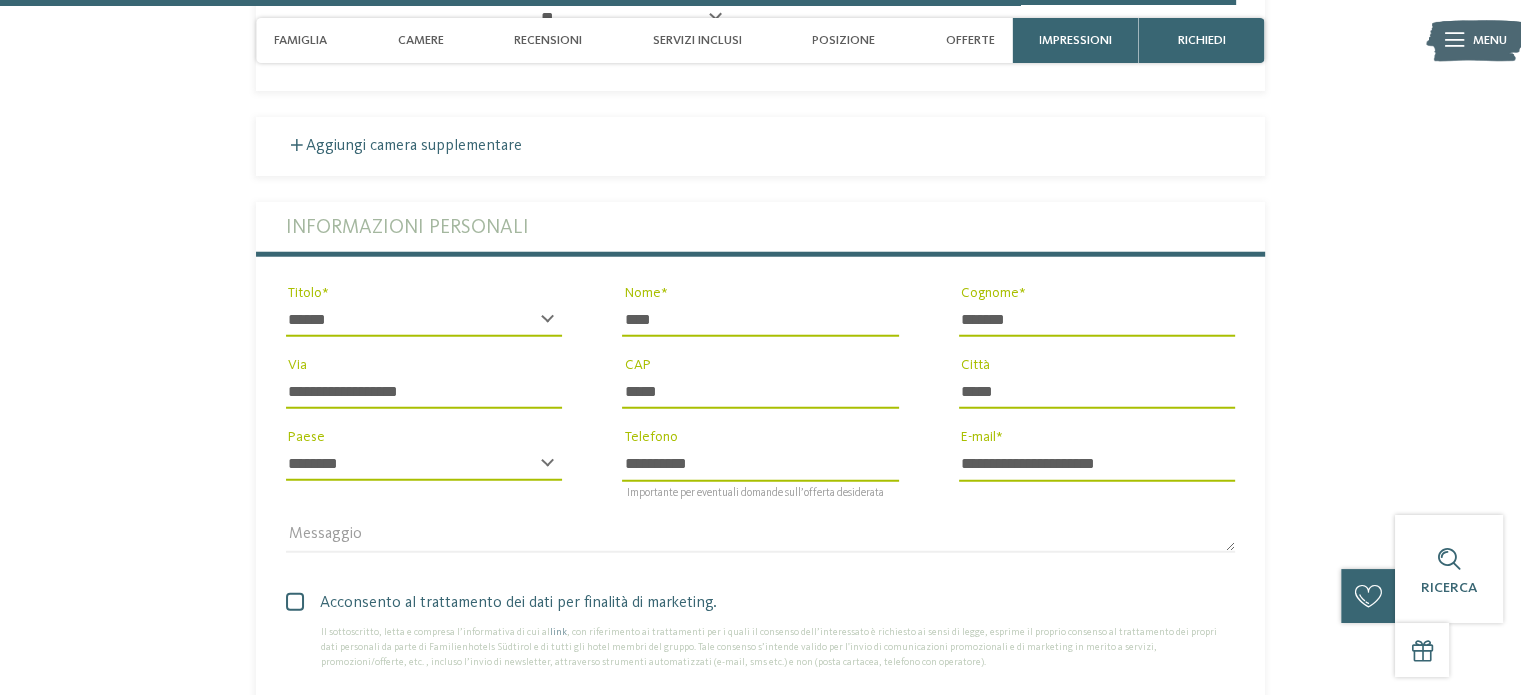 click on "*****" at bounding box center (760, 392) 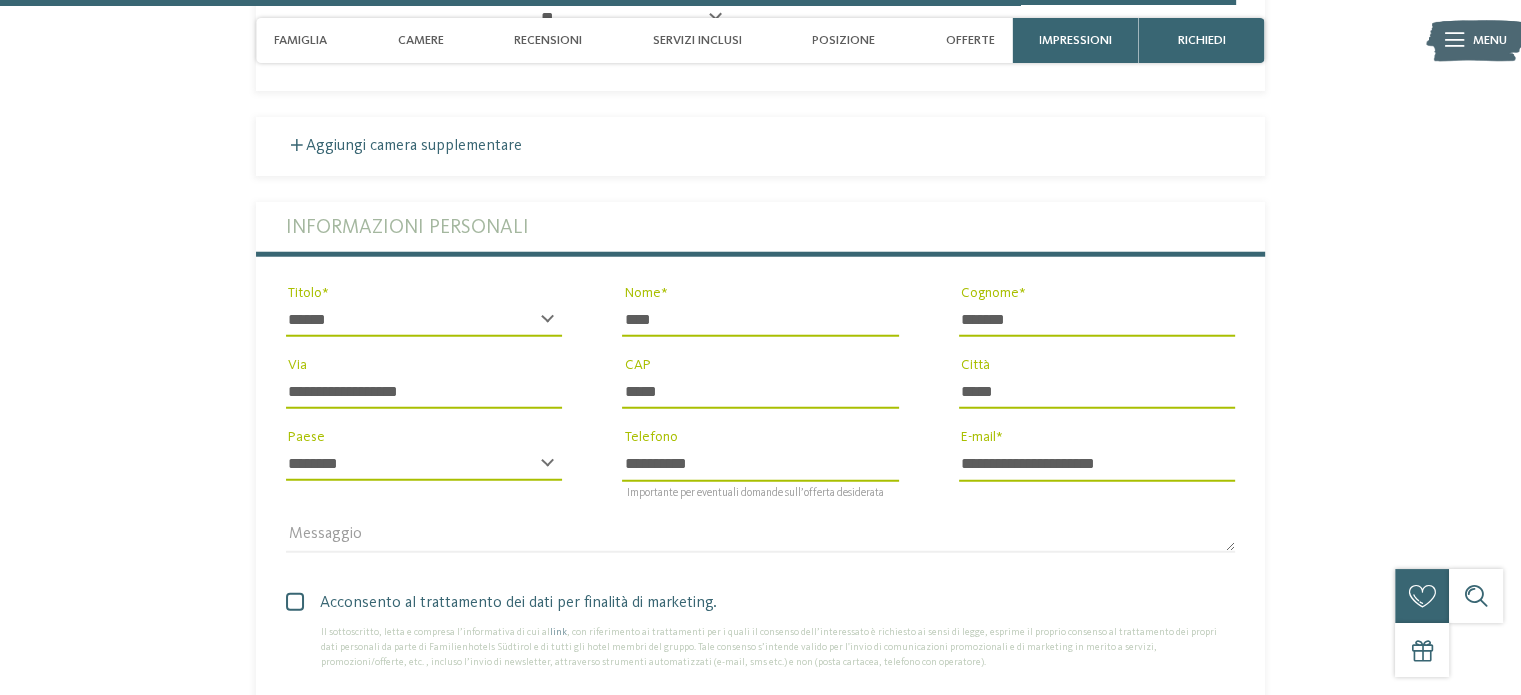 type on "*****" 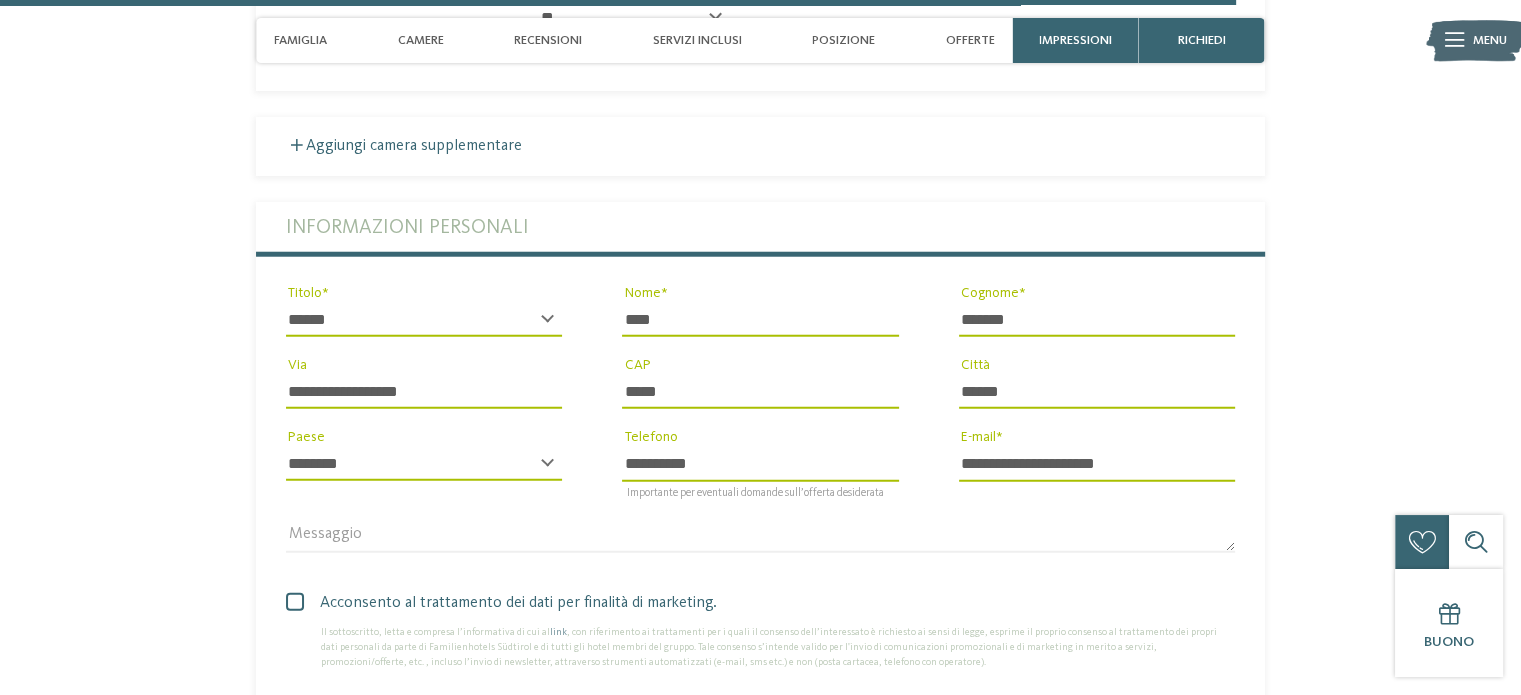 click on "**********" at bounding box center (1097, 464) 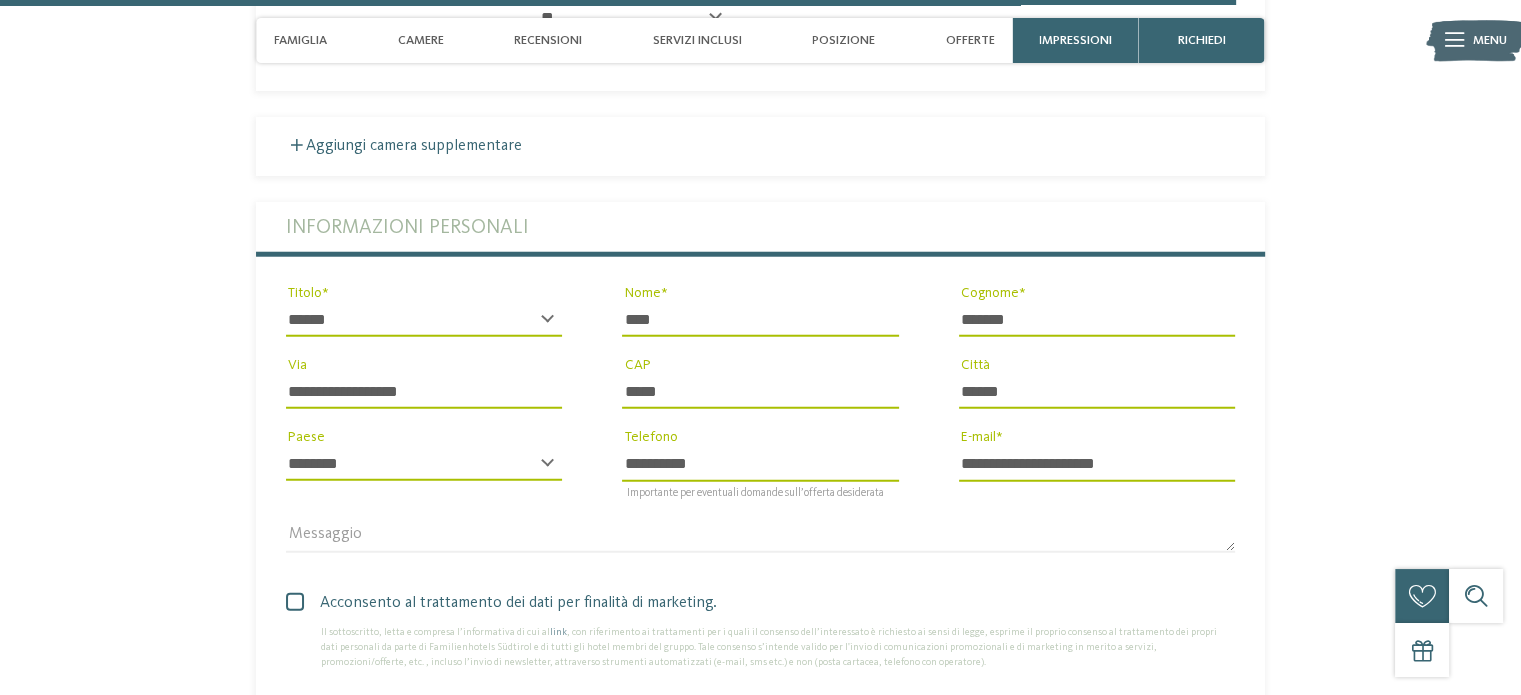 type on "**********" 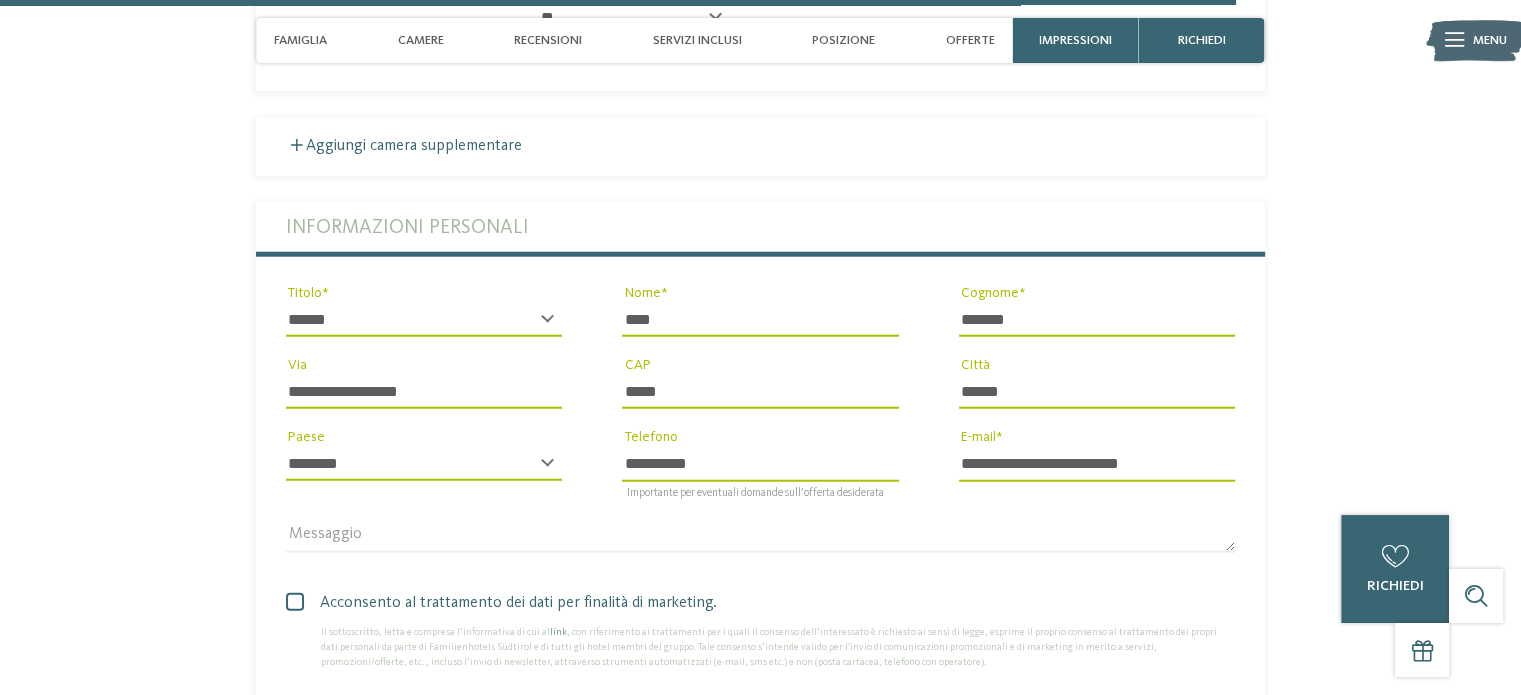 click at bounding box center [295, 602] 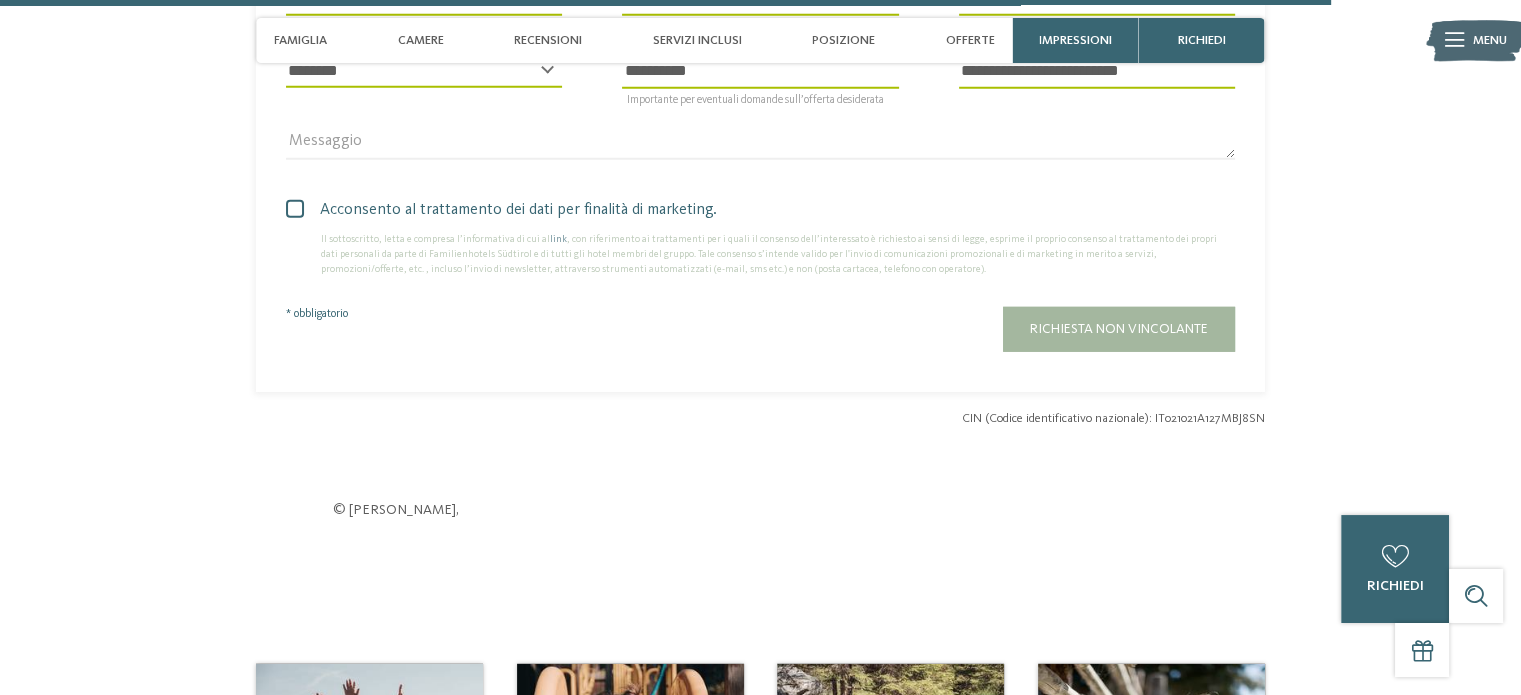 scroll, scrollTop: 5600, scrollLeft: 0, axis: vertical 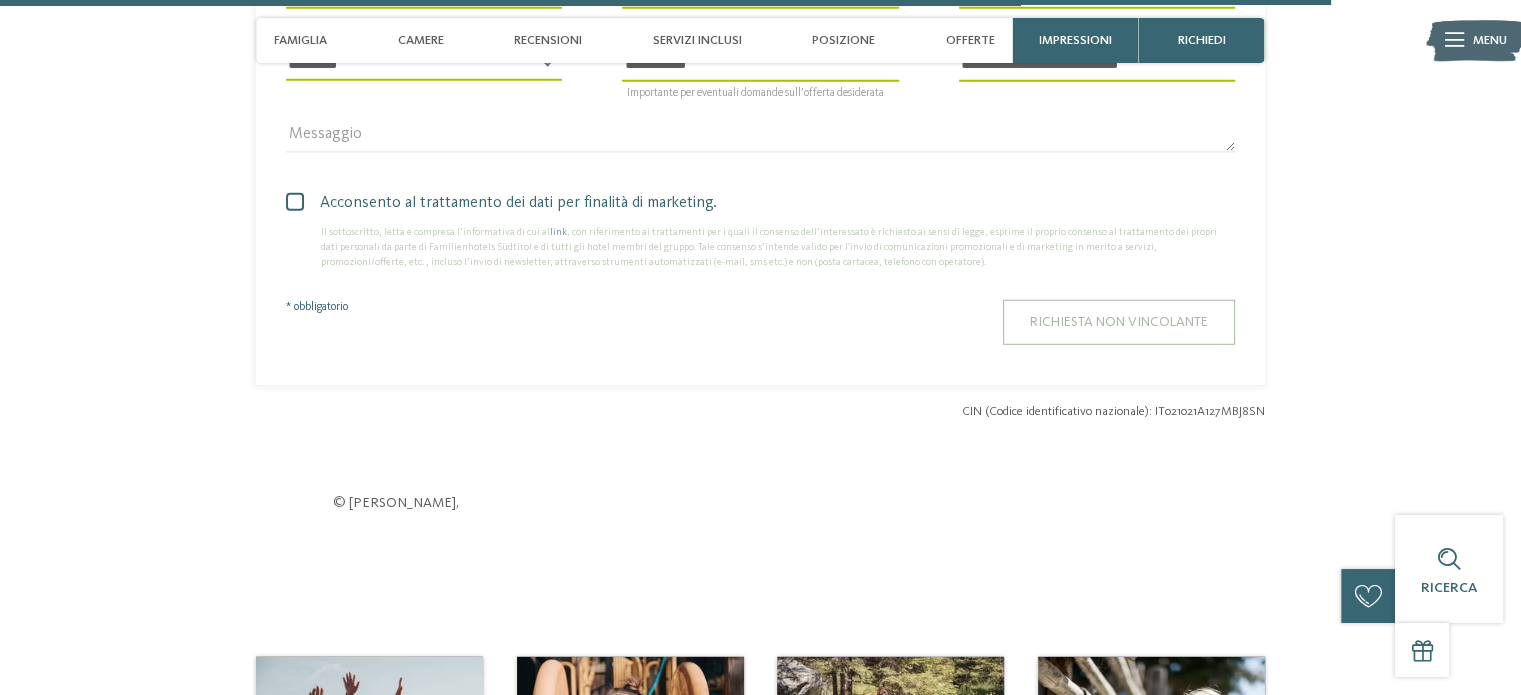 click on "Richiesta non vincolante" at bounding box center (1119, 322) 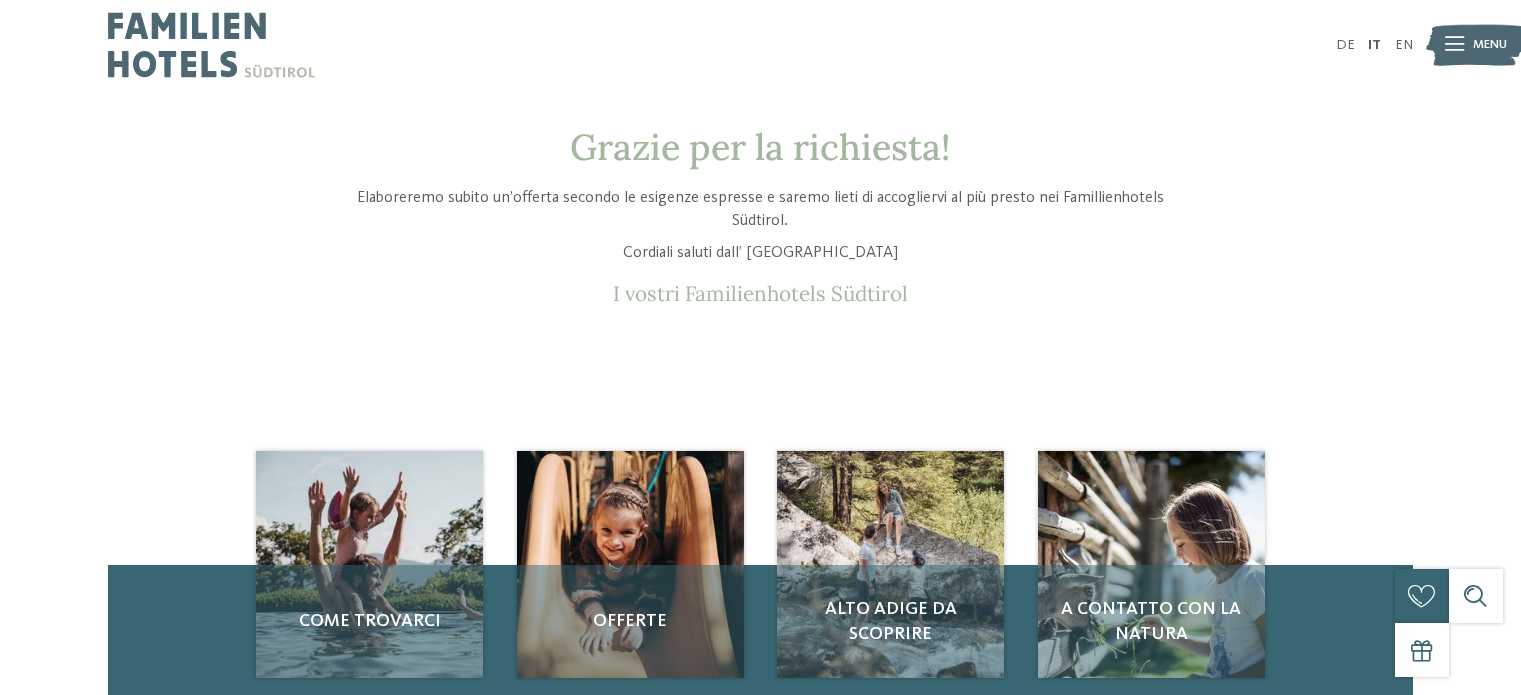 scroll, scrollTop: 0, scrollLeft: 0, axis: both 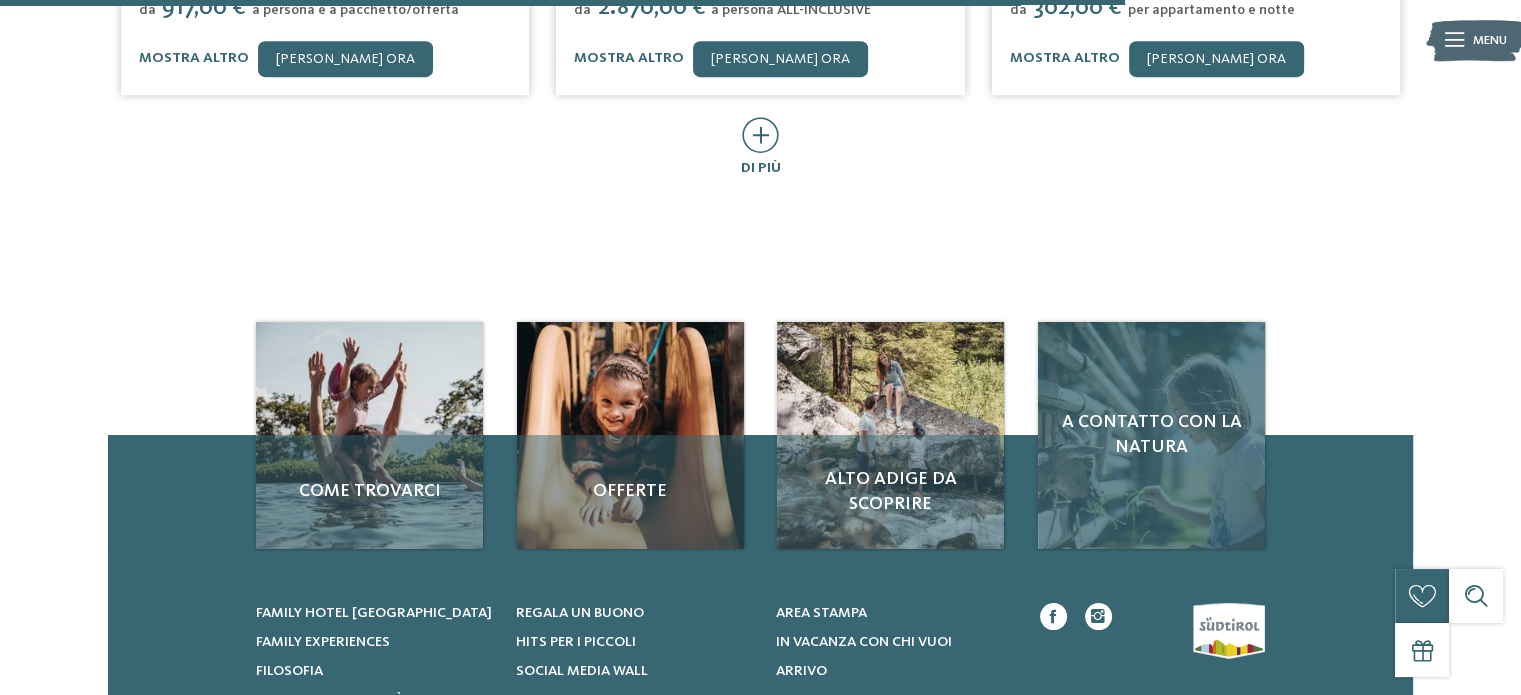 click on "A contatto con la natura" at bounding box center [1151, 435] 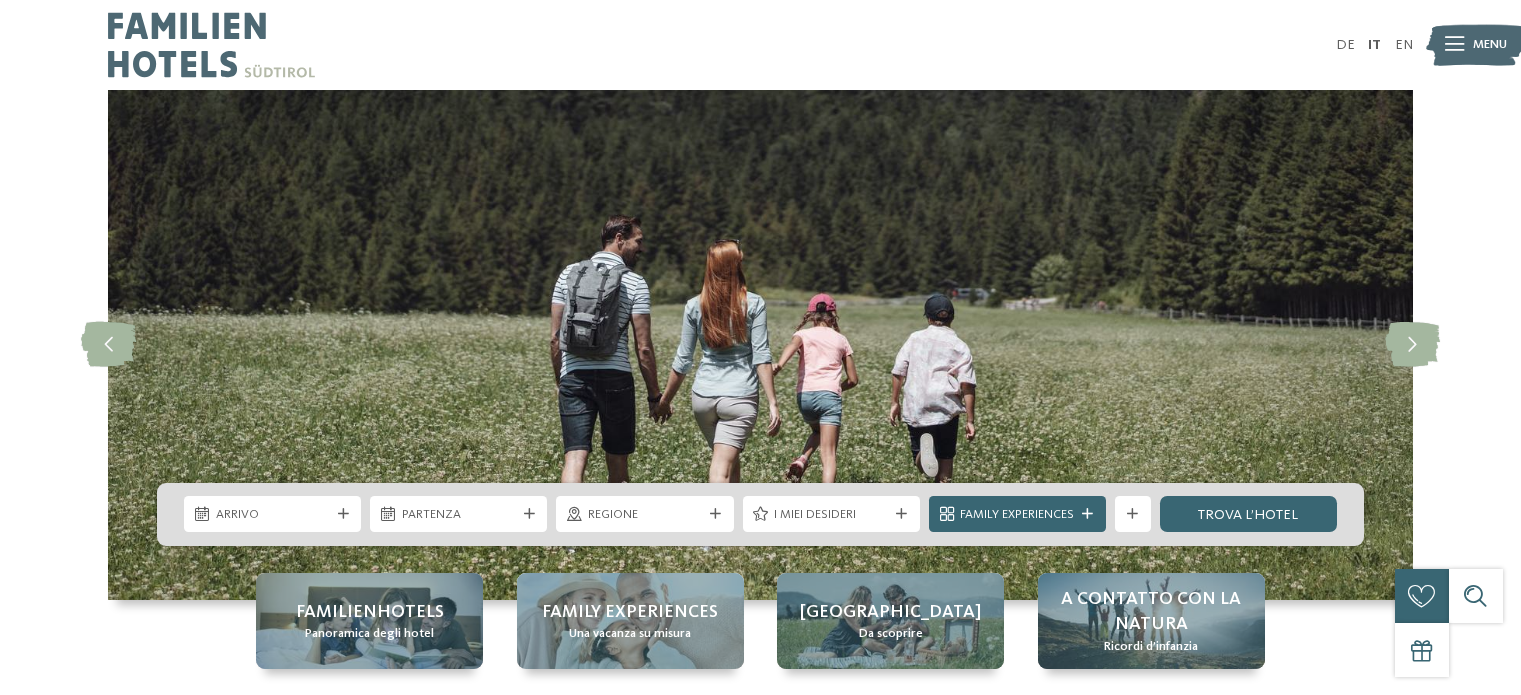scroll, scrollTop: 0, scrollLeft: 0, axis: both 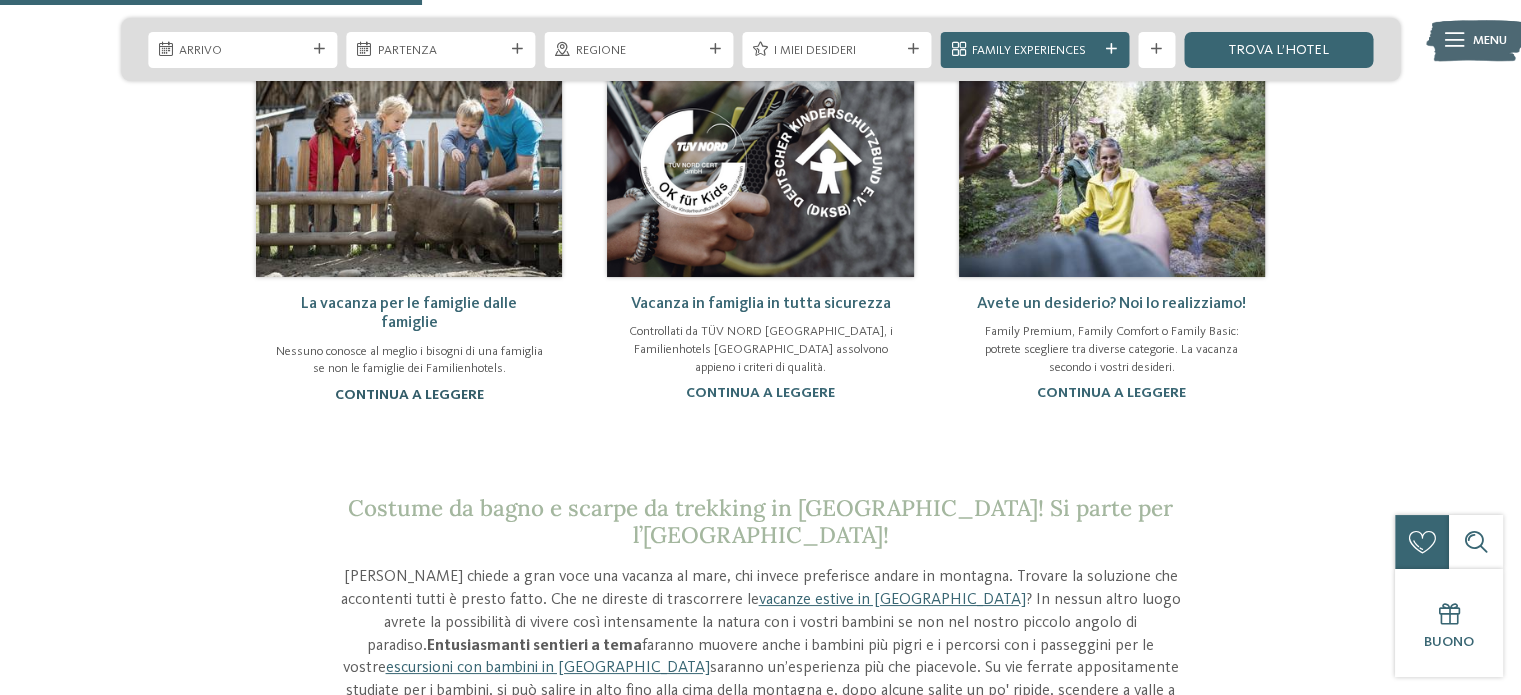 click on "continua a leggere" at bounding box center (409, 395) 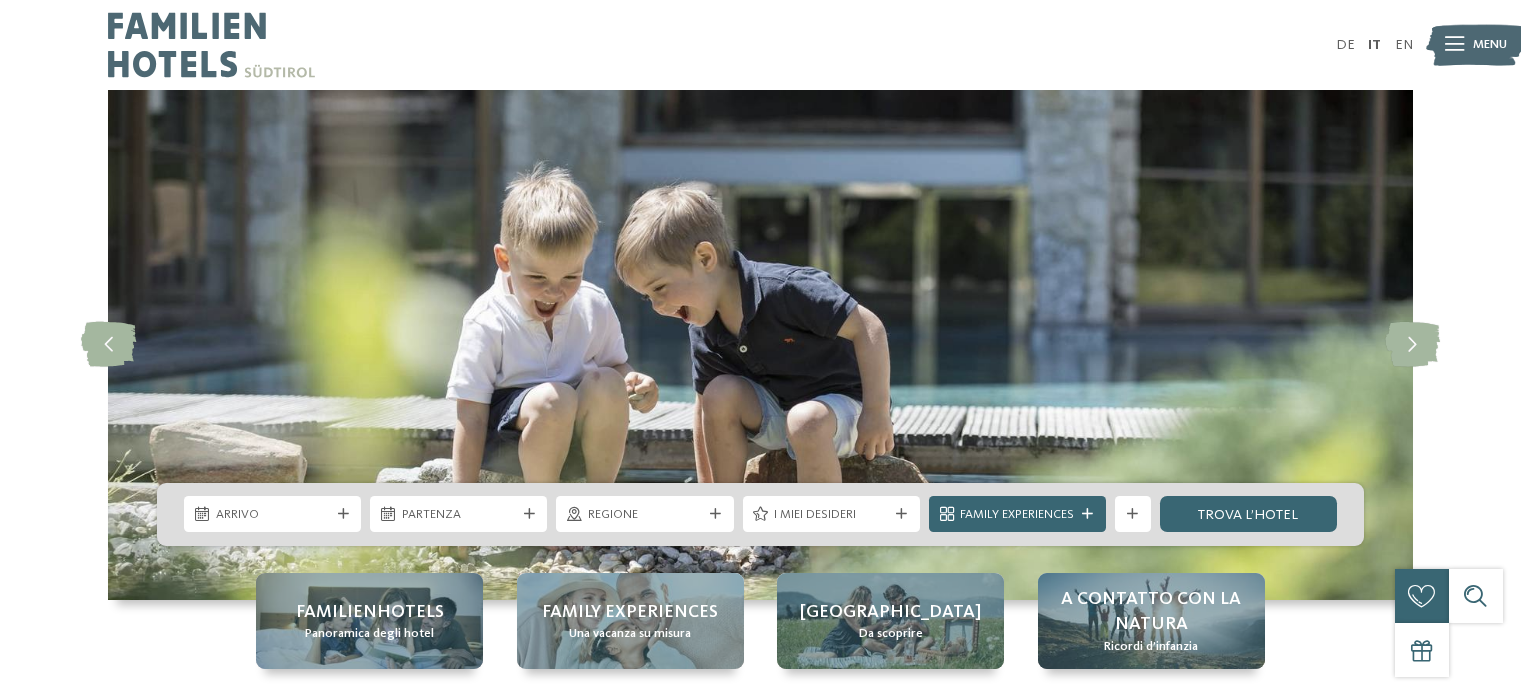scroll, scrollTop: 0, scrollLeft: 0, axis: both 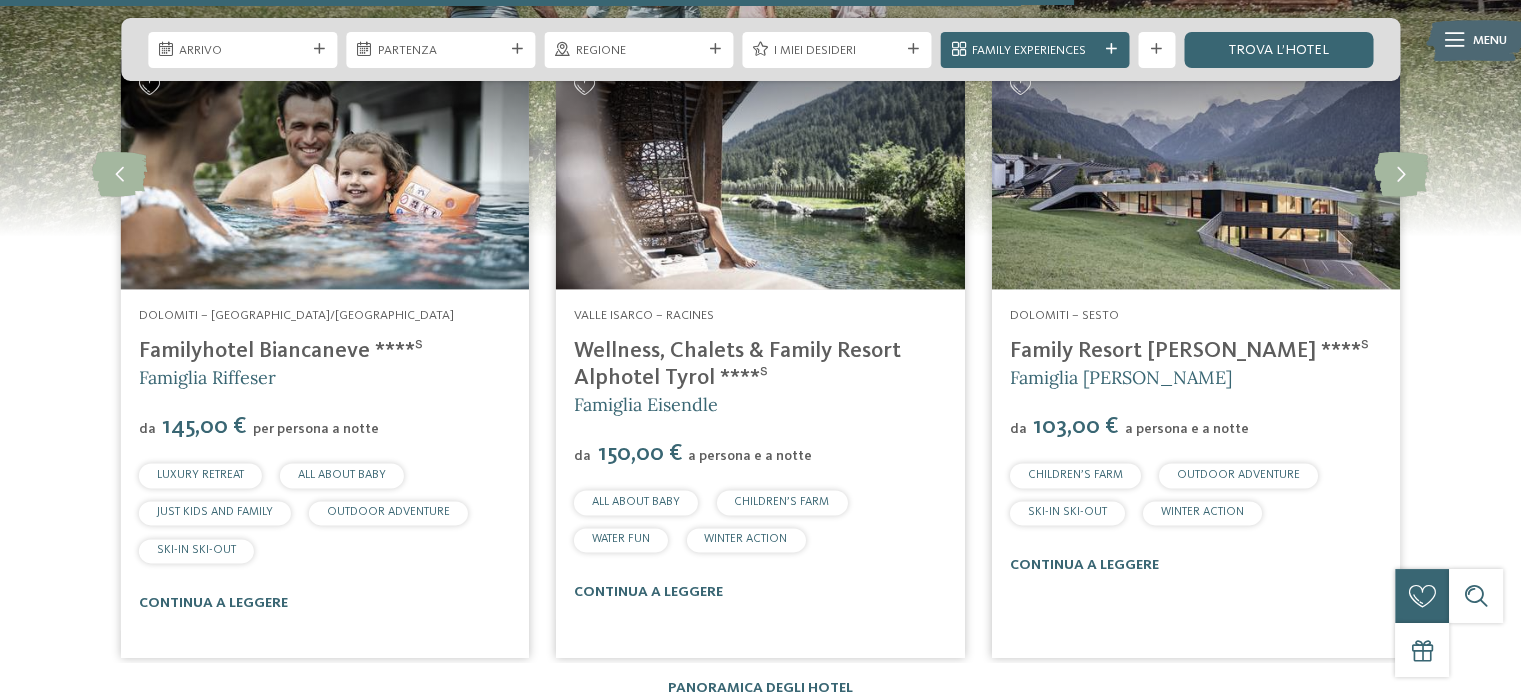 click on "Familyhotel Biancaneve ****ˢ" at bounding box center (281, 351) 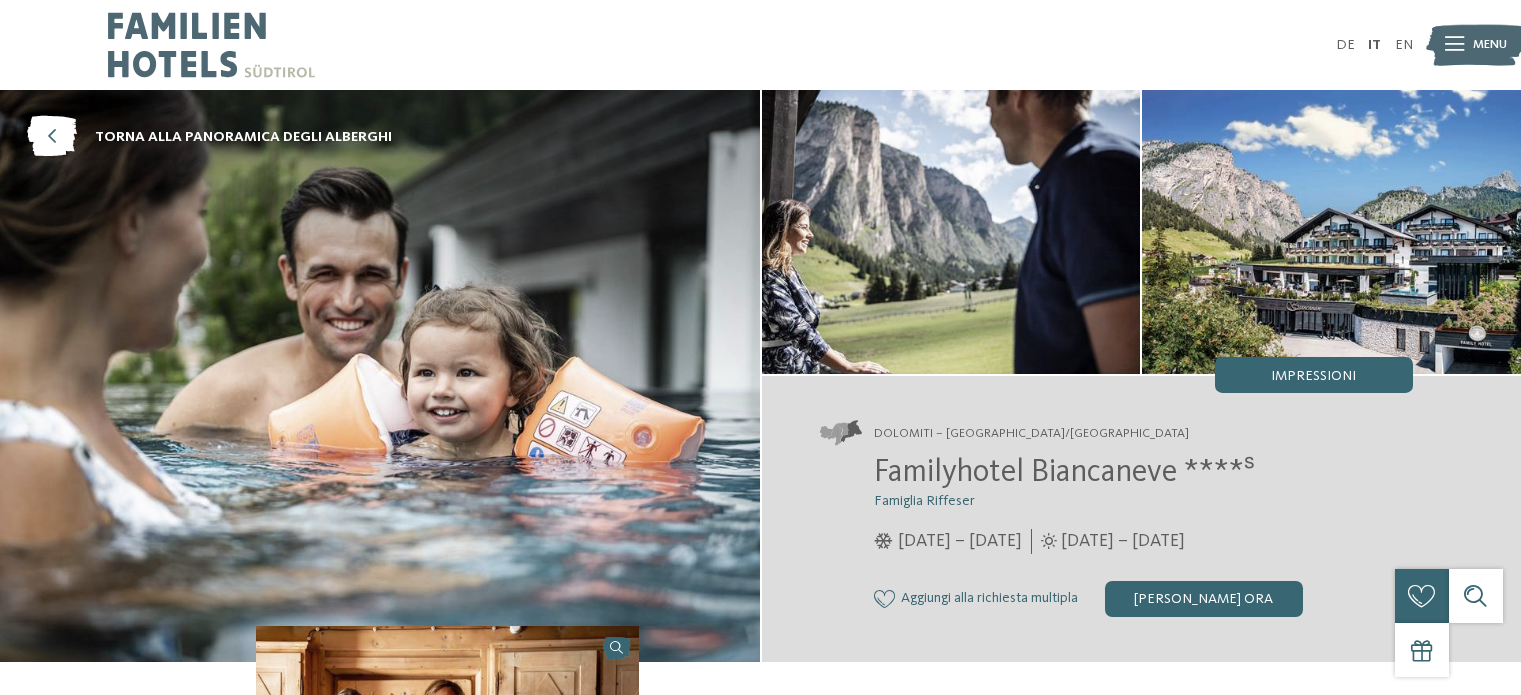 scroll, scrollTop: 0, scrollLeft: 0, axis: both 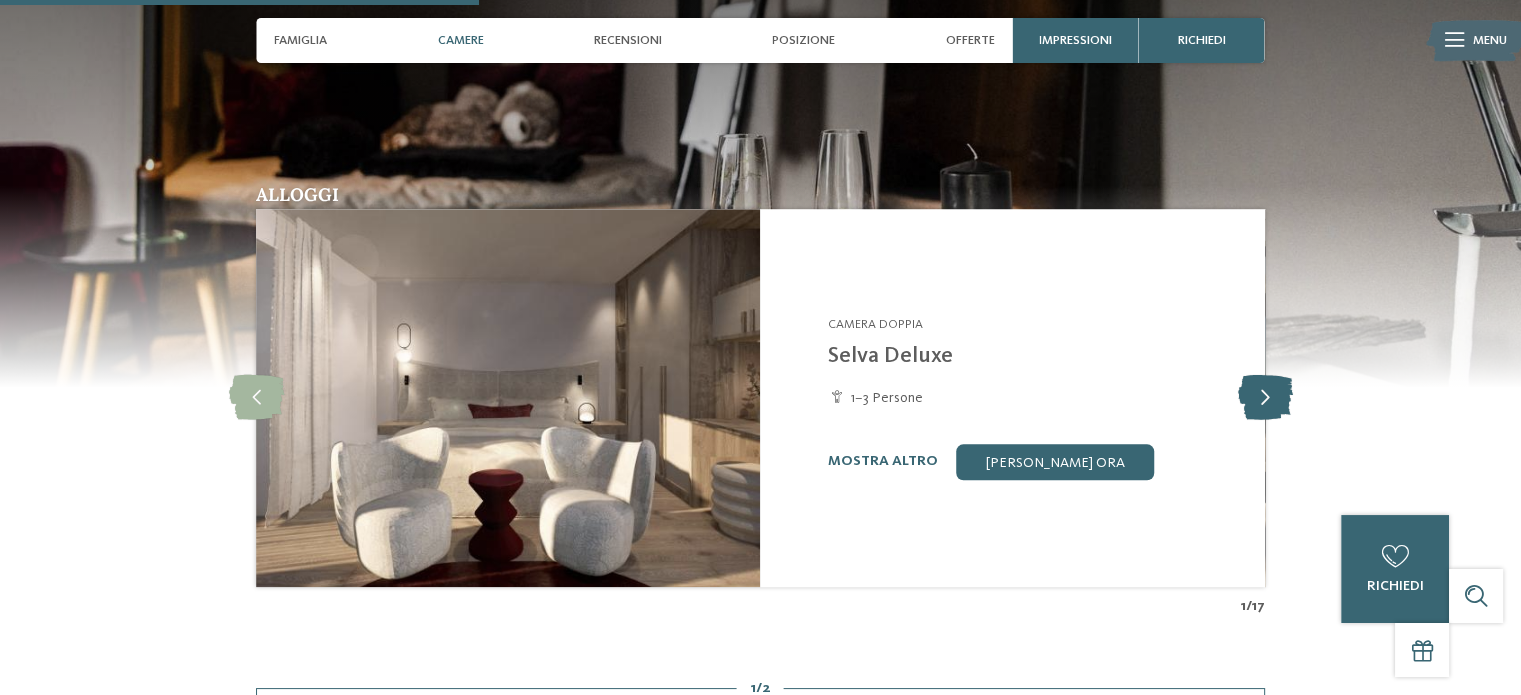 click at bounding box center [1264, 397] 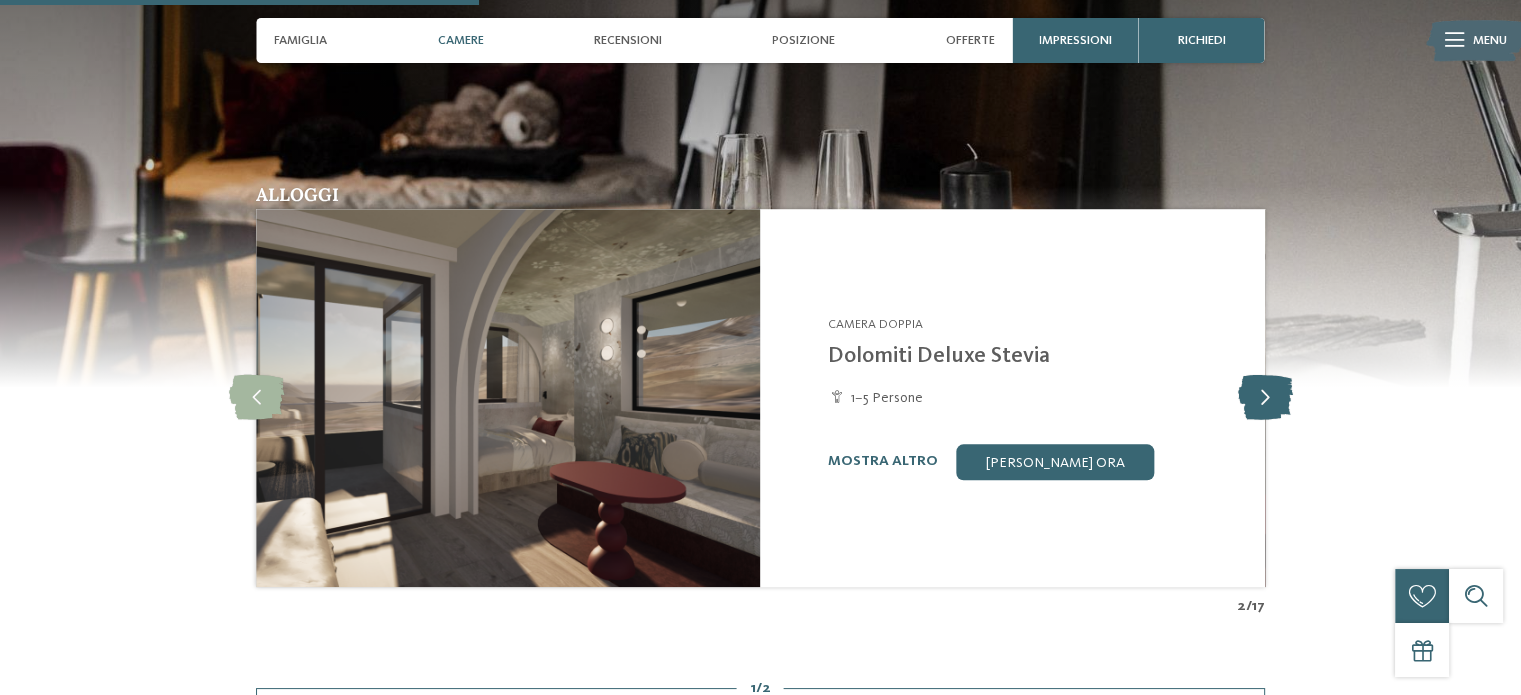 click at bounding box center [1264, 397] 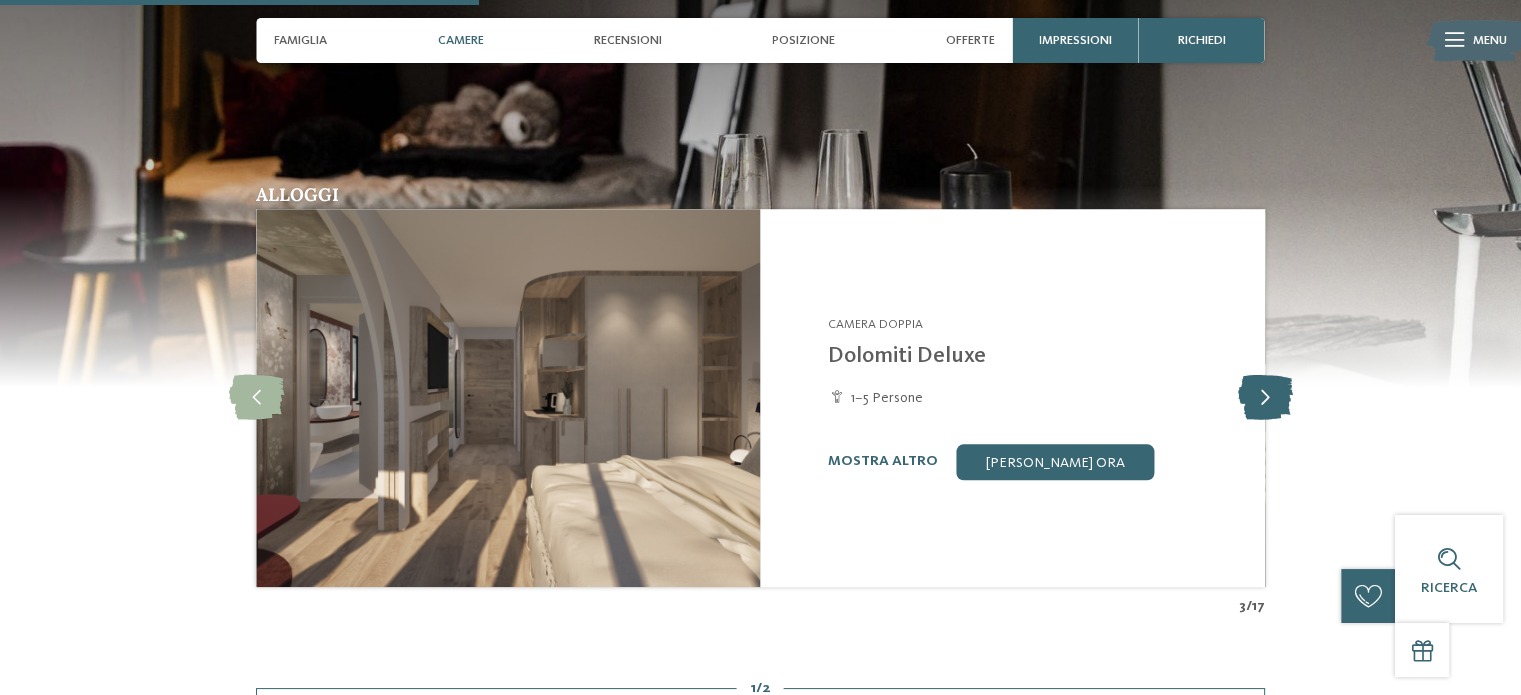 click at bounding box center [1264, 397] 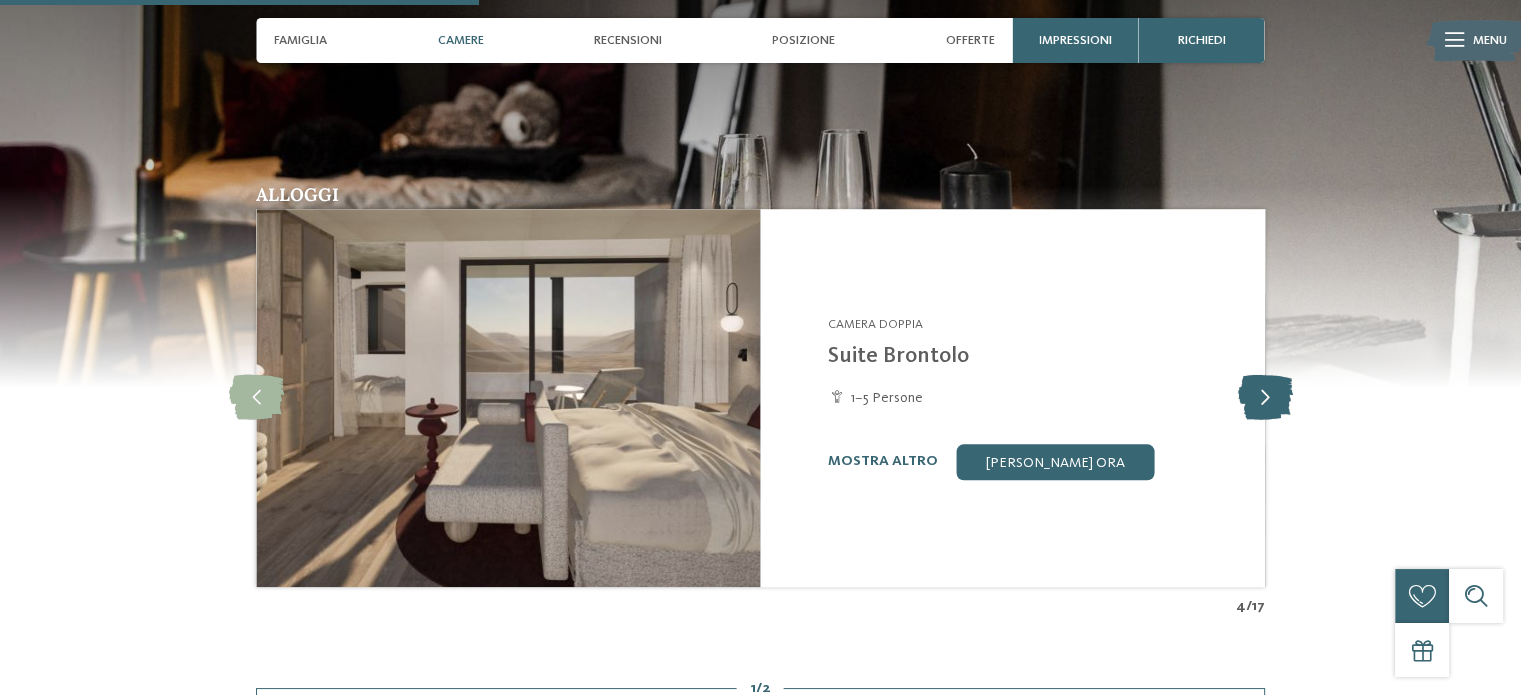 click at bounding box center [1264, 397] 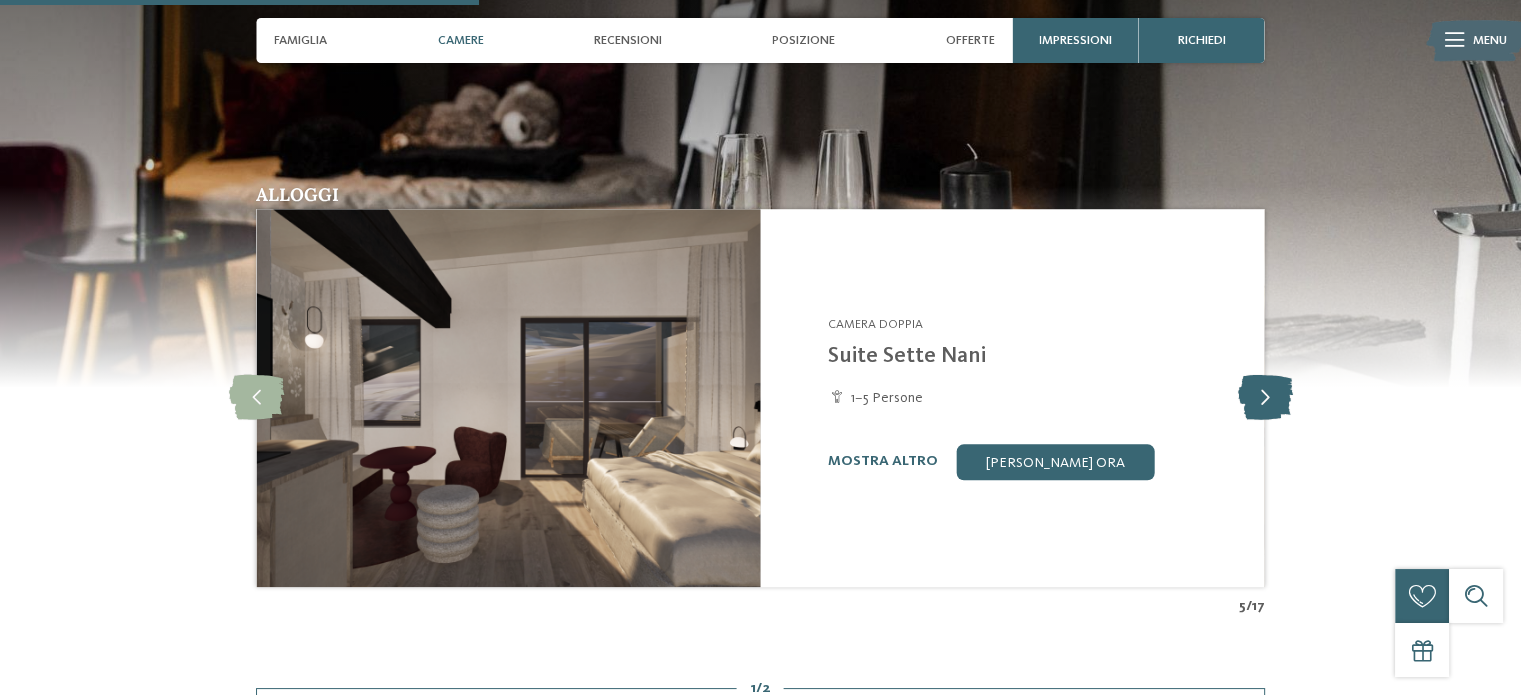 click at bounding box center [1264, 397] 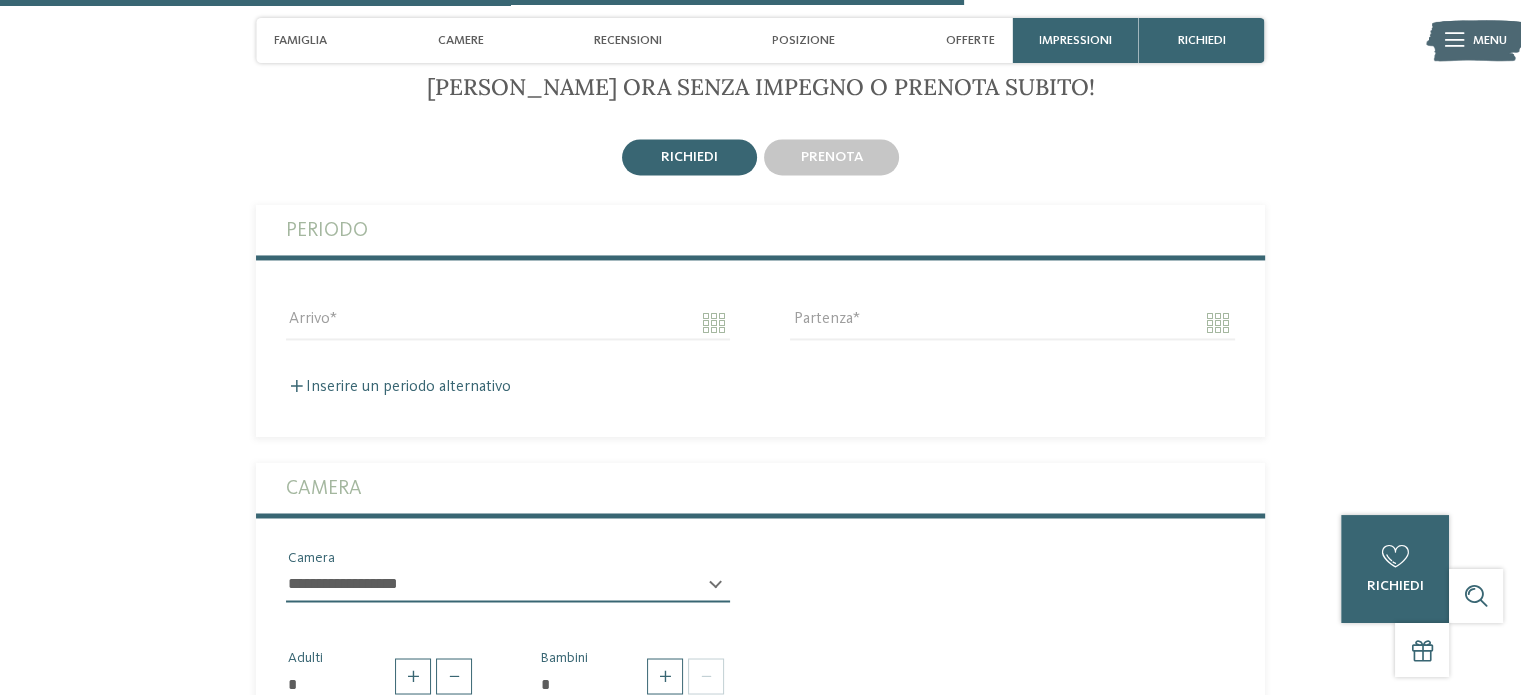 scroll, scrollTop: 3300, scrollLeft: 0, axis: vertical 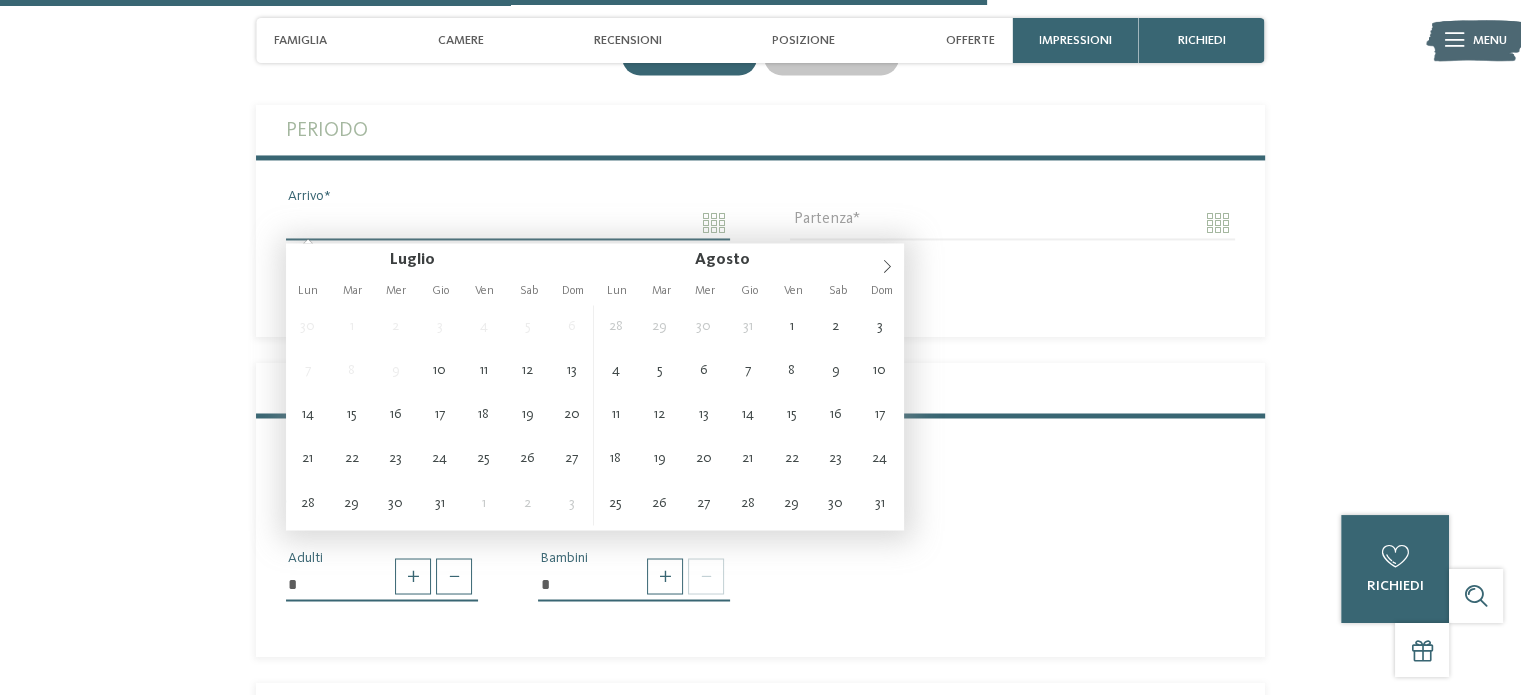 click on "Arrivo" at bounding box center (508, 223) 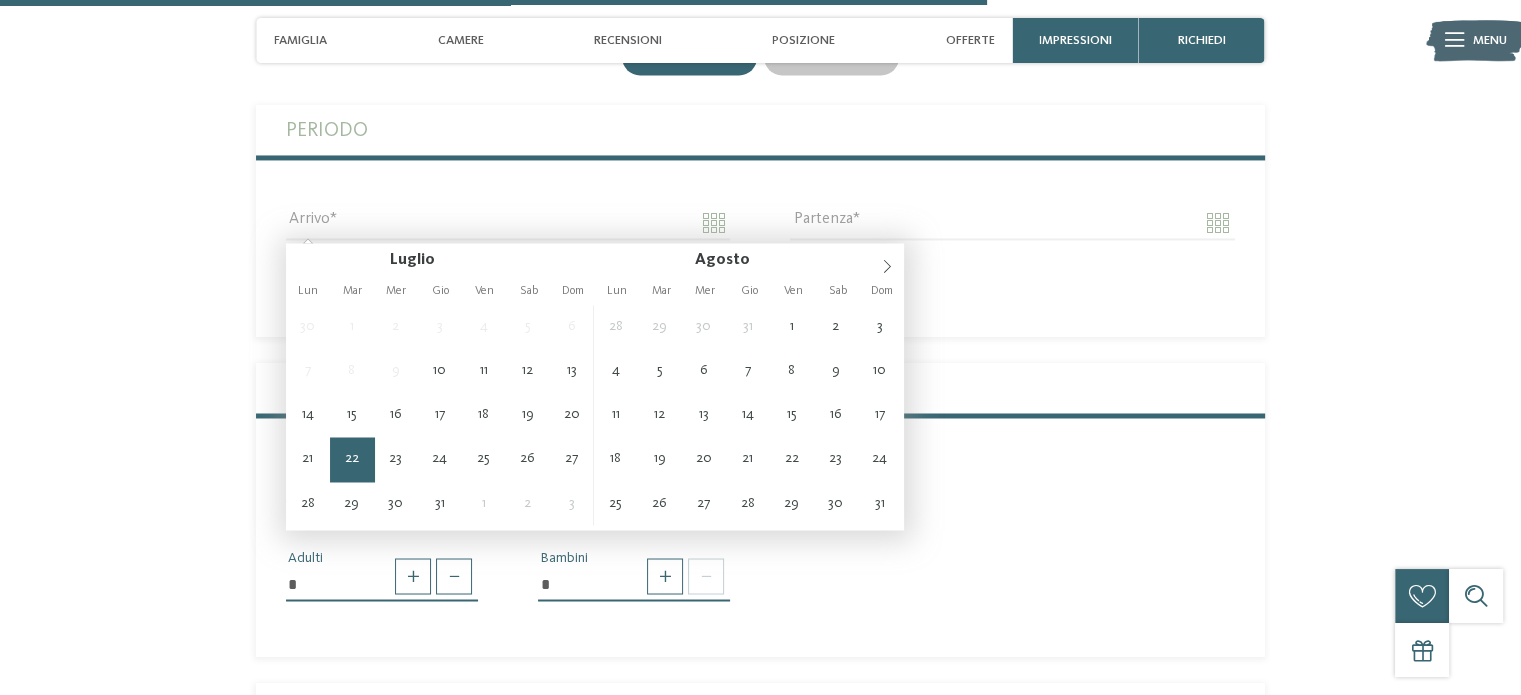 type on "**********" 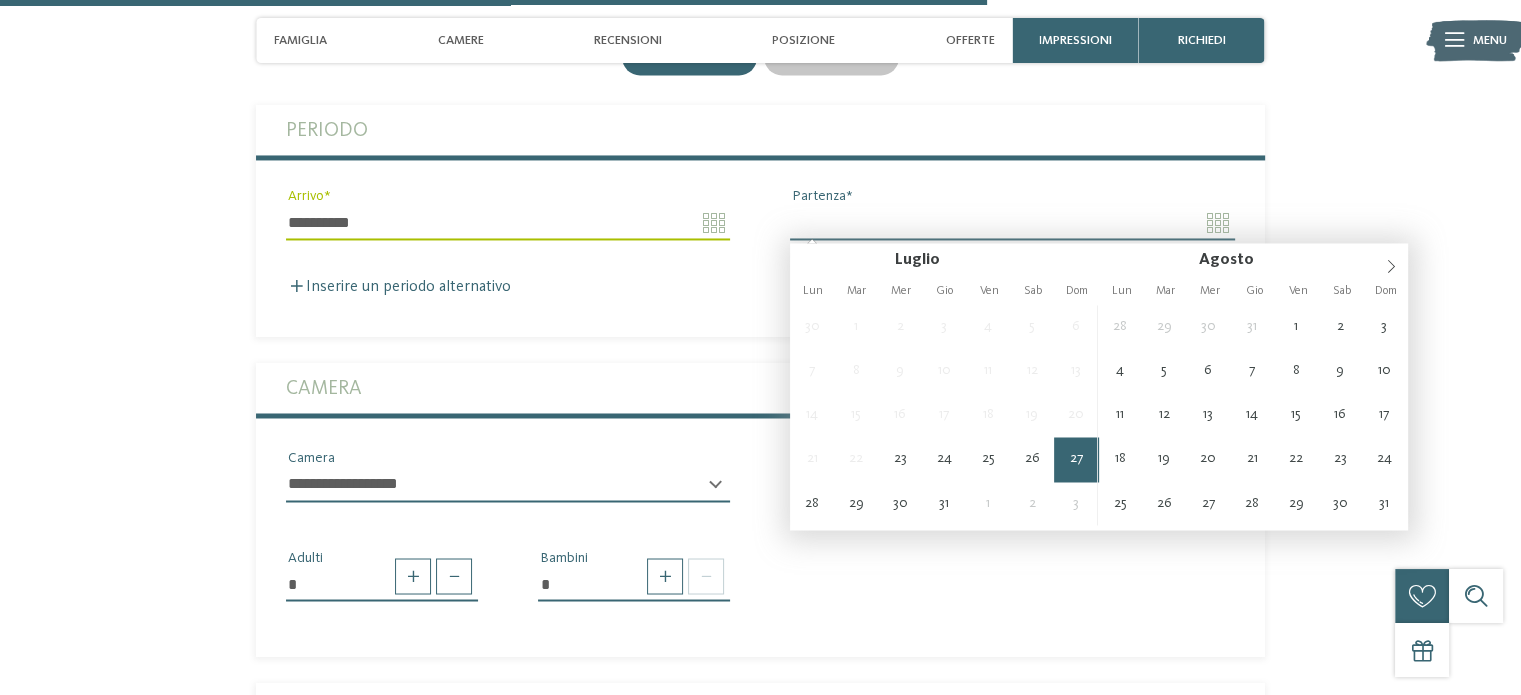 type on "**********" 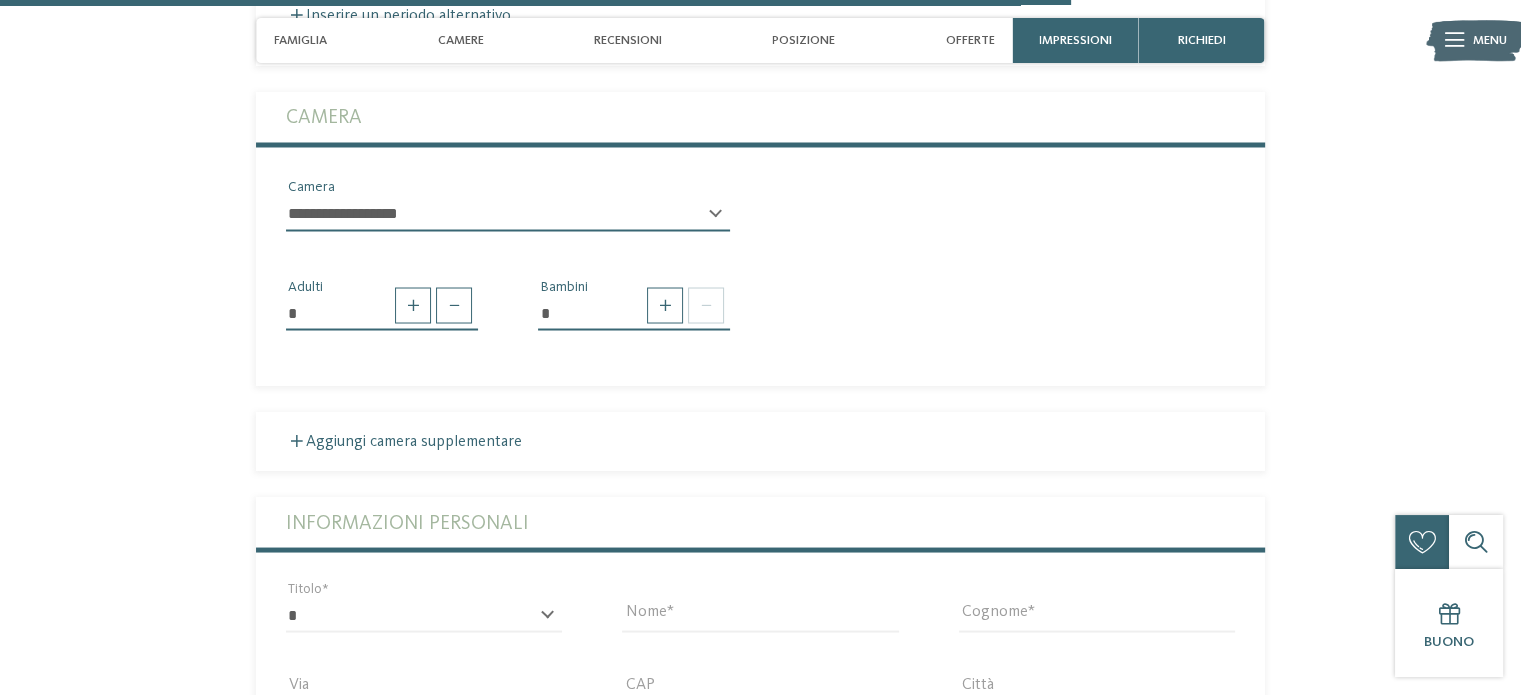 scroll, scrollTop: 3600, scrollLeft: 0, axis: vertical 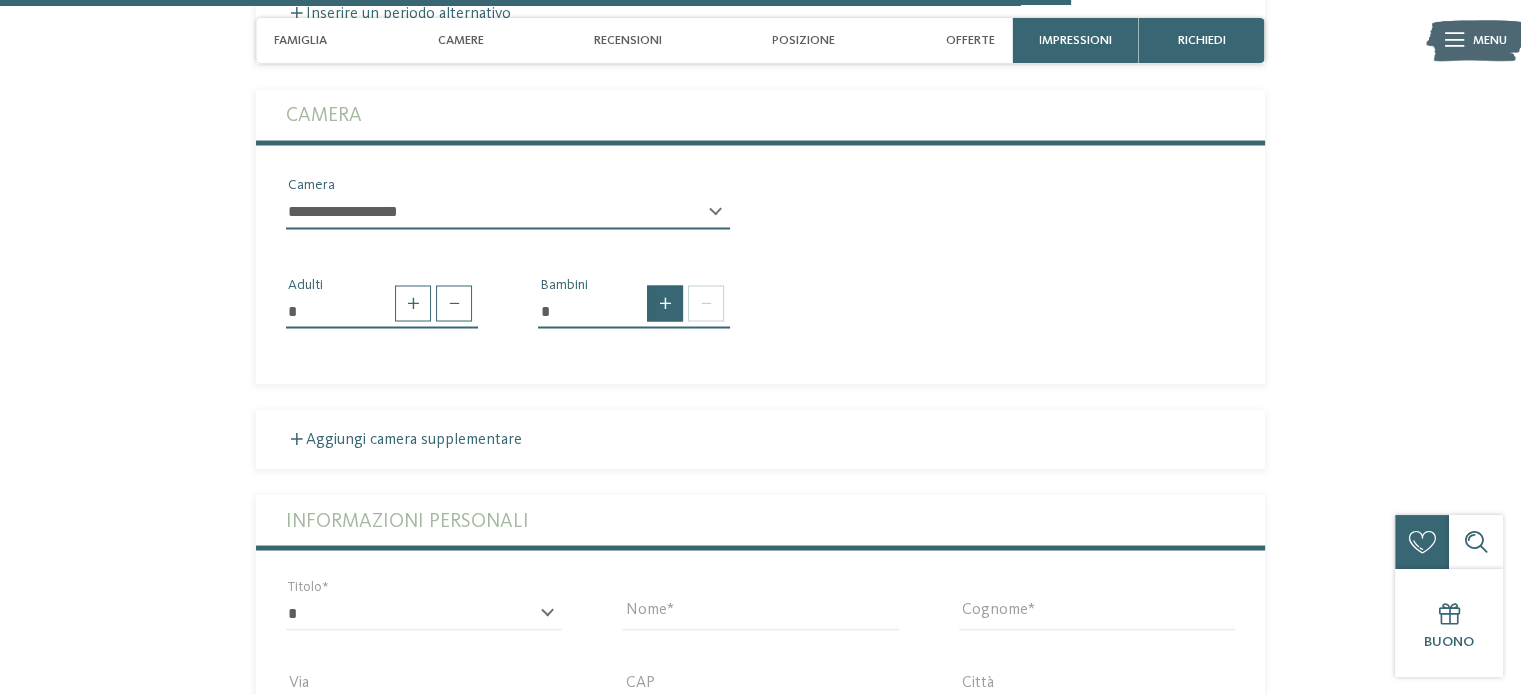 click at bounding box center [665, 303] 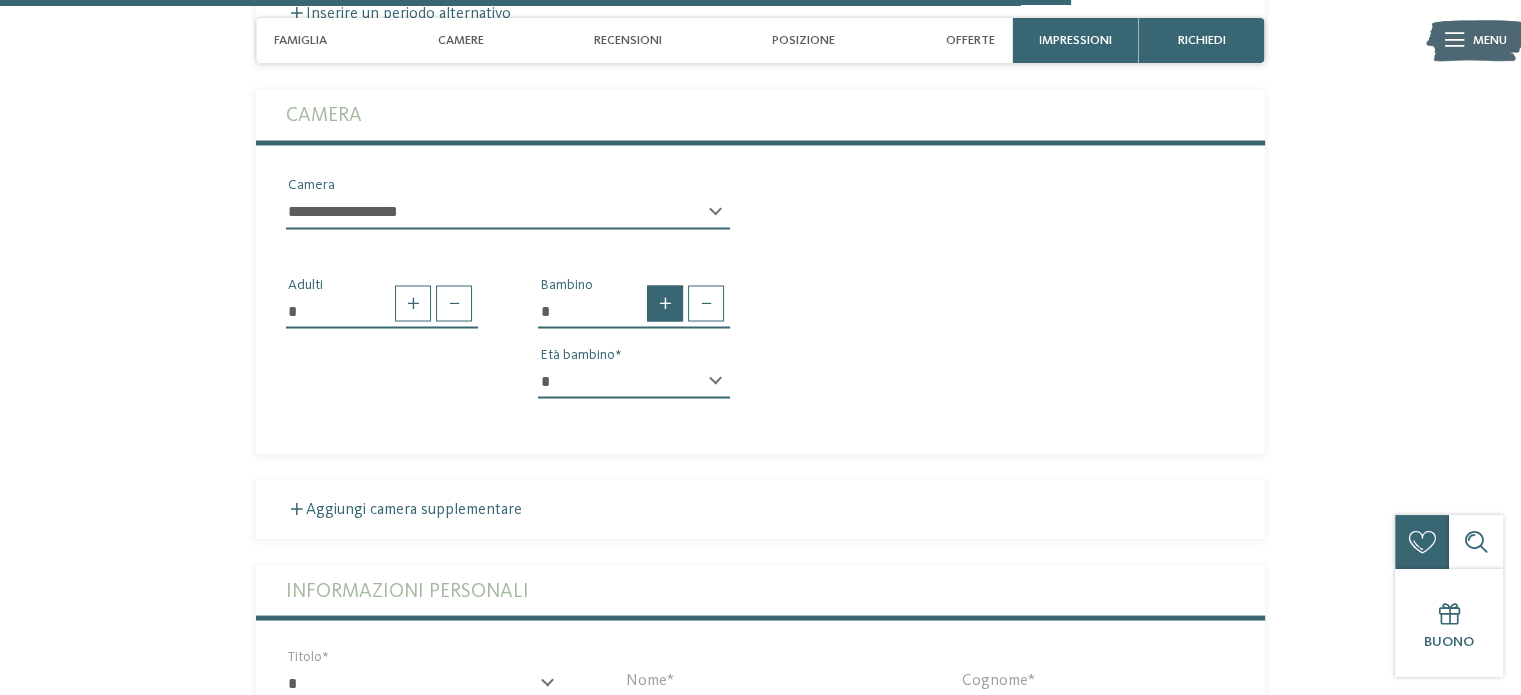 click at bounding box center [665, 303] 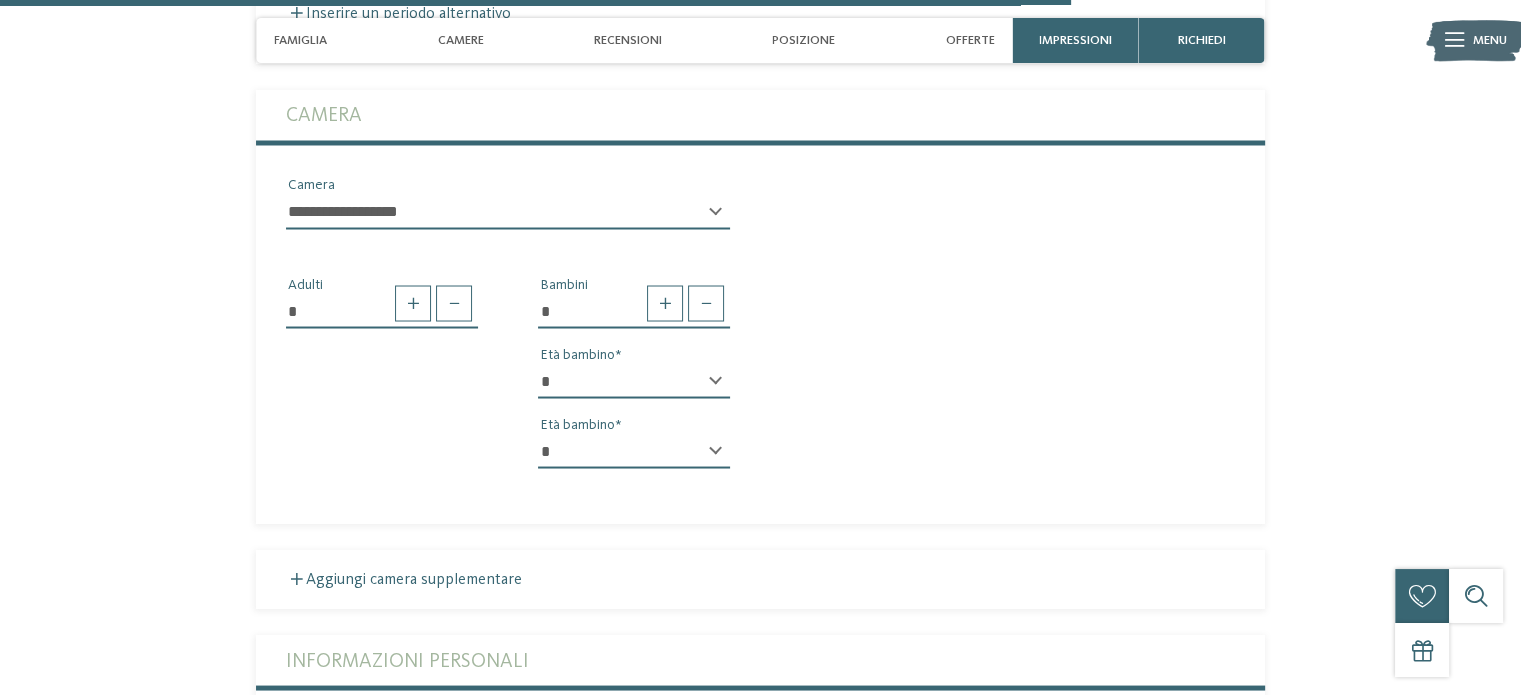 click on "* * * * * * * * * * * ** ** ** ** ** ** ** **" at bounding box center [634, 381] 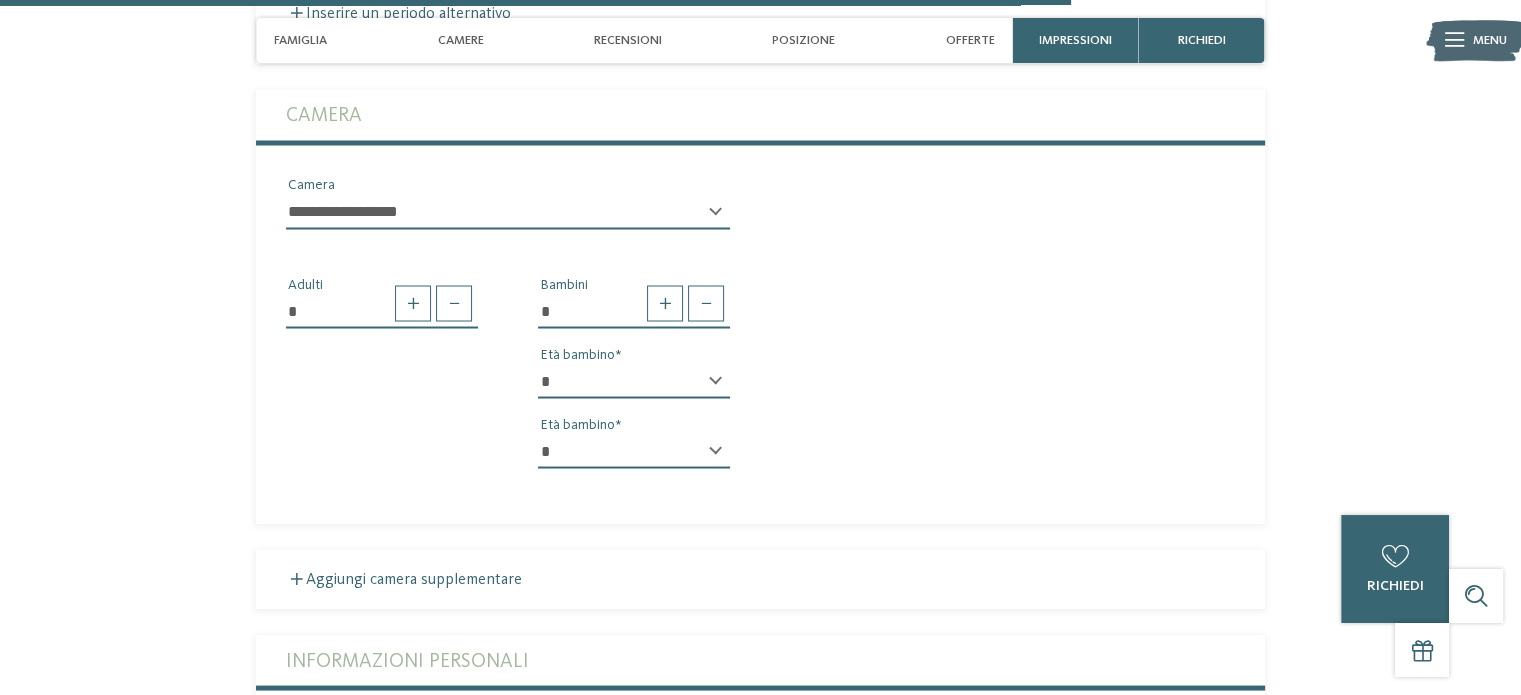 click on "* * * * * * * * * * * ** ** ** ** ** ** ** **     Età bambino" at bounding box center [634, 459] 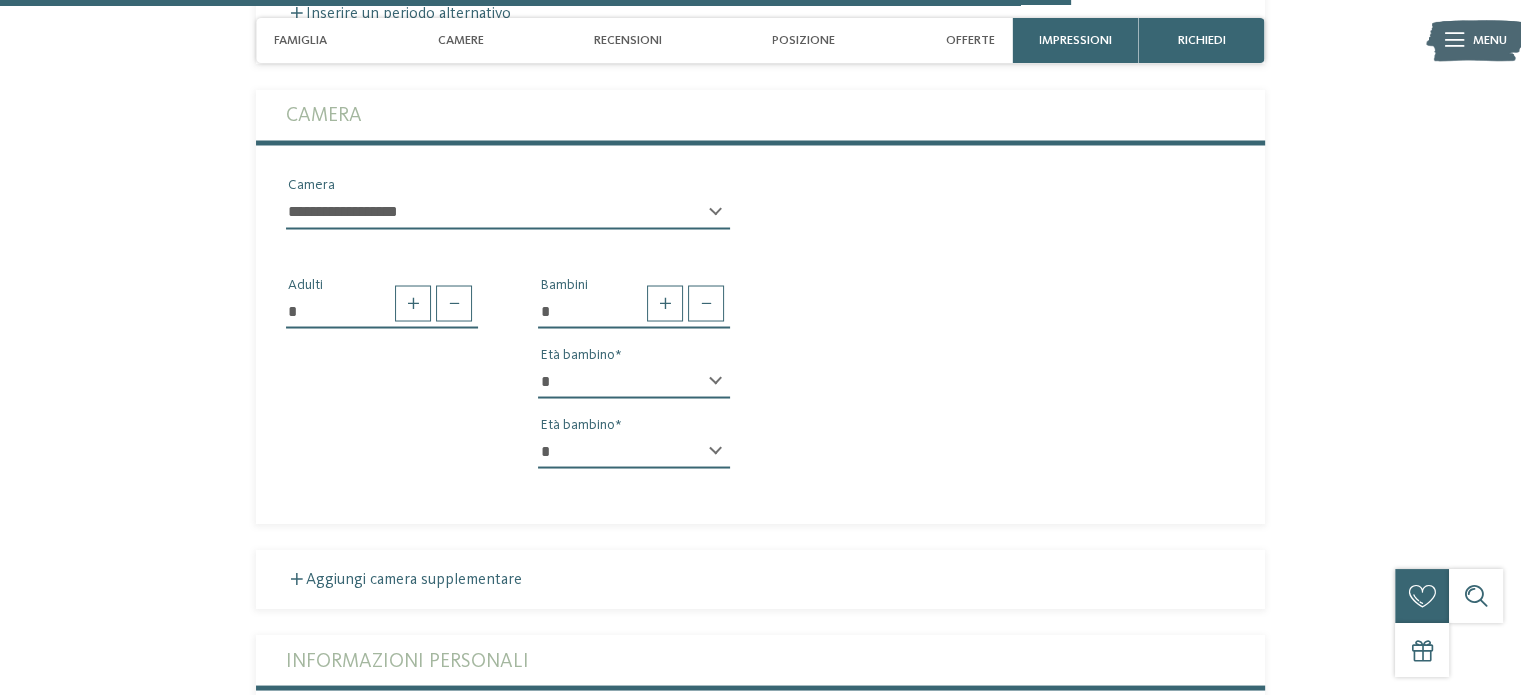 select on "**" 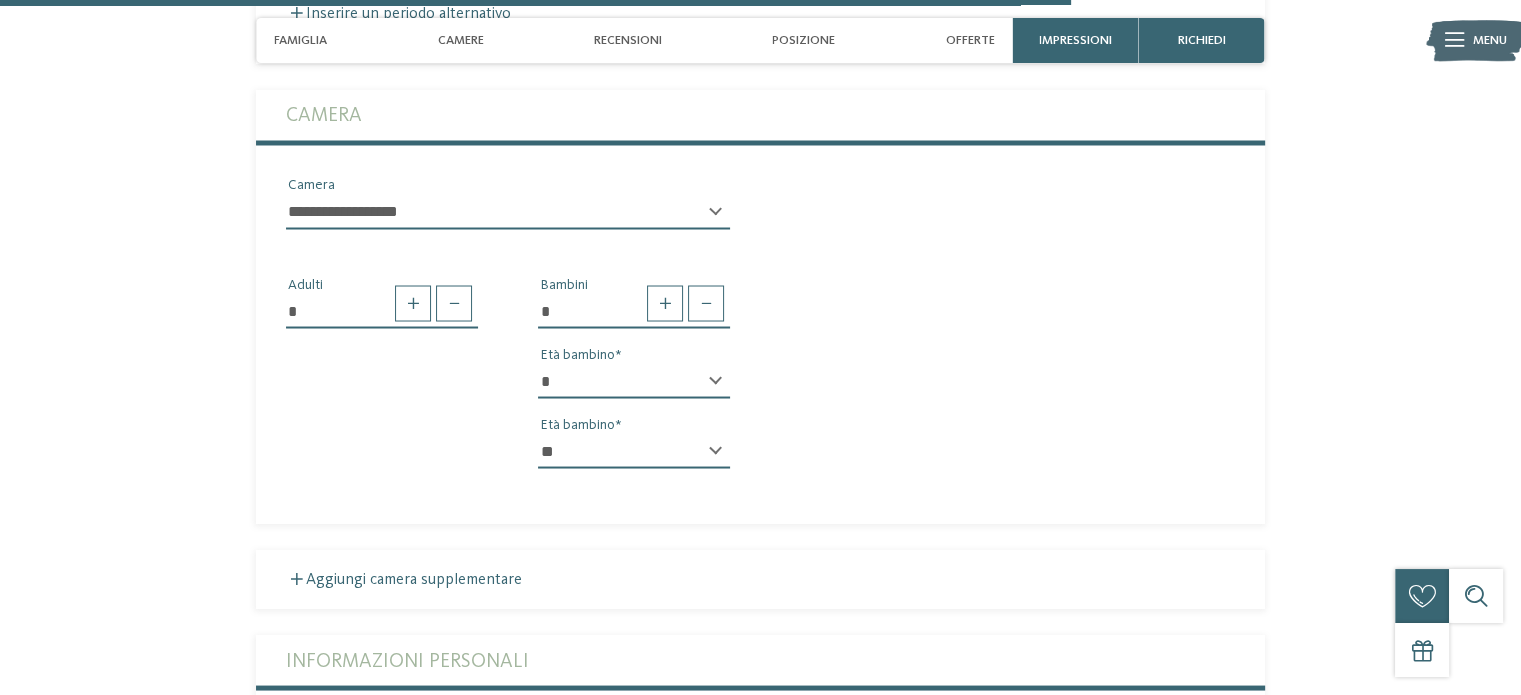 click on "* * * * * * * * * * * ** ** ** ** ** ** ** **" at bounding box center [634, 451] 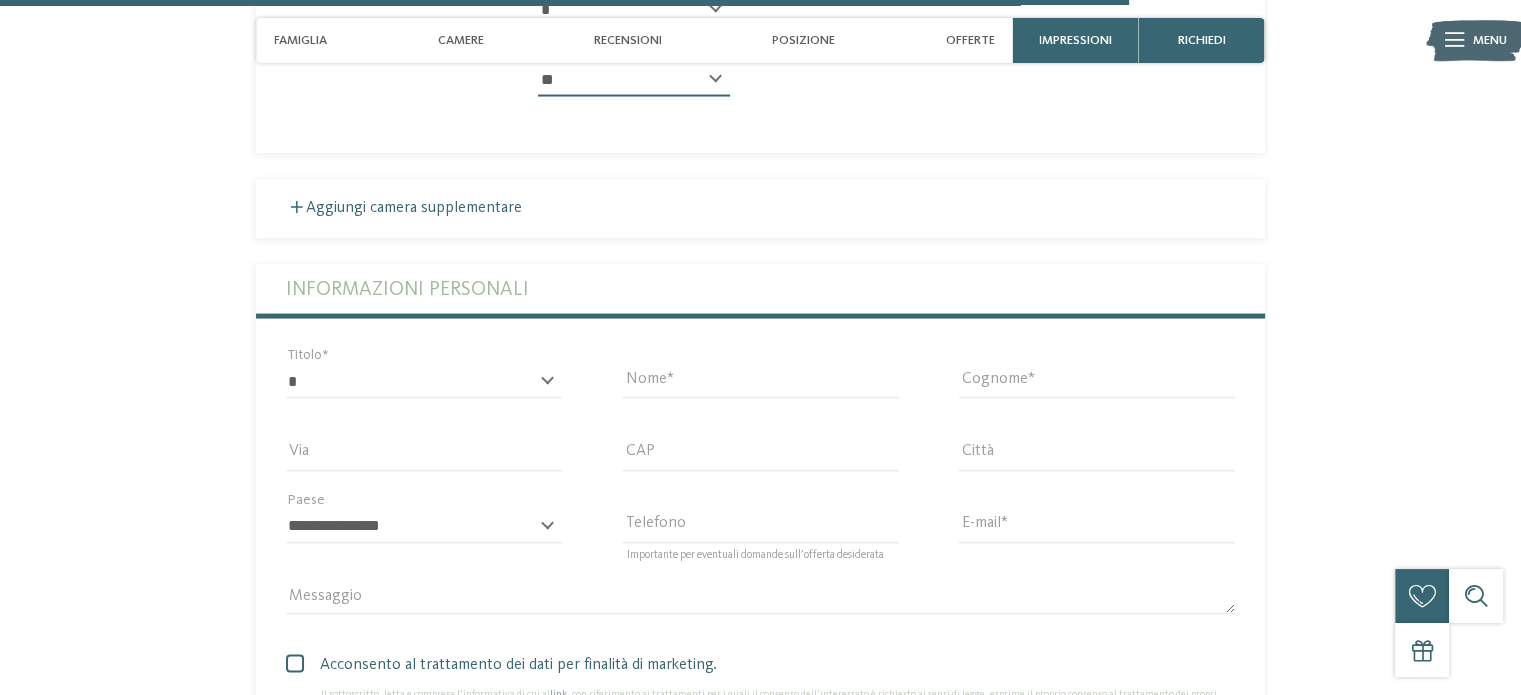 scroll, scrollTop: 4000, scrollLeft: 0, axis: vertical 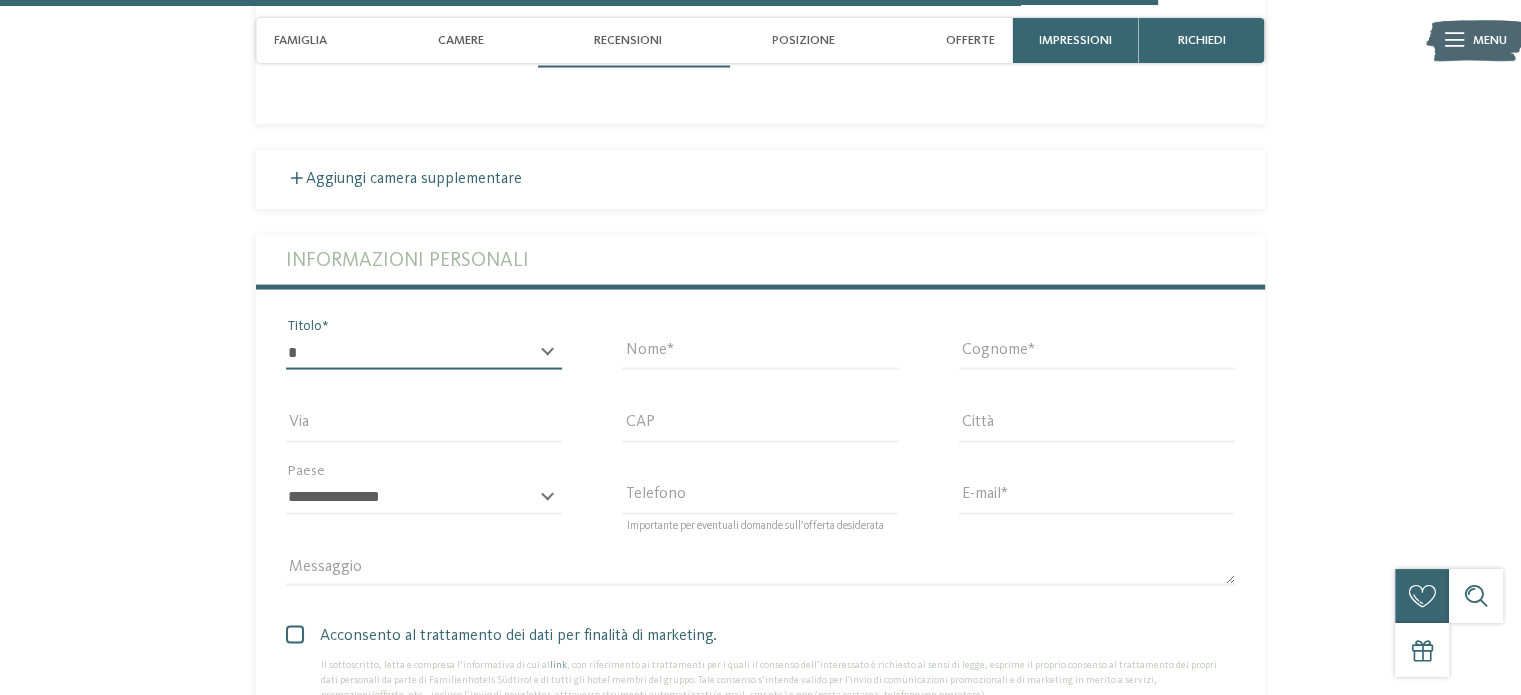 click on "* ****** ******* ******** ******" at bounding box center (424, 353) 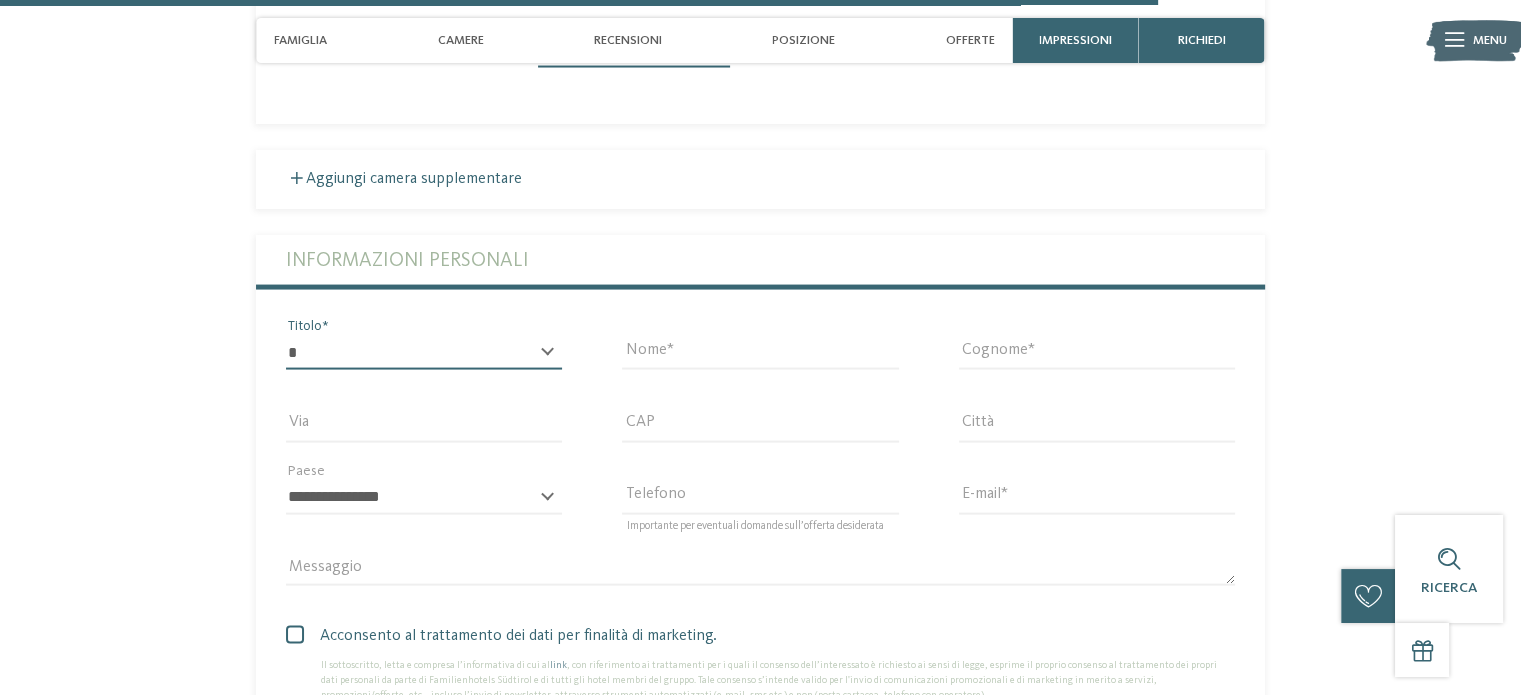 select on "*" 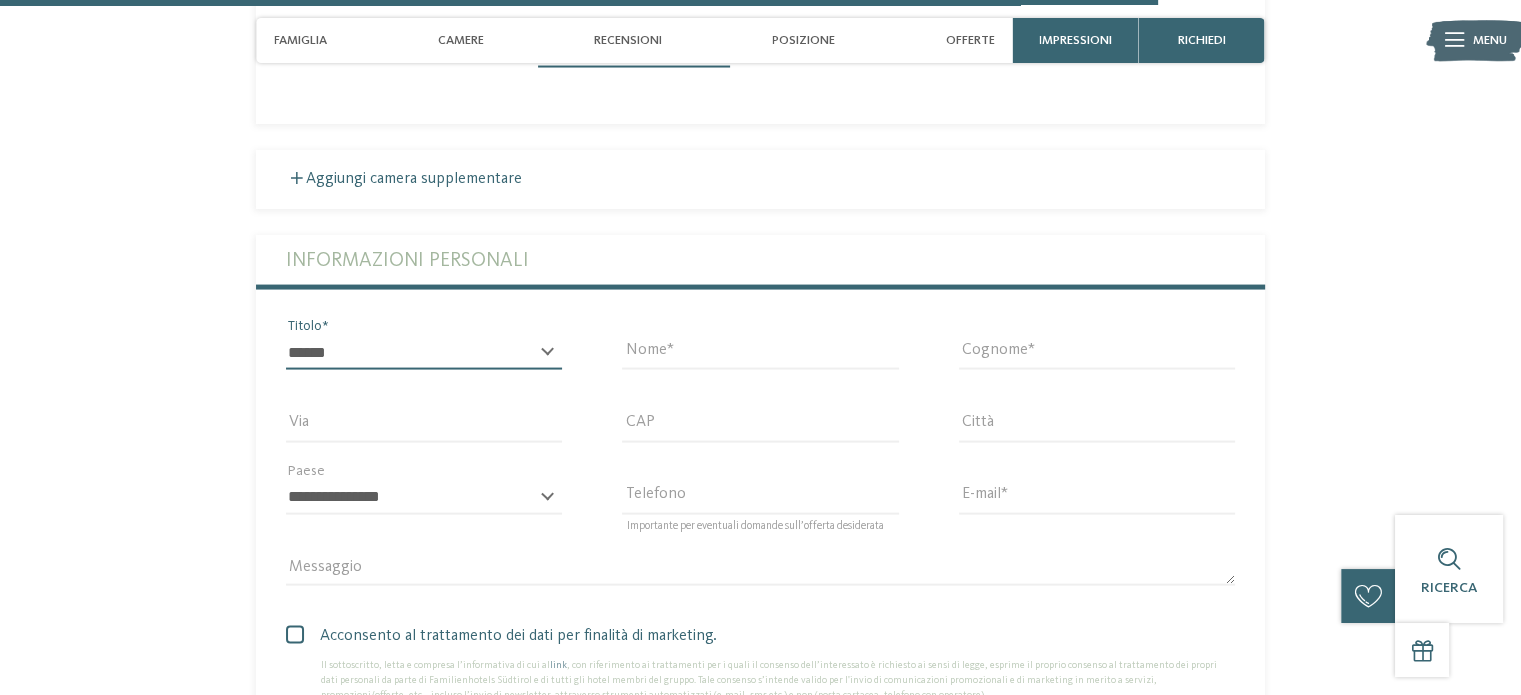 click on "* ****** ******* ******** ******" at bounding box center (424, 353) 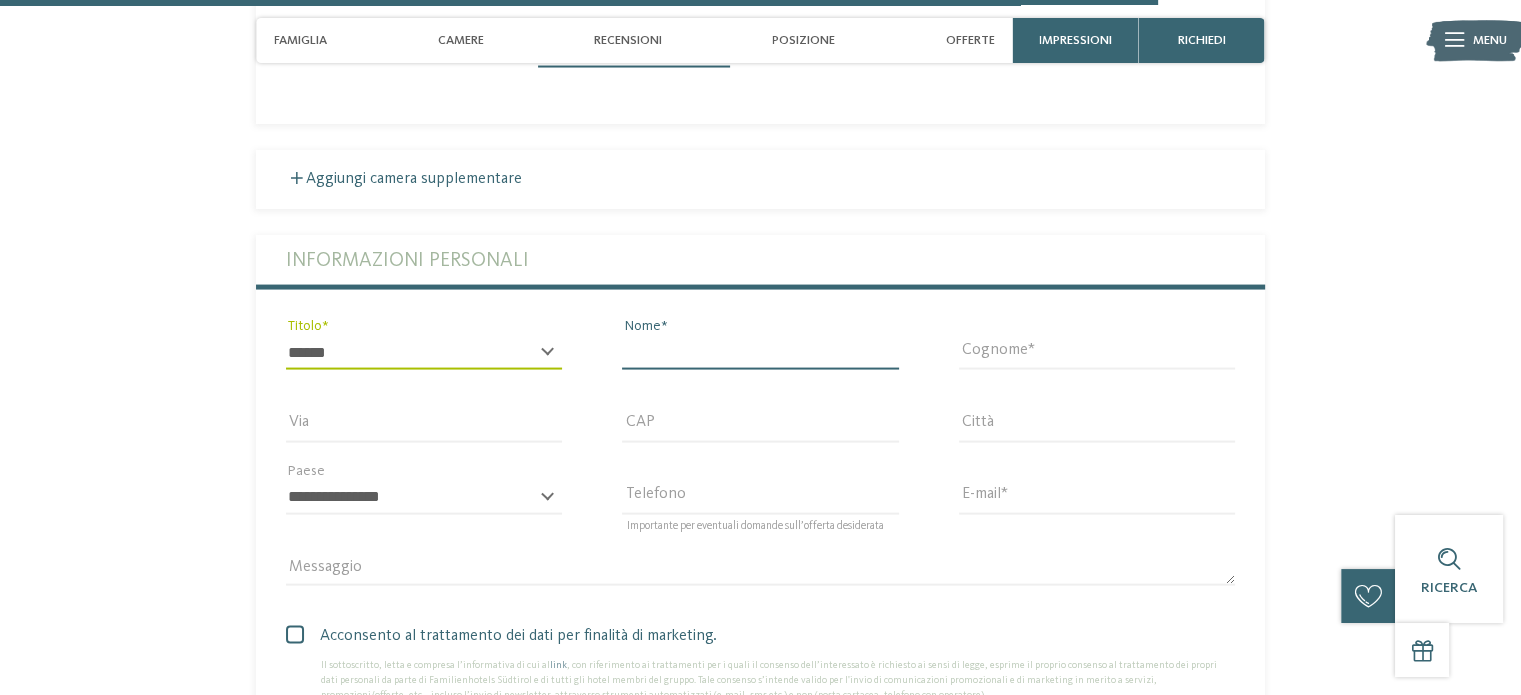 click on "Nome" at bounding box center (760, 353) 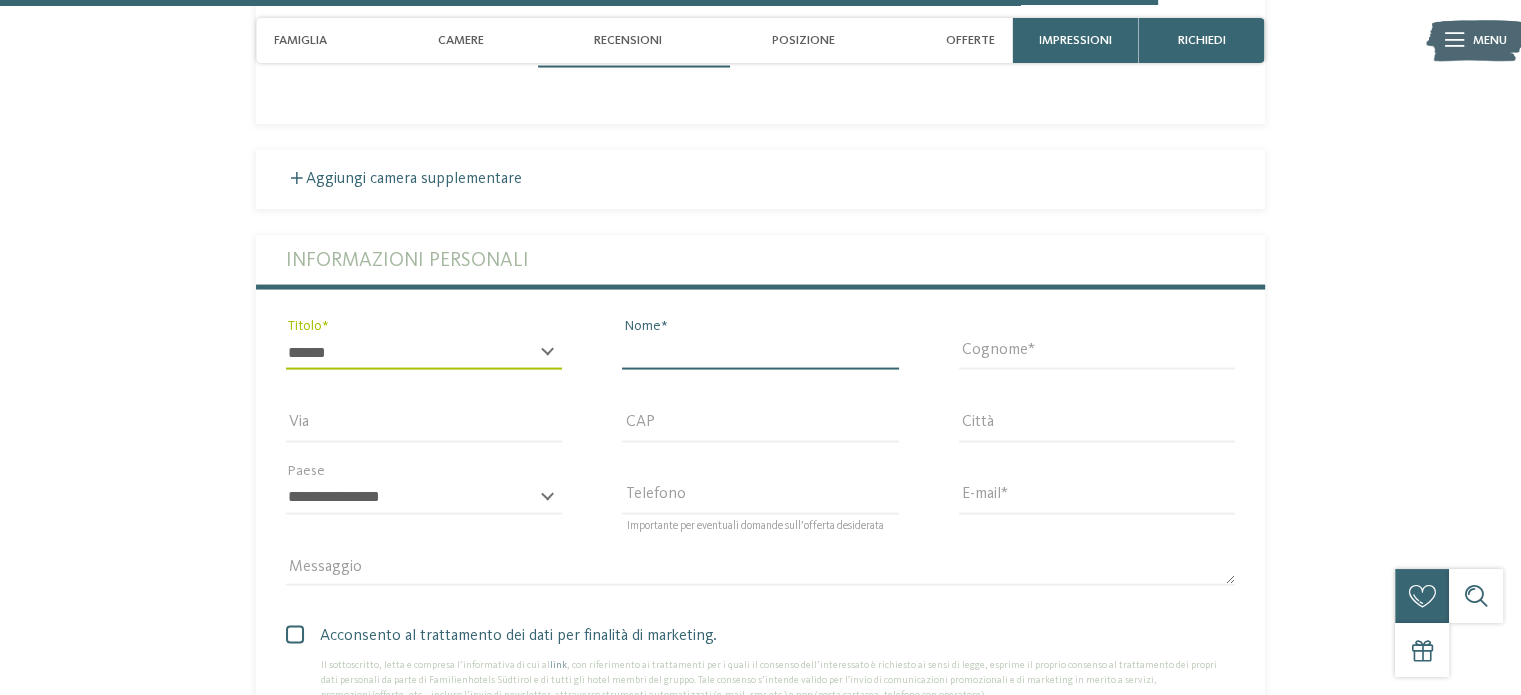 type on "****" 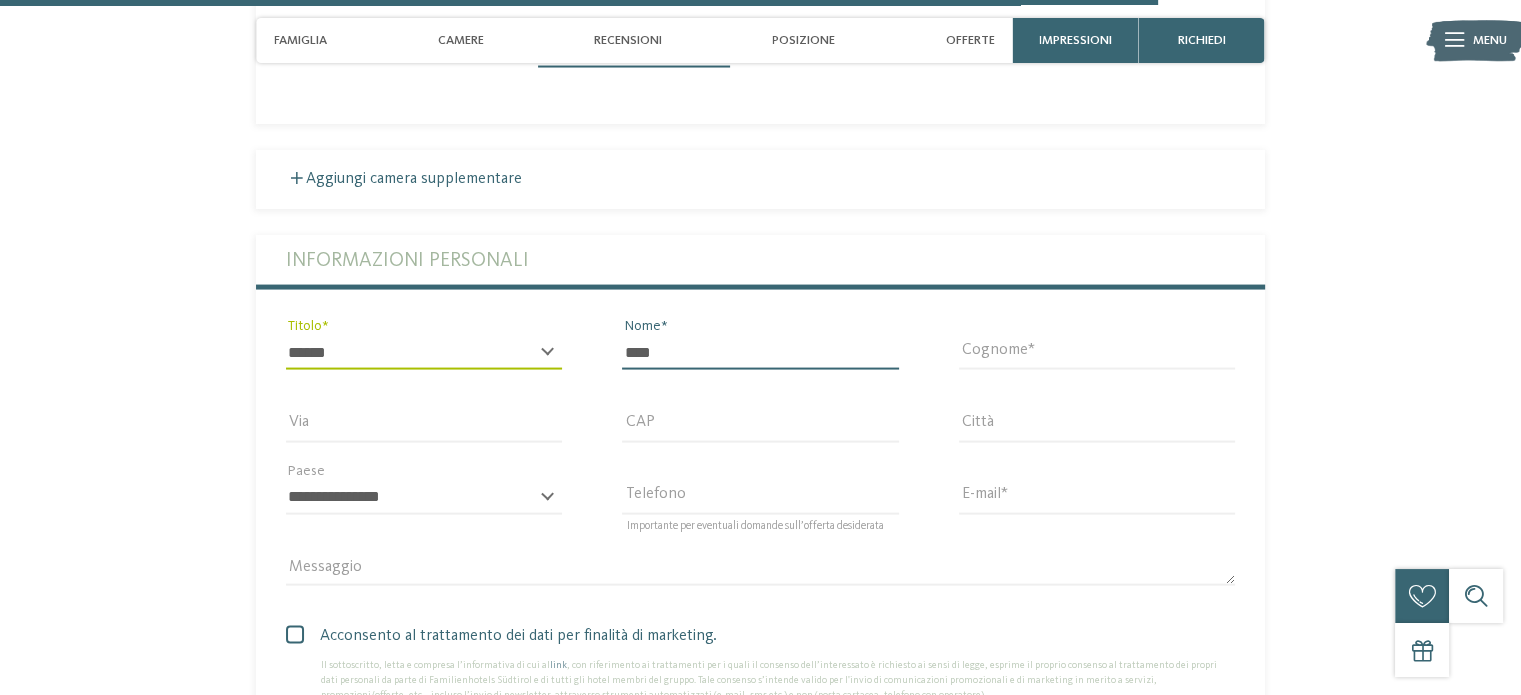 type on "*******" 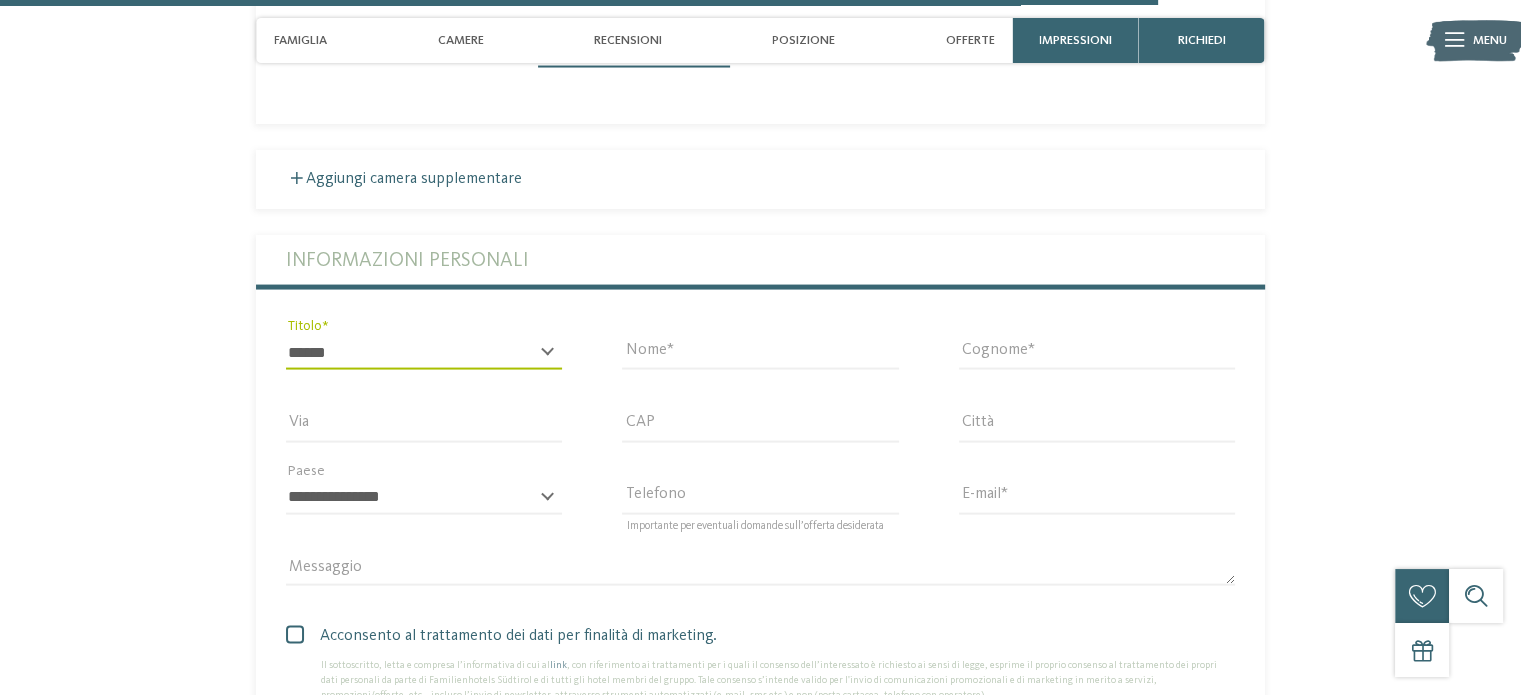 type on "**********" 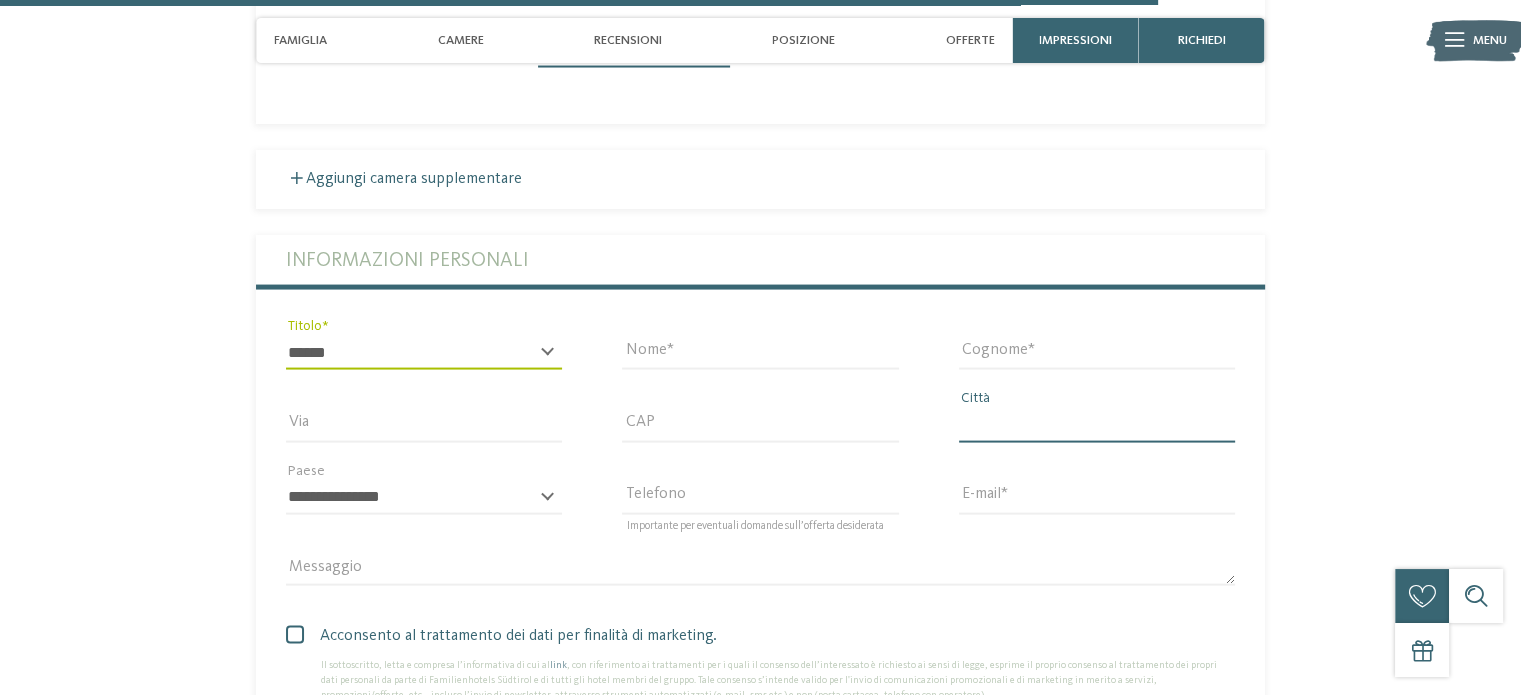 type on "*****" 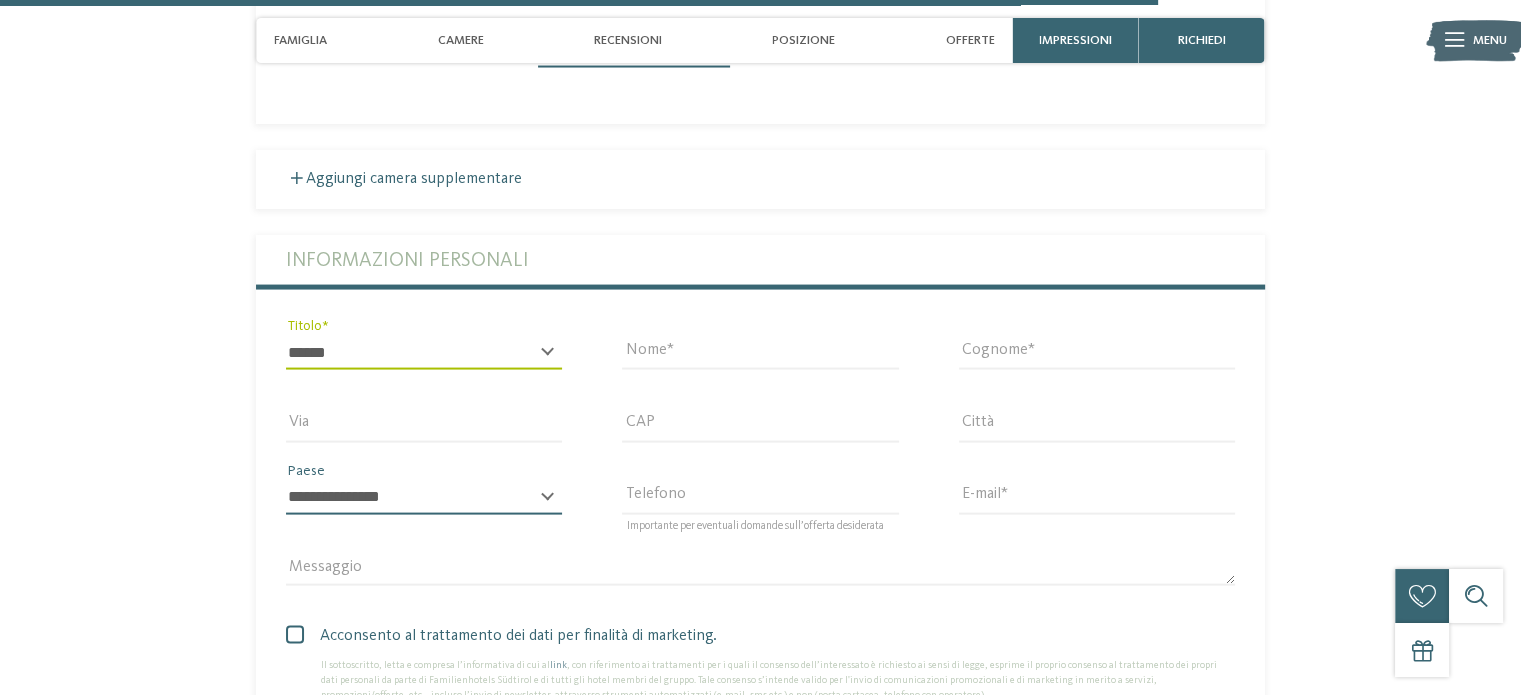 select on "**" 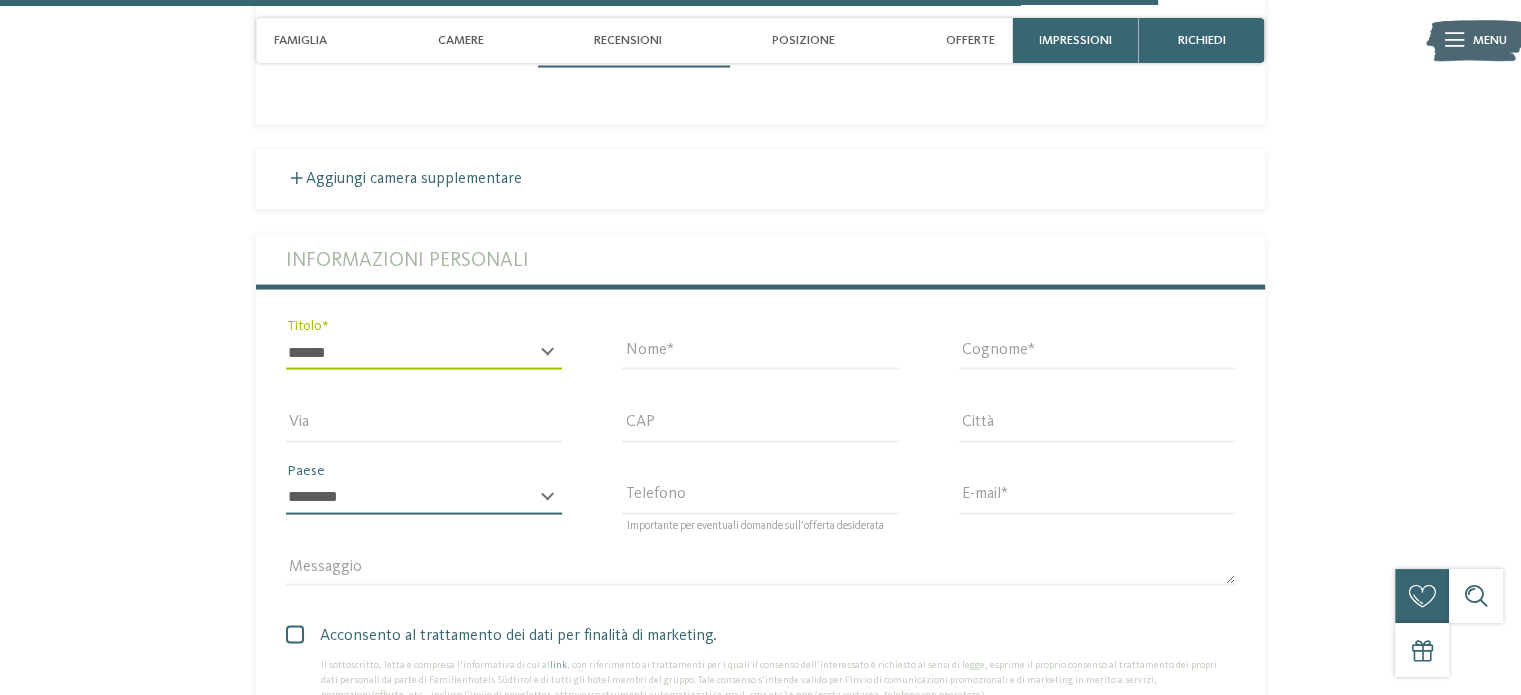 type on "**********" 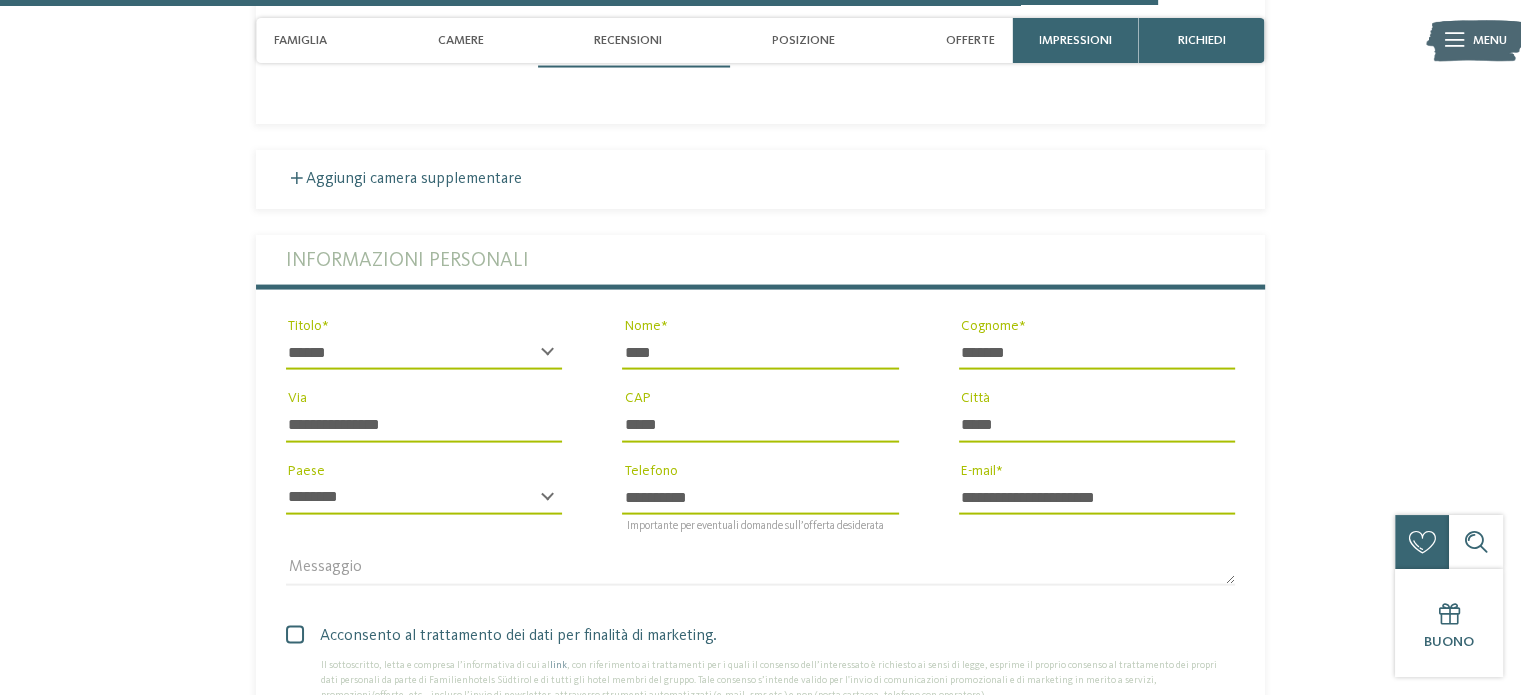click on "**********" at bounding box center (424, 425) 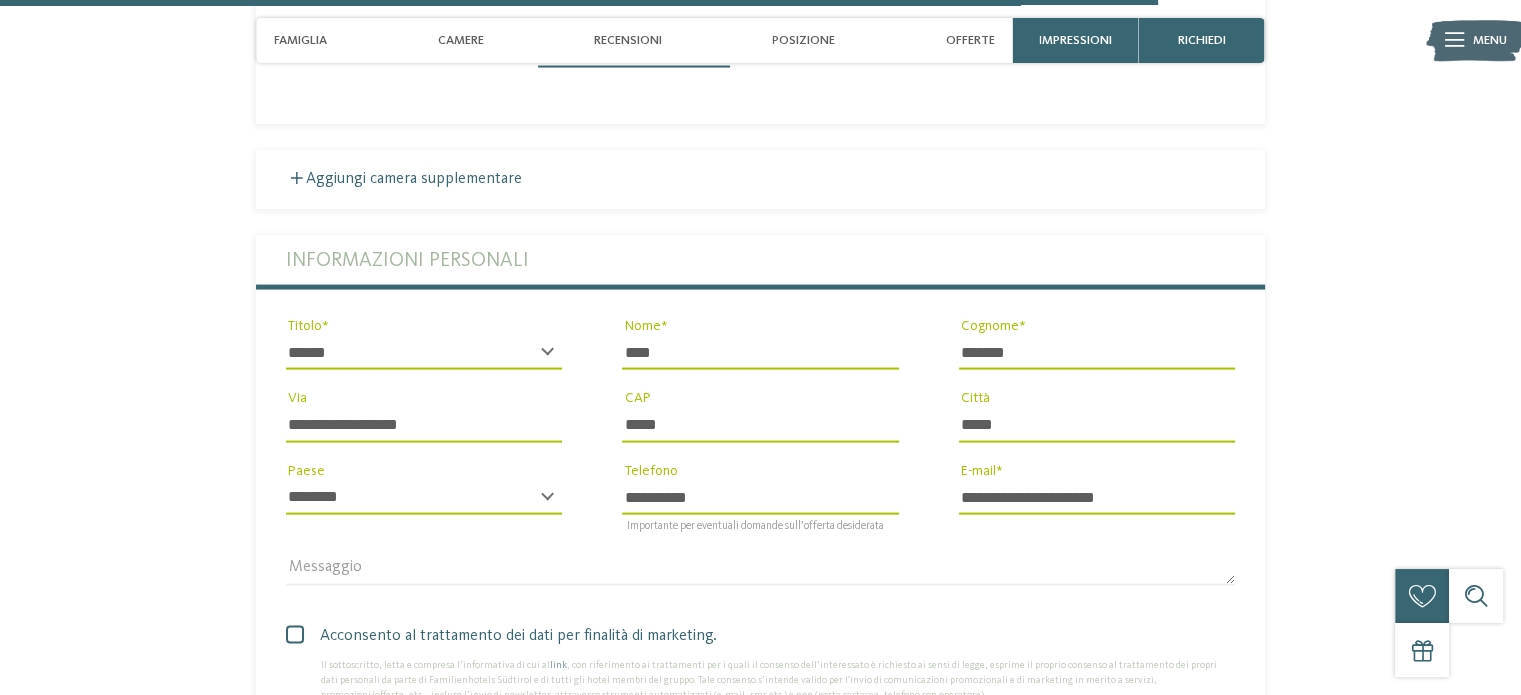 click on "*****" at bounding box center (760, 425) 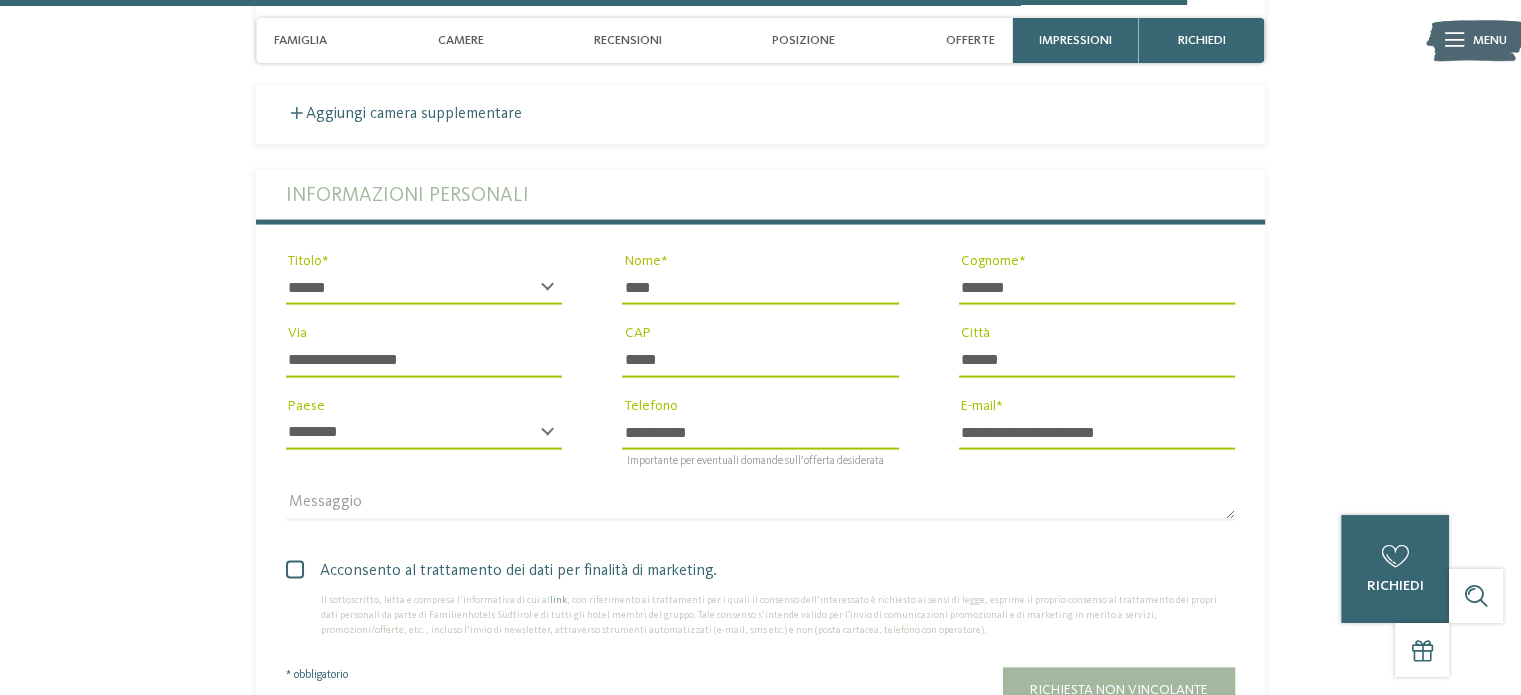 scroll, scrollTop: 4100, scrollLeft: 0, axis: vertical 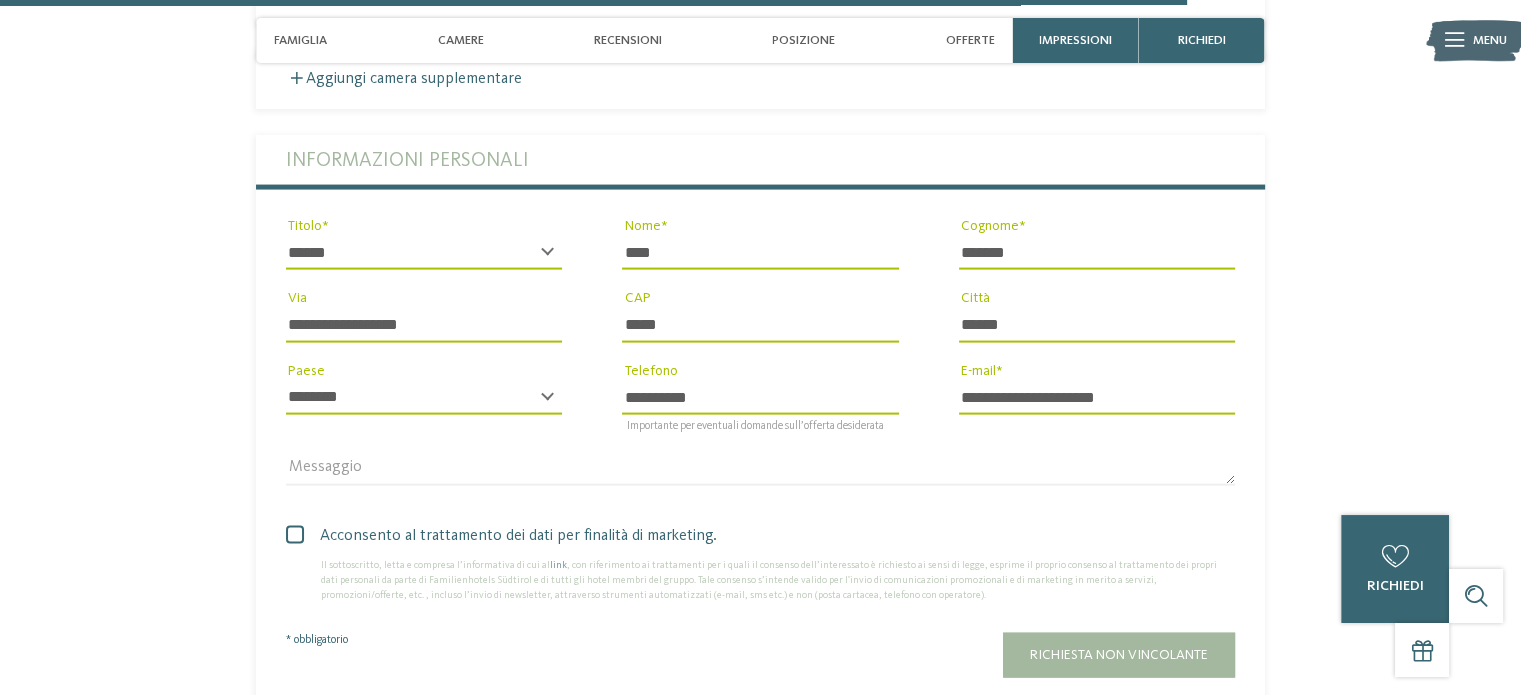 click on "**********" at bounding box center [1097, 398] 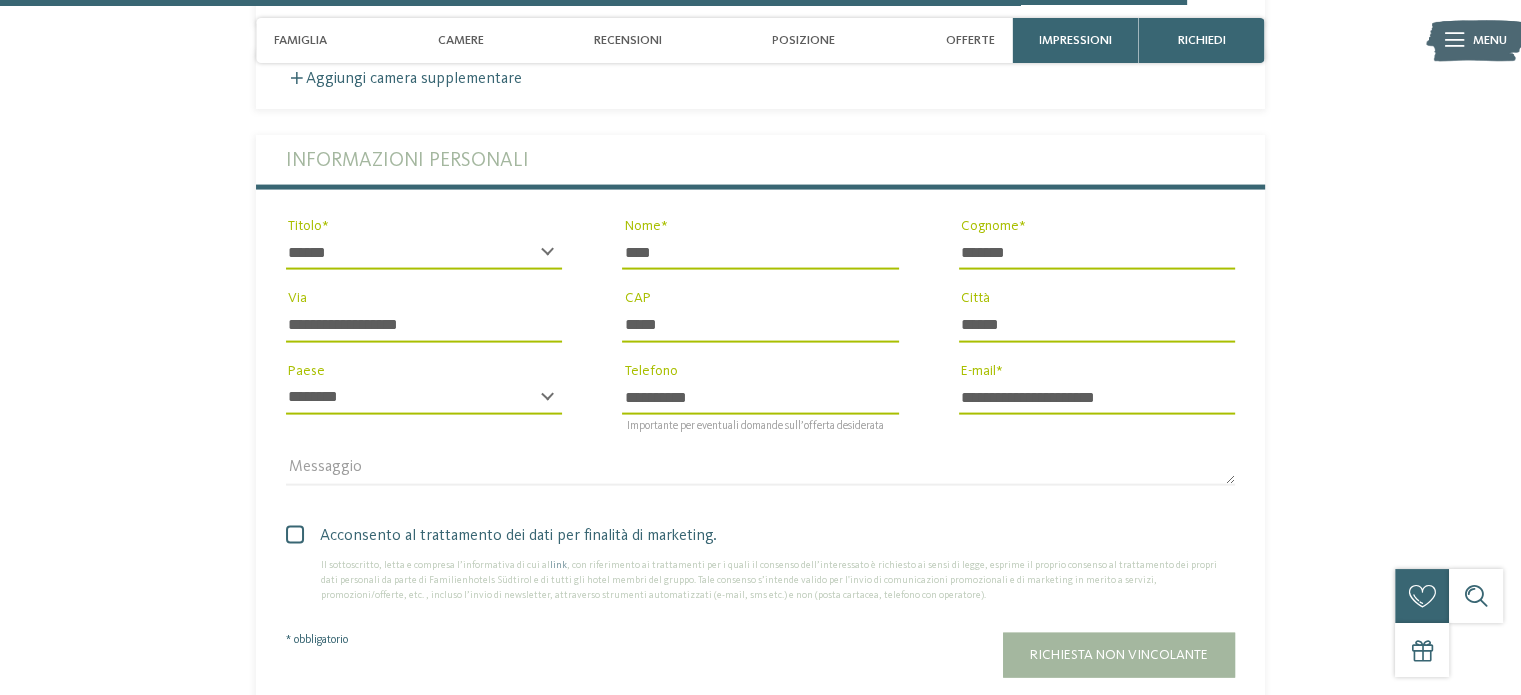 type on "**********" 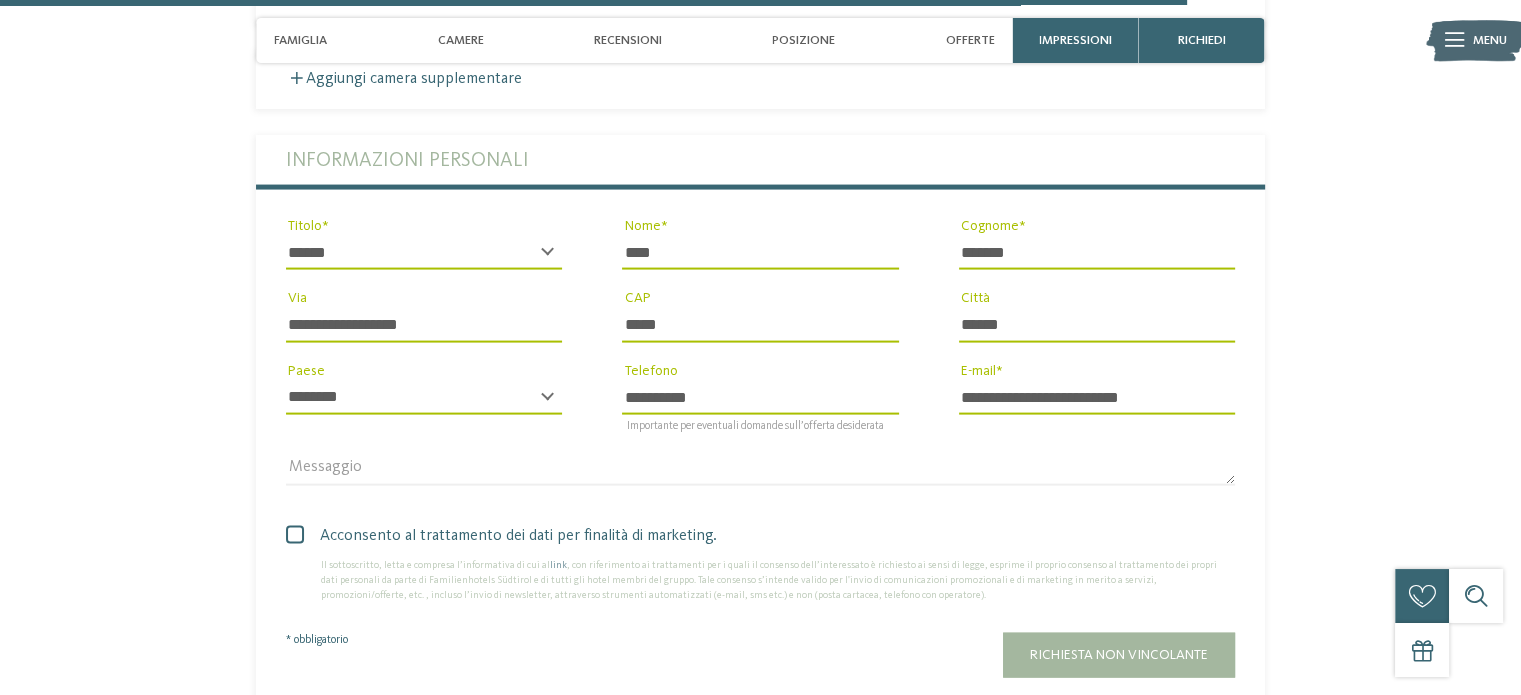 click at bounding box center [295, 535] 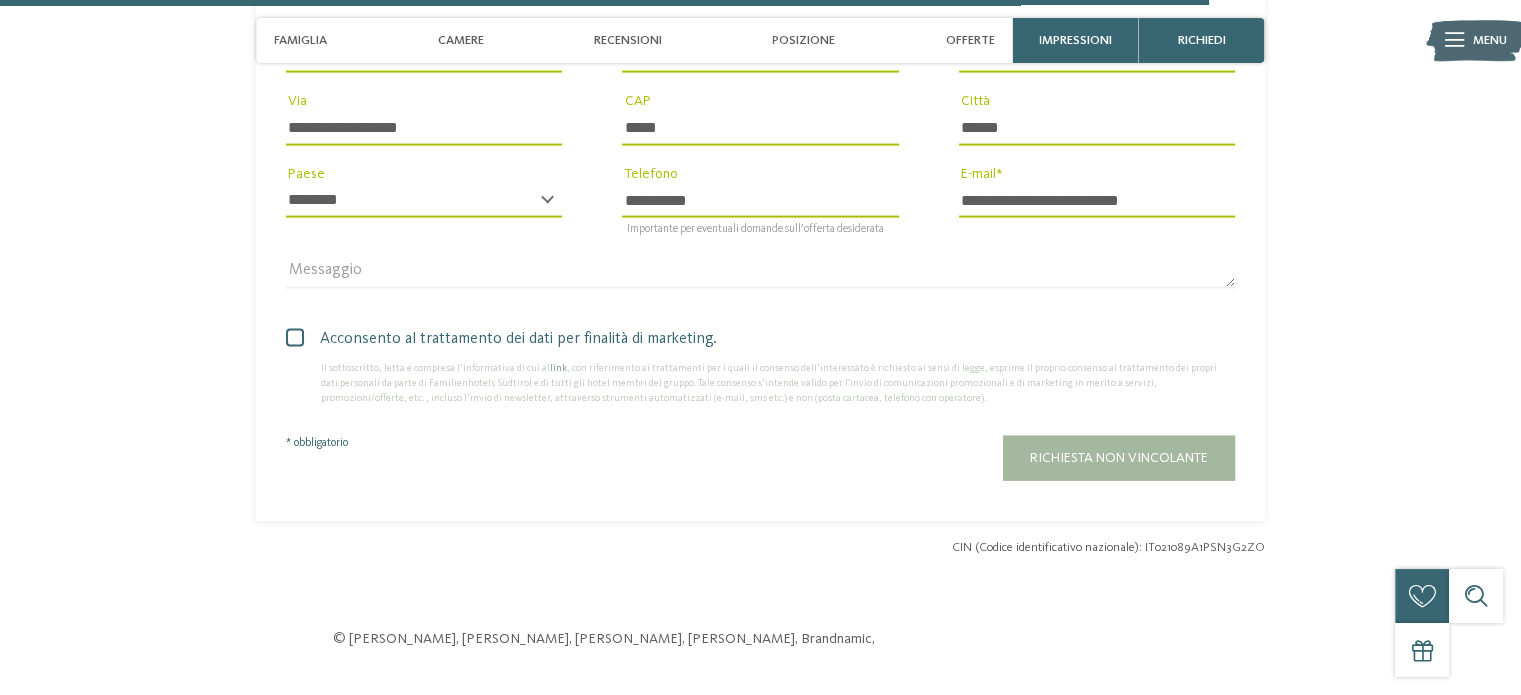 scroll, scrollTop: 4300, scrollLeft: 0, axis: vertical 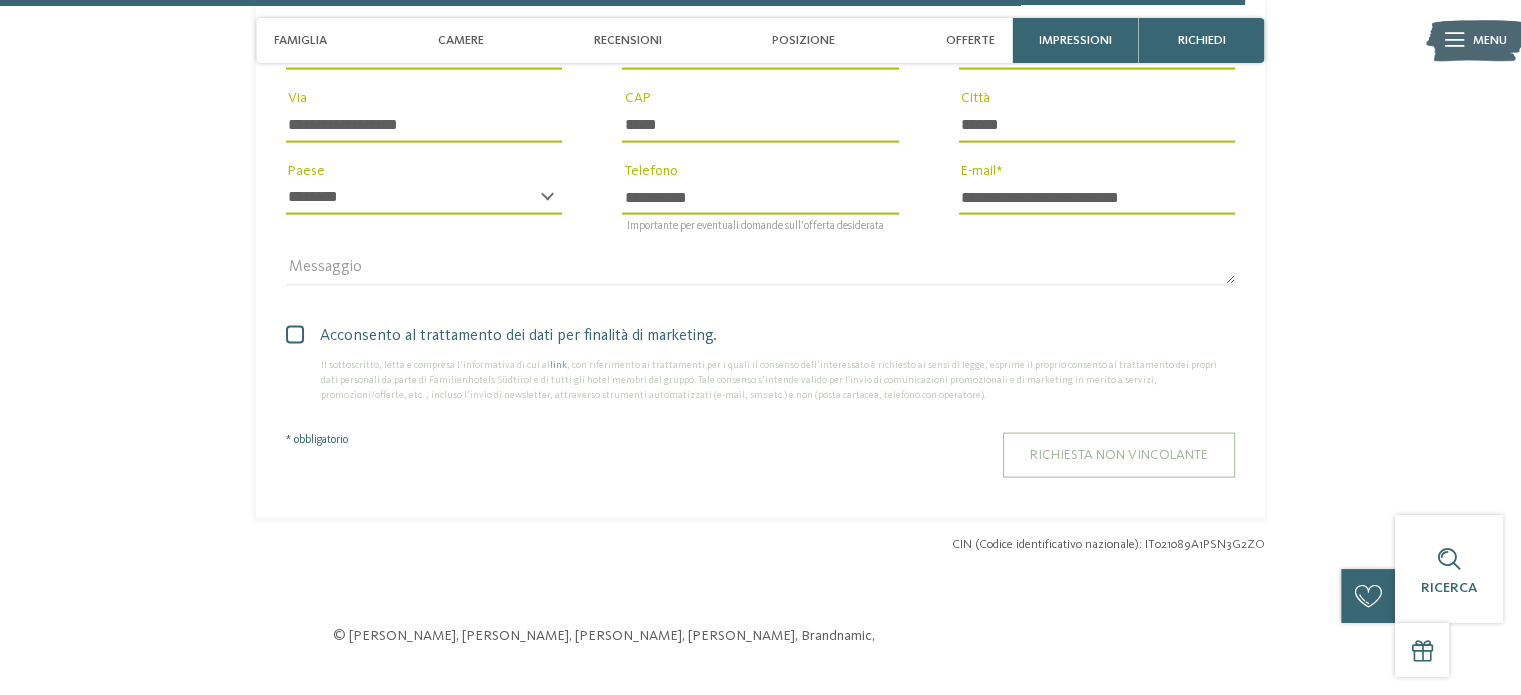 click on "Richiesta non vincolante" at bounding box center (1119, 455) 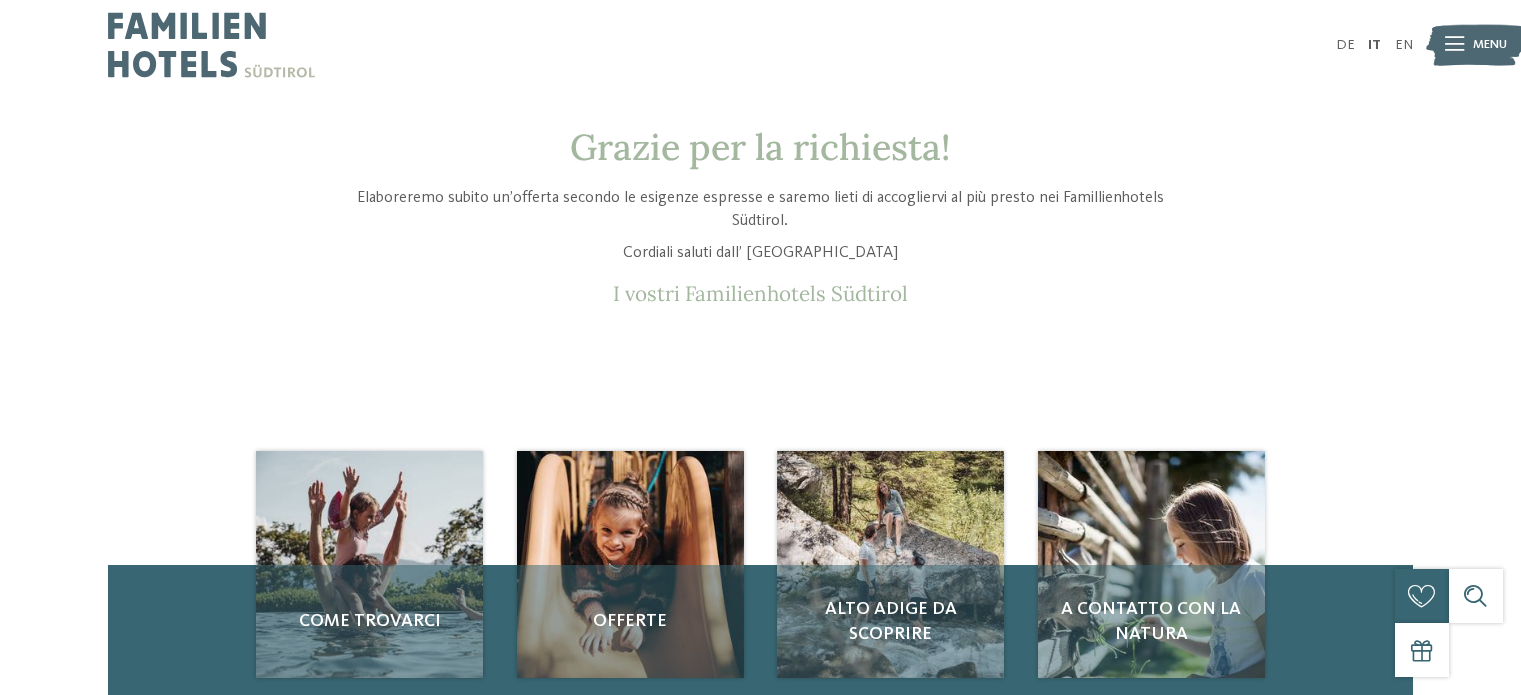 scroll, scrollTop: 0, scrollLeft: 0, axis: both 